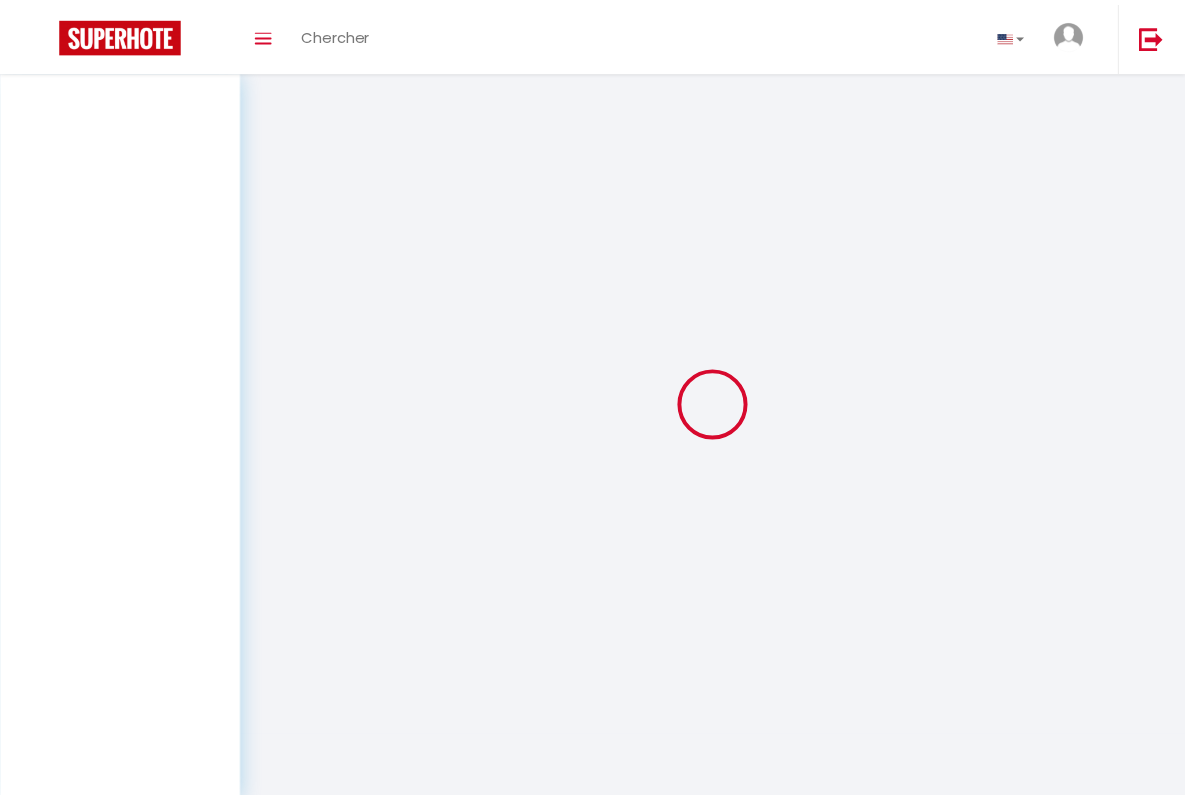 scroll, scrollTop: 0, scrollLeft: 0, axis: both 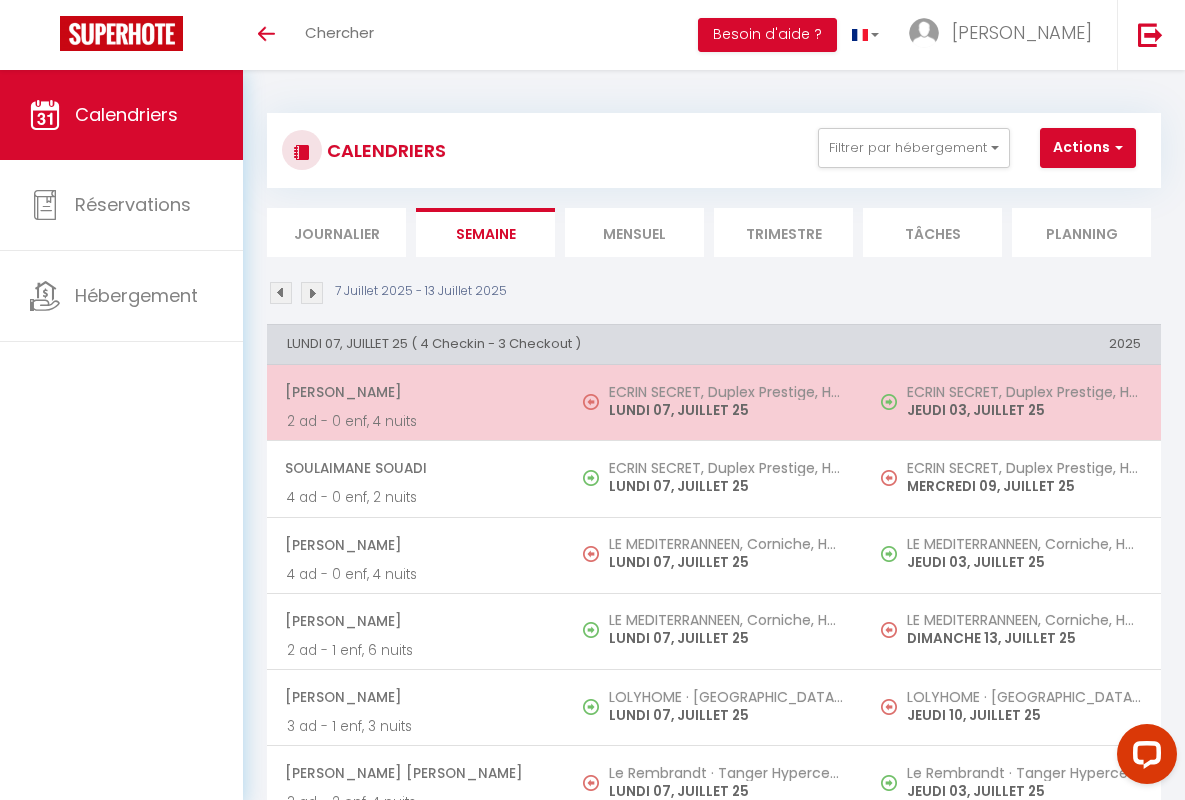 click on "[PERSON_NAME]" at bounding box center [415, 392] 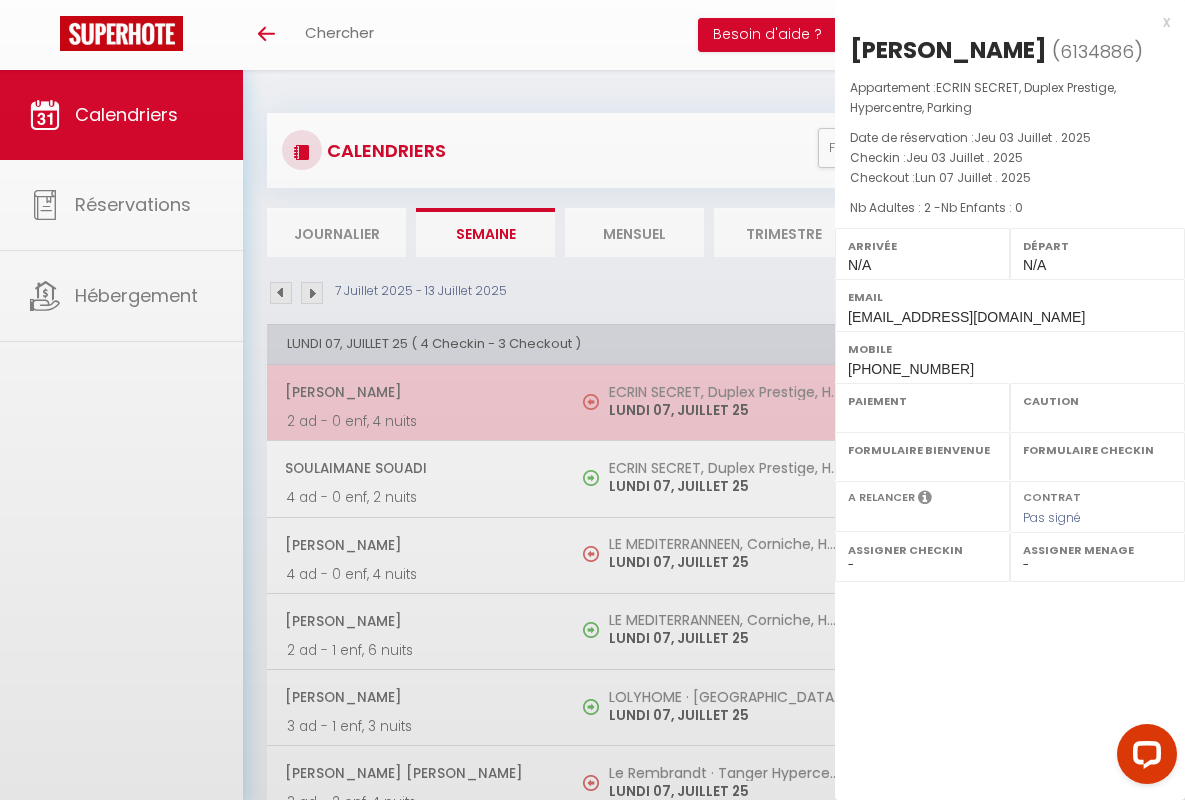 select on "OK" 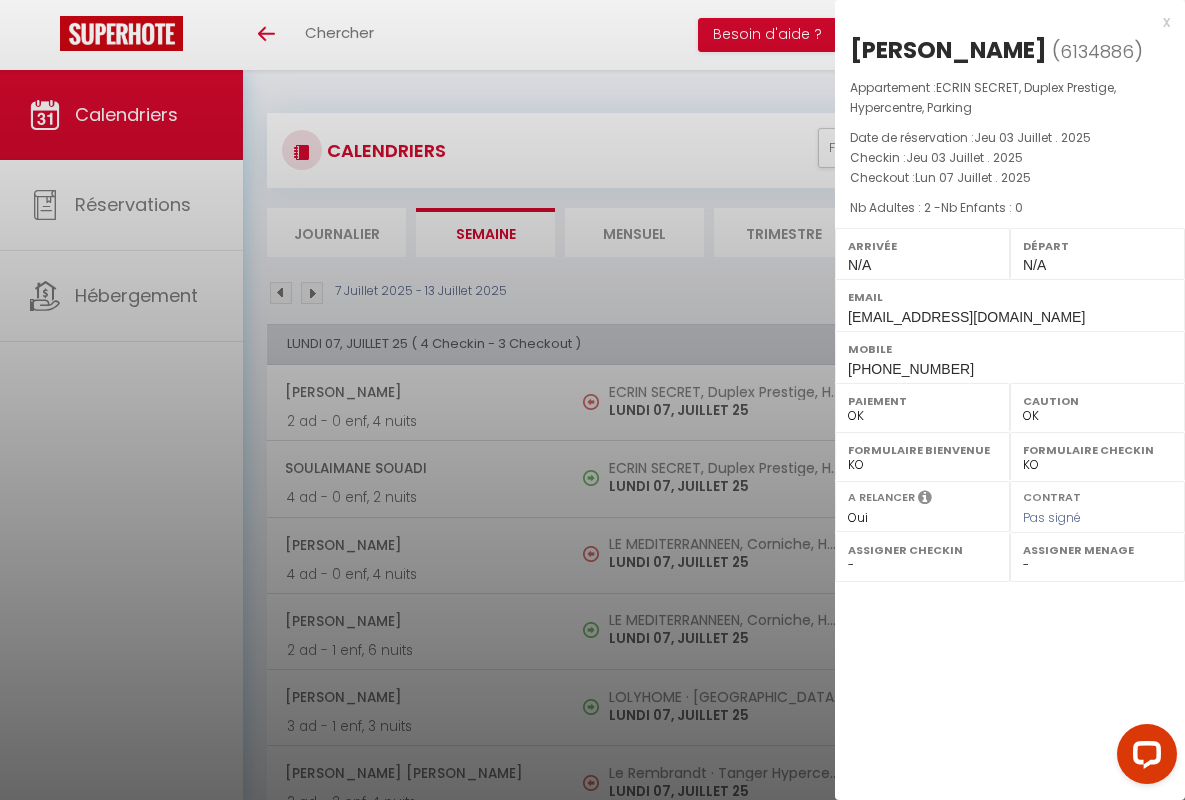 click on "x" at bounding box center [1002, 22] 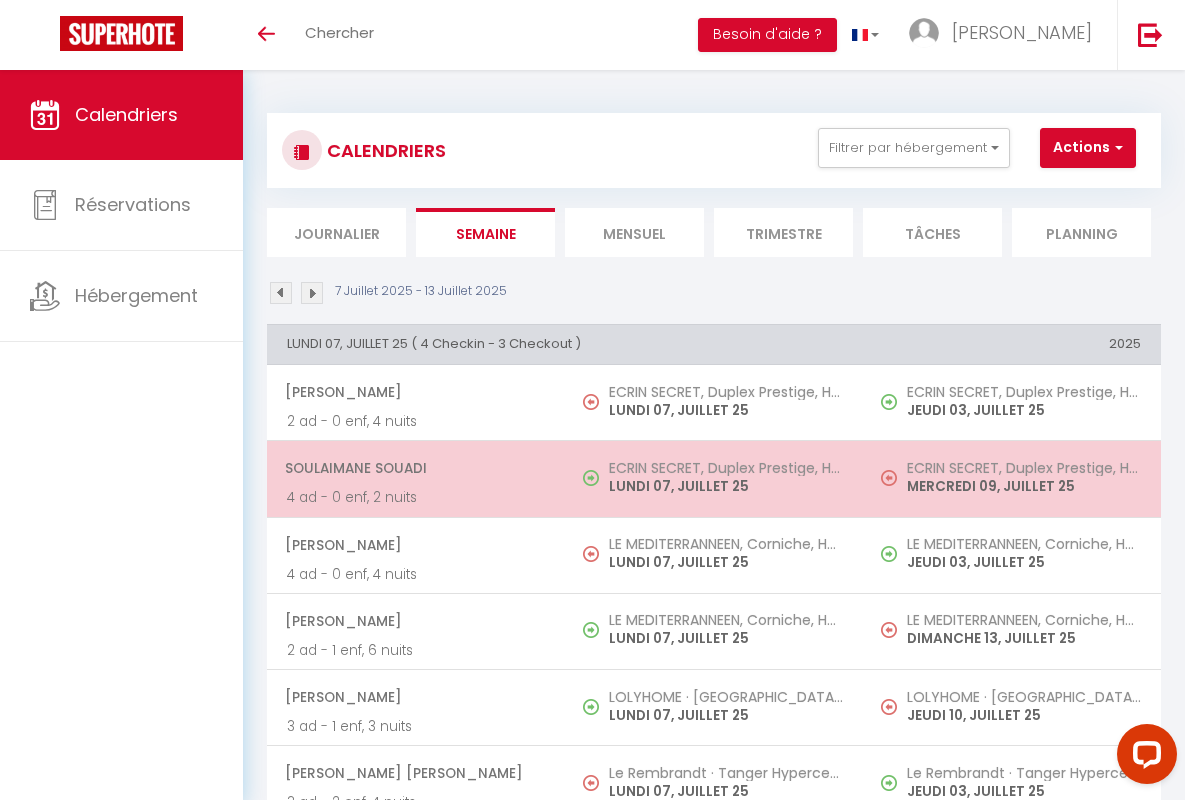 click on "Soulaimane Souadi" at bounding box center (415, 468) 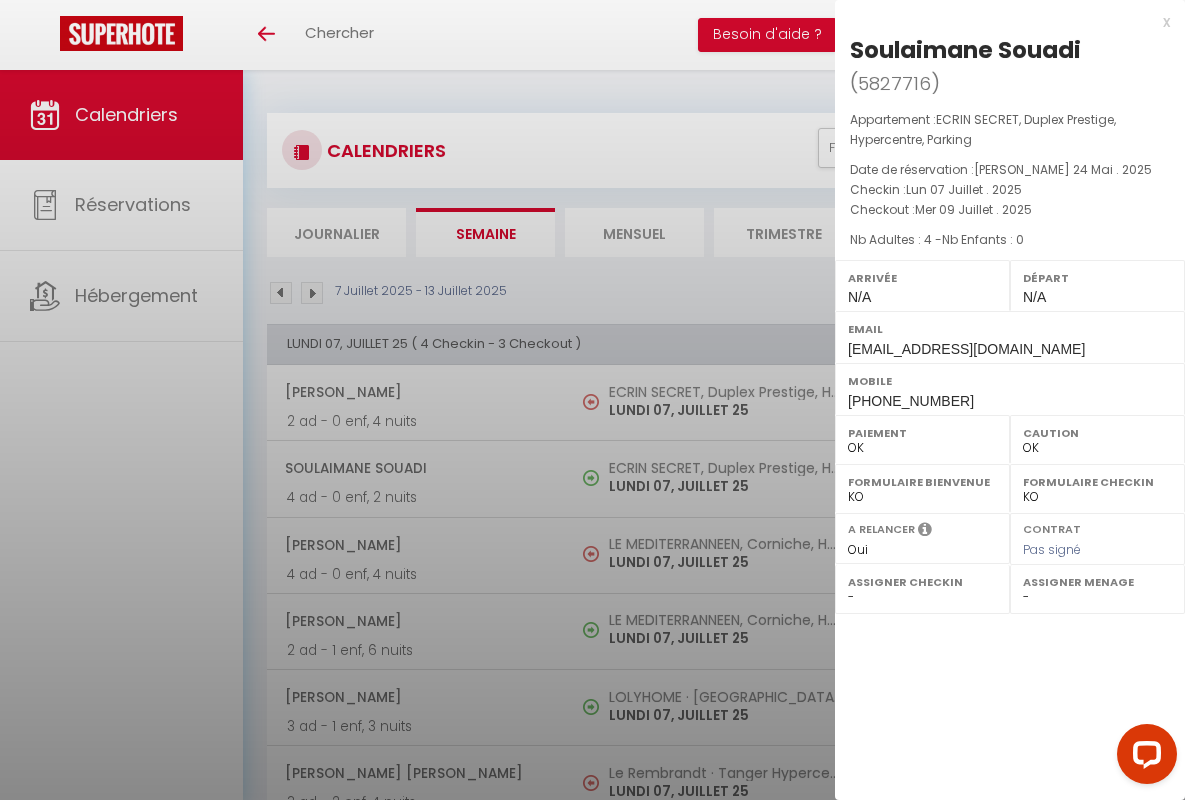 click on "x" at bounding box center (1002, 22) 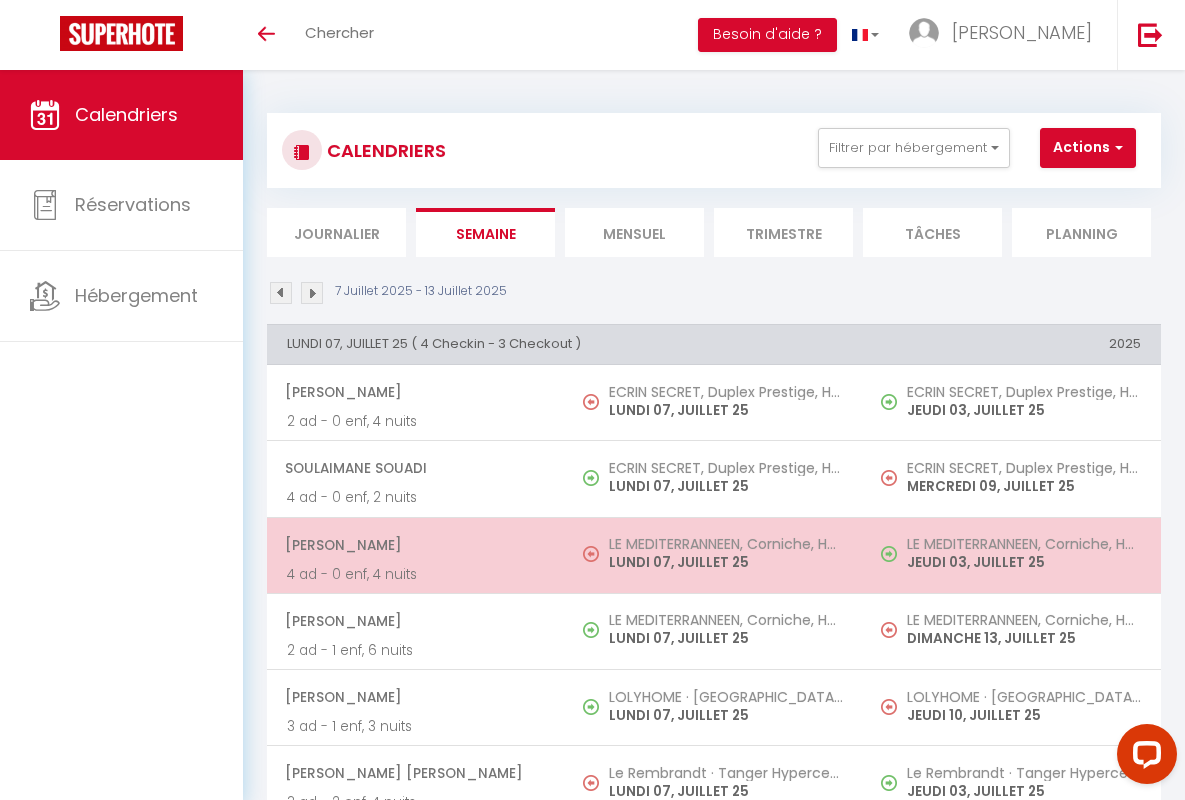 click on "[PERSON_NAME]" at bounding box center (415, 545) 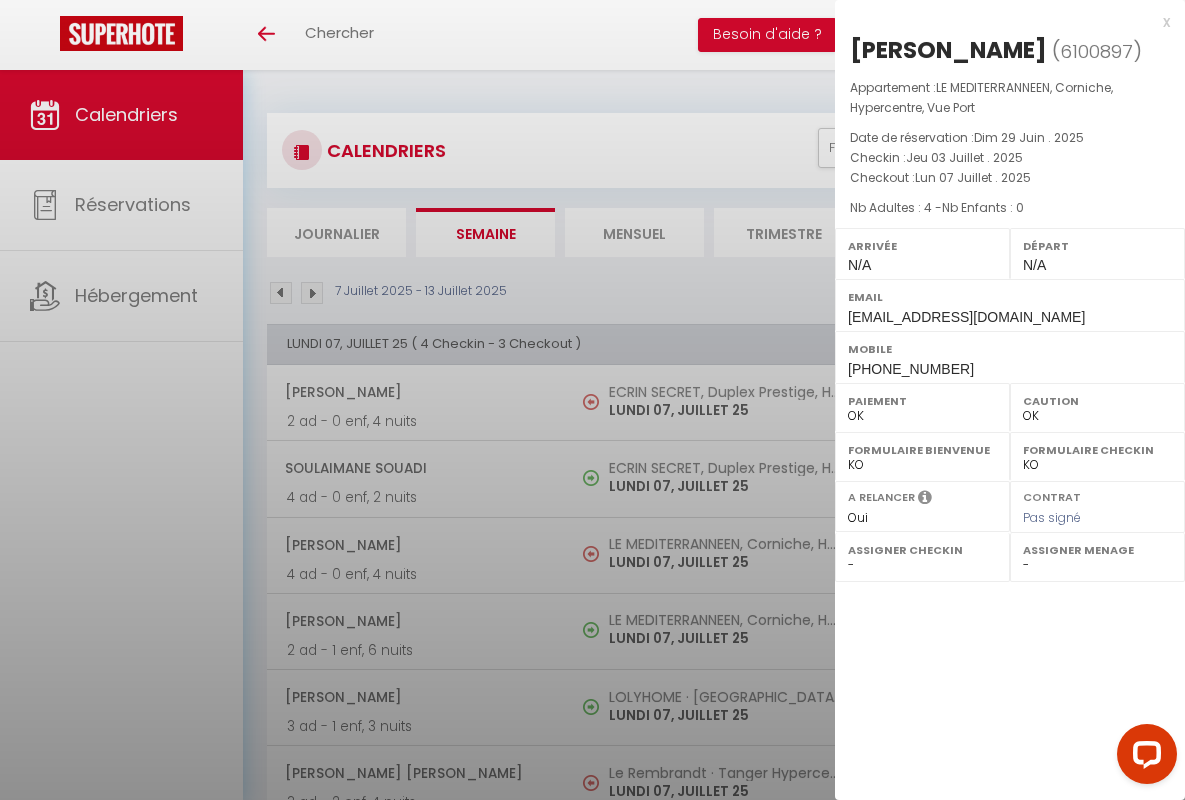 click on "x" at bounding box center (1002, 22) 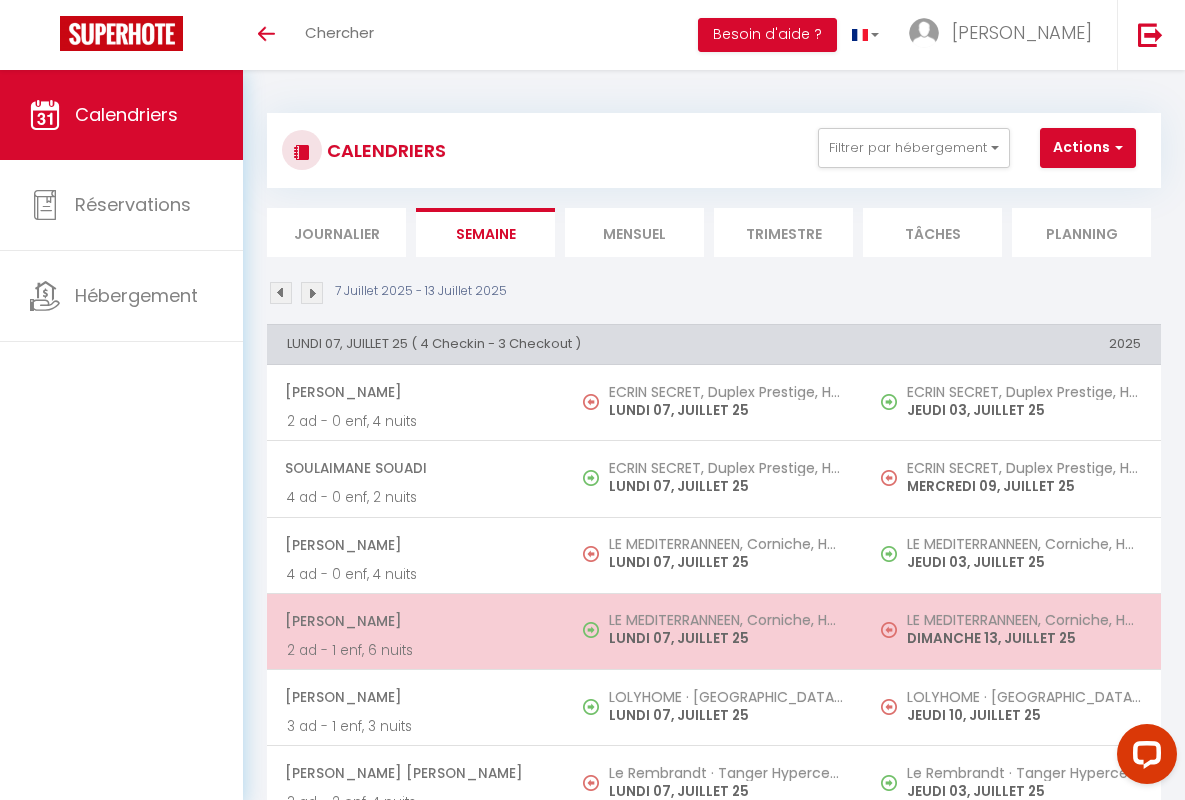 click on "[PERSON_NAME]" at bounding box center [415, 621] 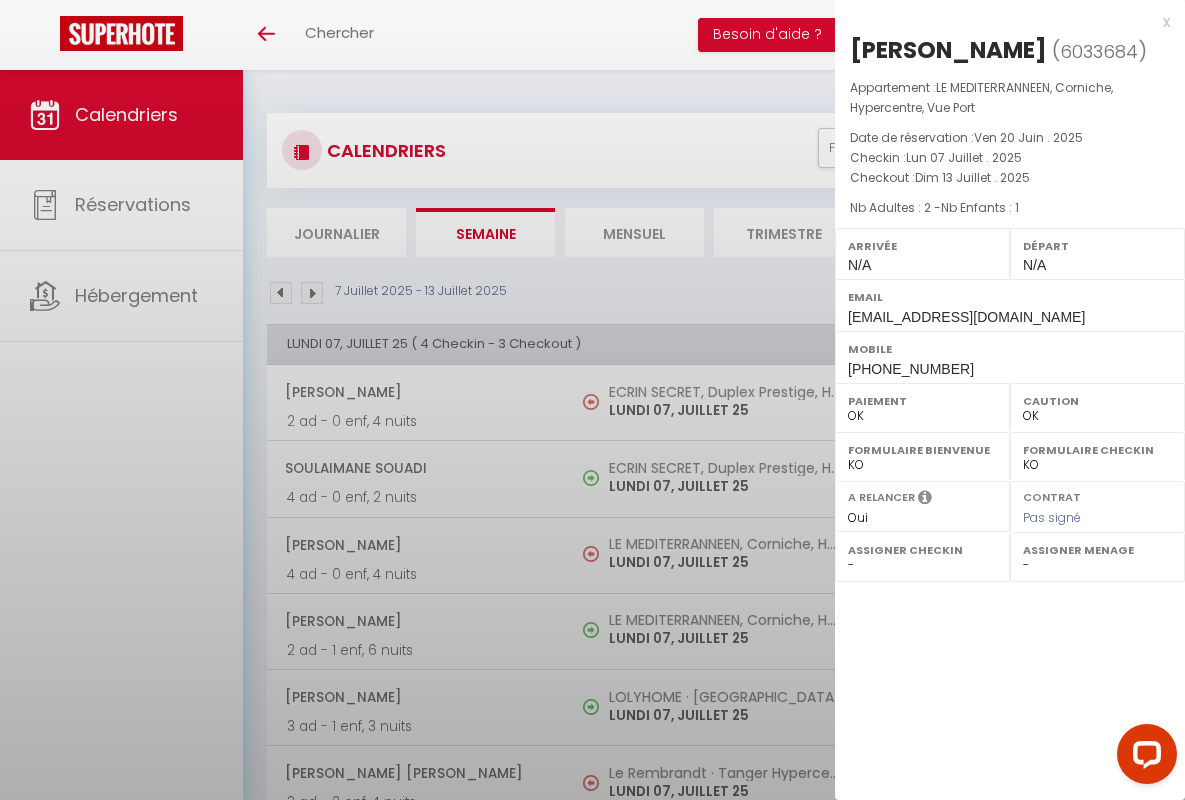 click on "x" at bounding box center (1002, 22) 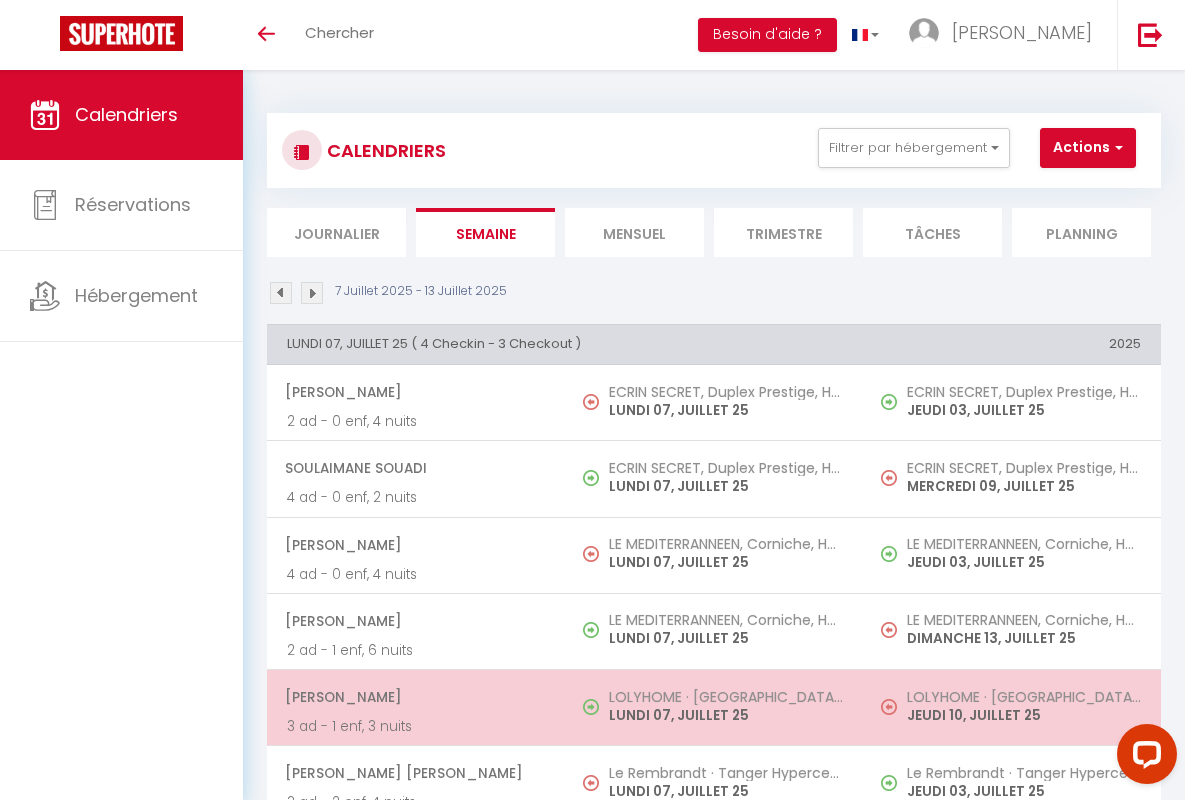 click on "[PERSON_NAME]" at bounding box center (415, 697) 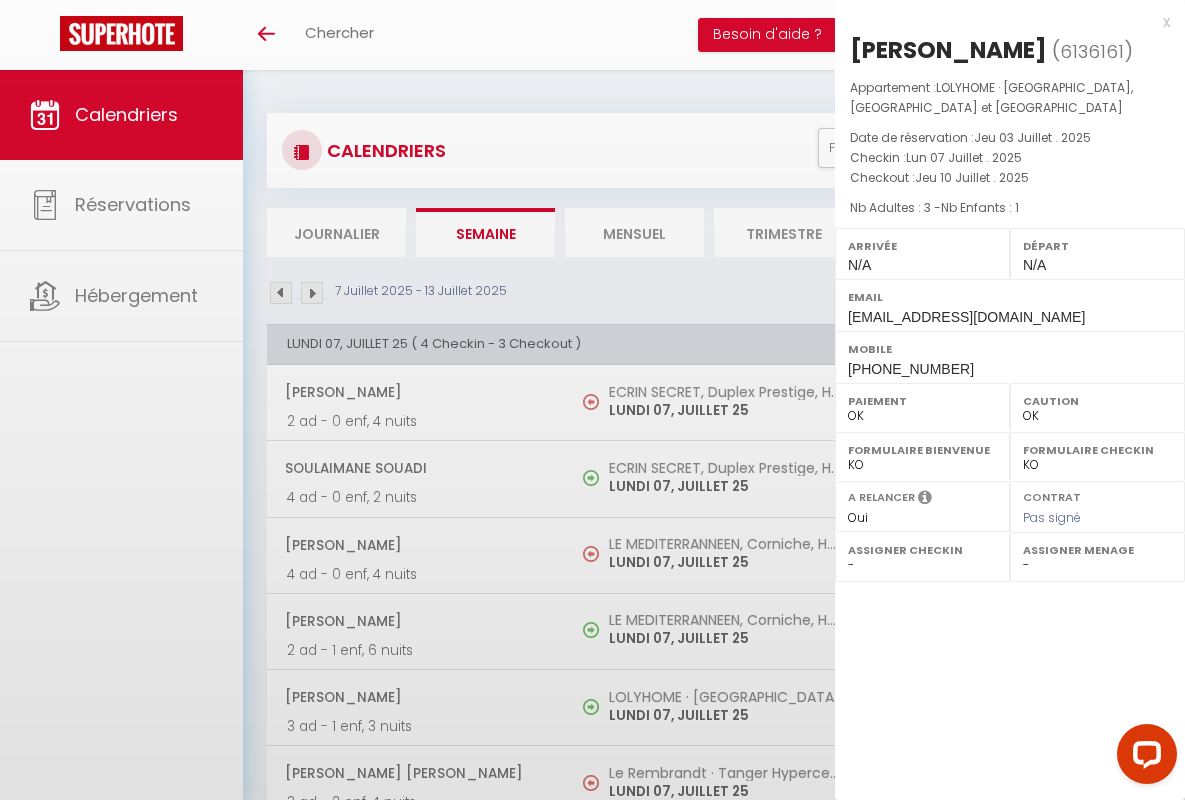 click on "x" at bounding box center [1002, 22] 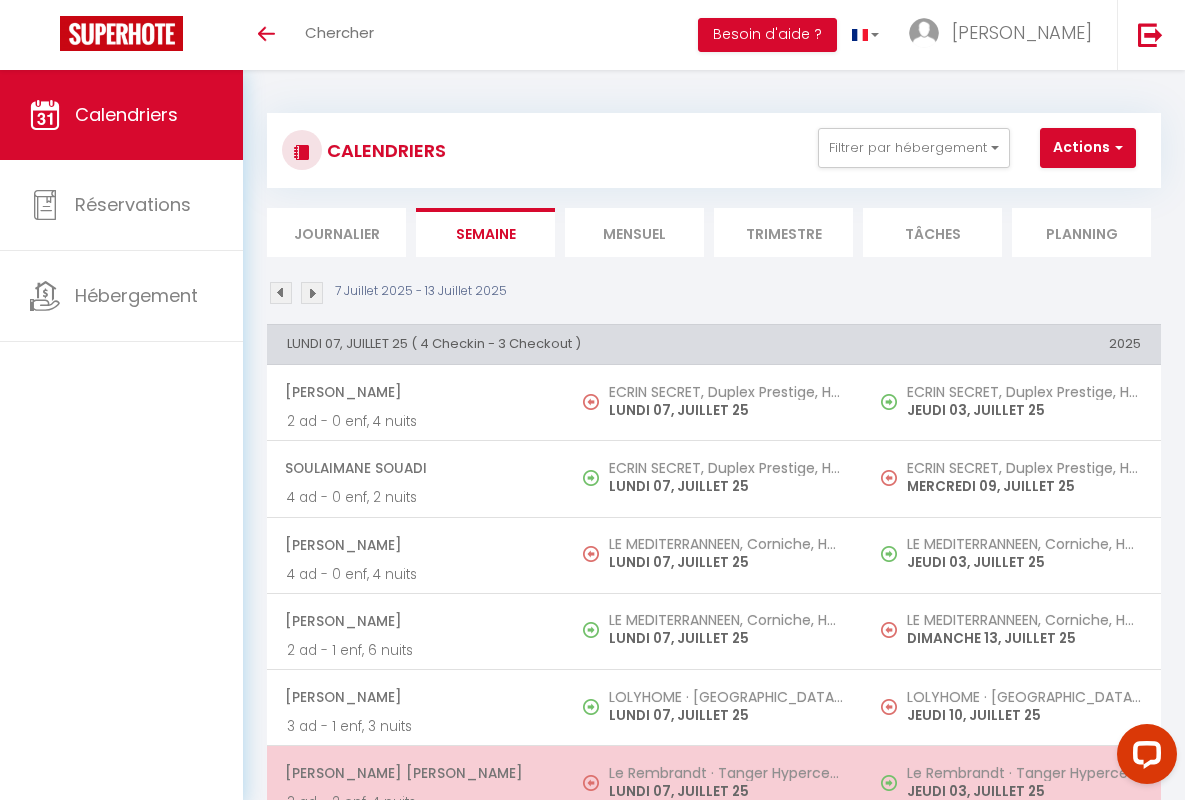click on "[PERSON_NAME] [PERSON_NAME]" at bounding box center (415, 773) 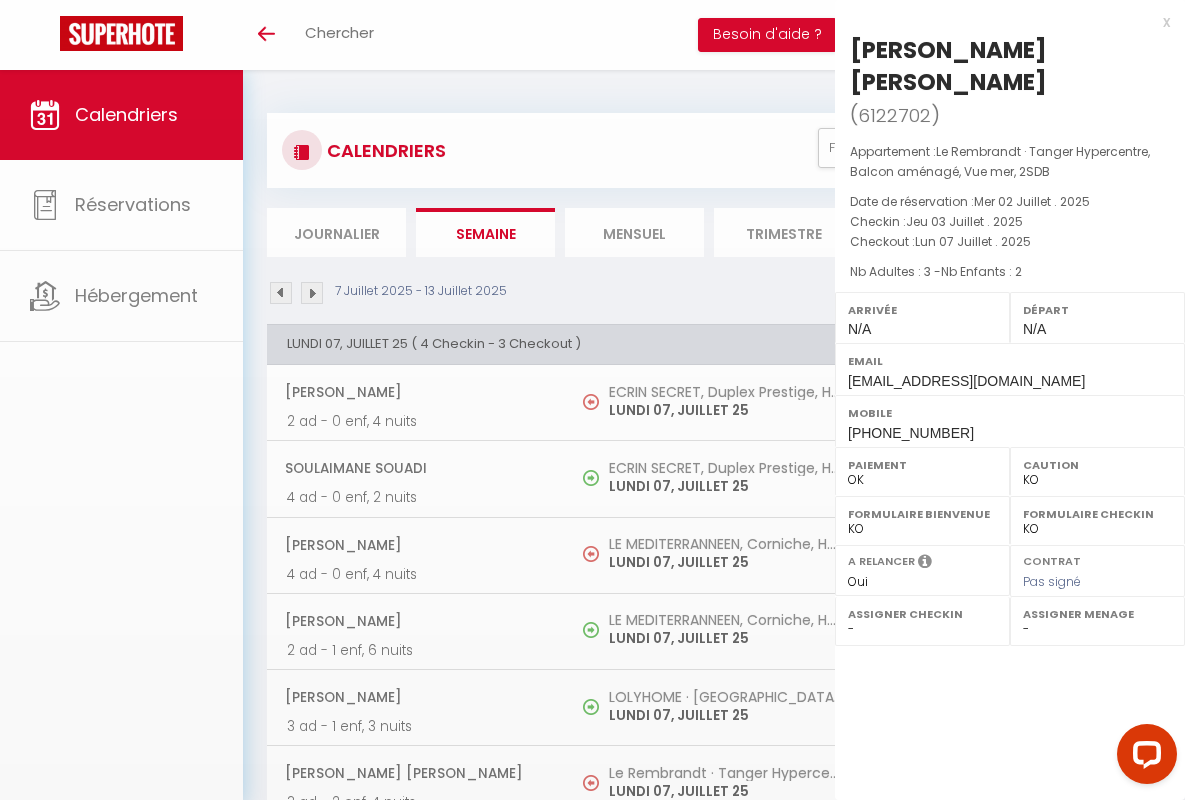 click on "x" at bounding box center [1002, 22] 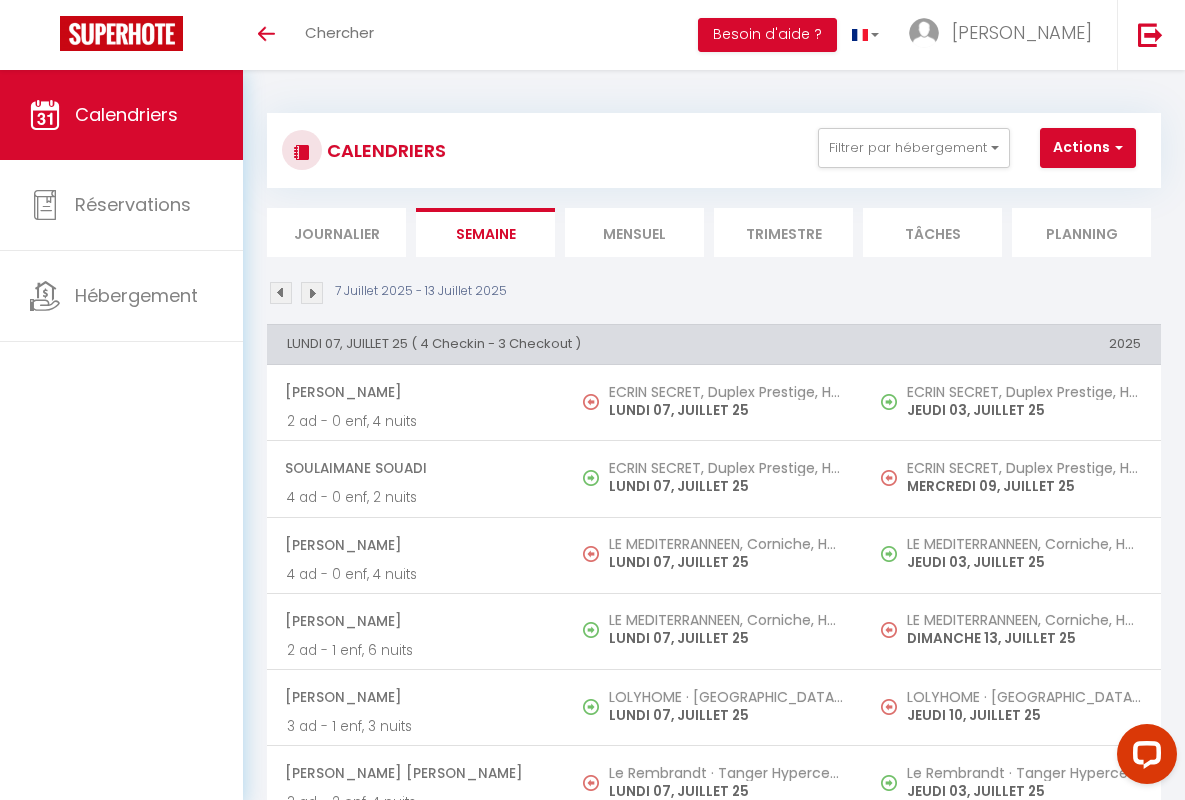 scroll, scrollTop: 449, scrollLeft: 0, axis: vertical 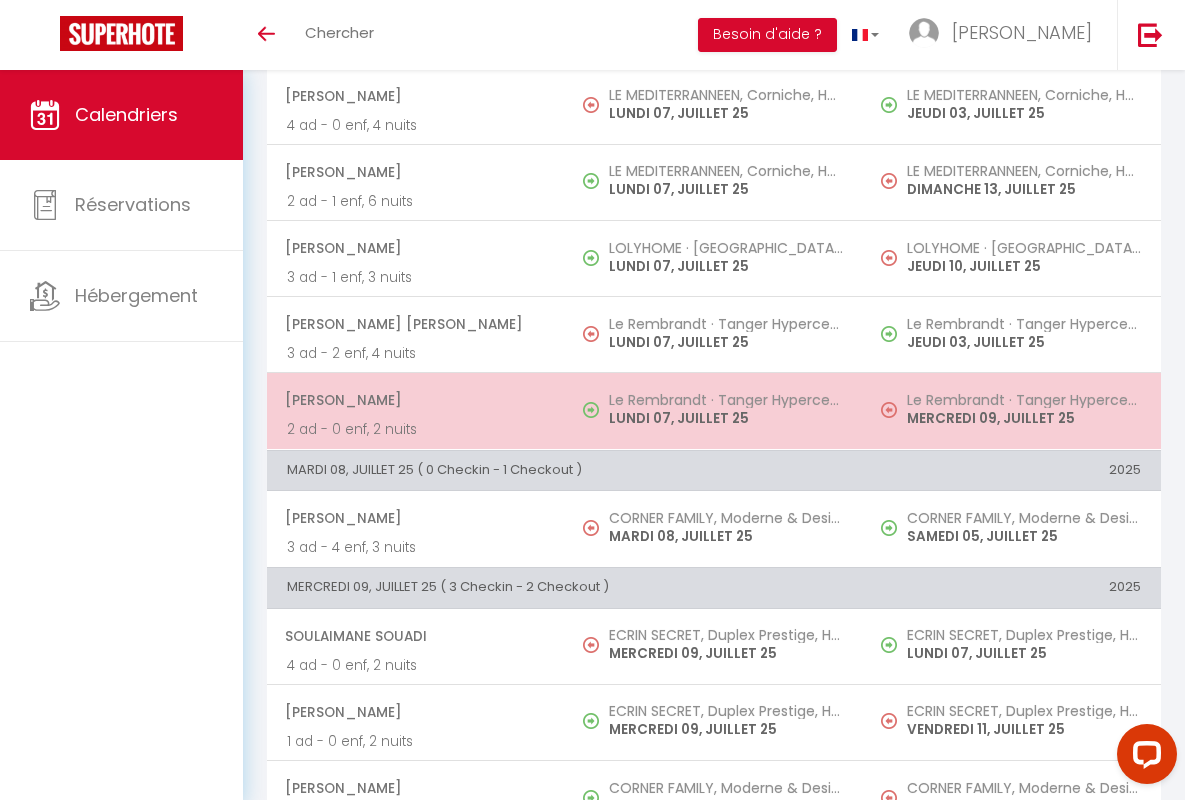 click on "[PERSON_NAME]" at bounding box center [415, 400] 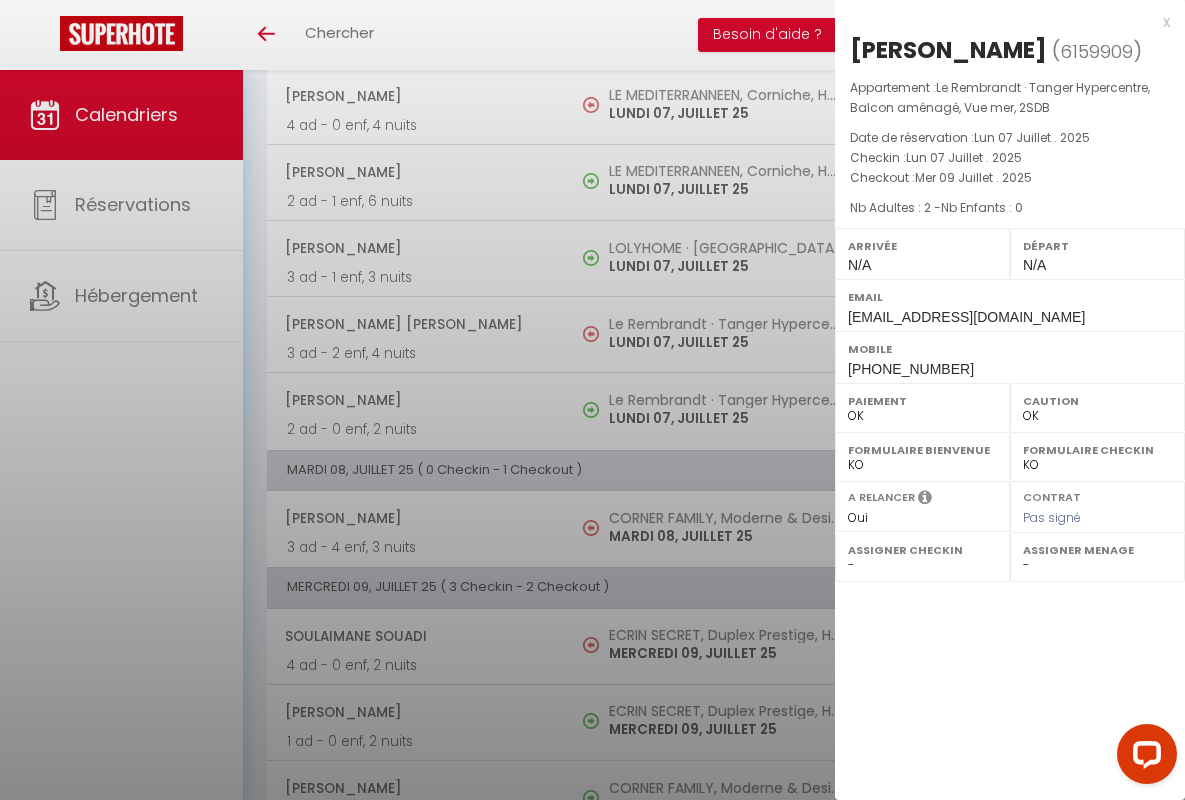 click on "x" at bounding box center [1002, 22] 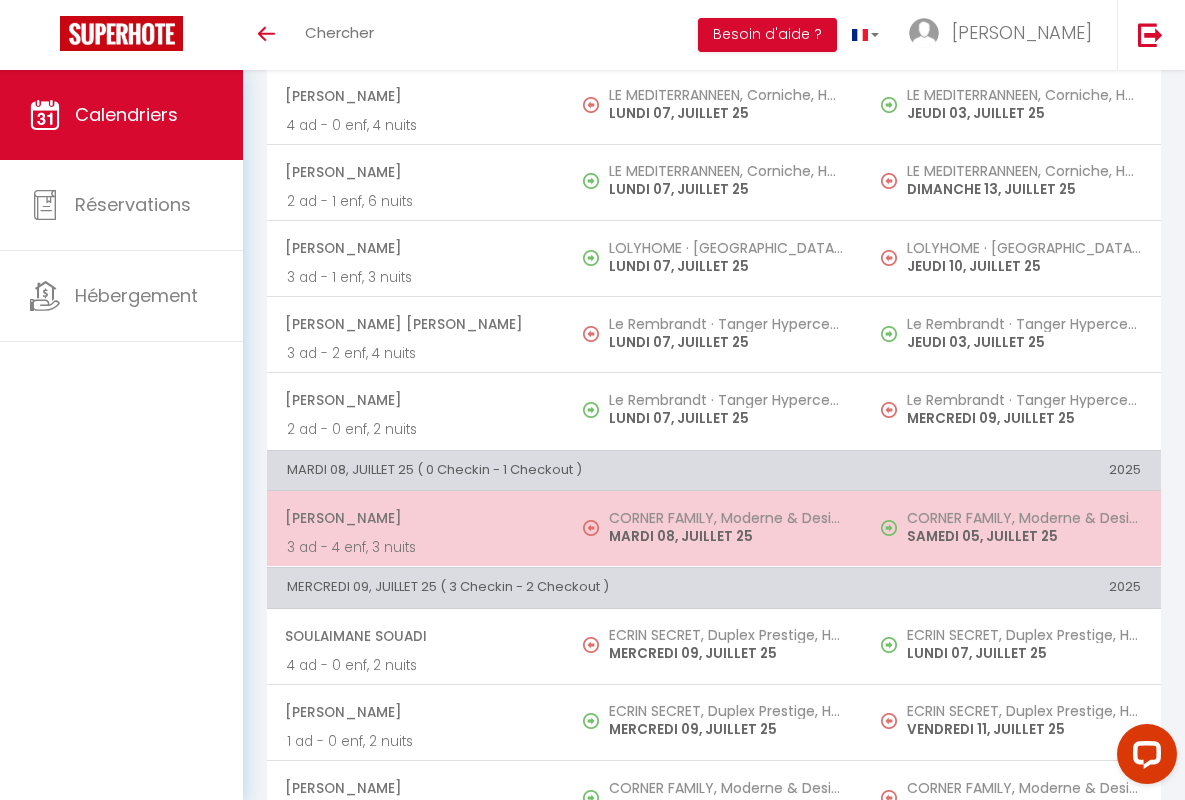 click on "[PERSON_NAME]" at bounding box center [415, 518] 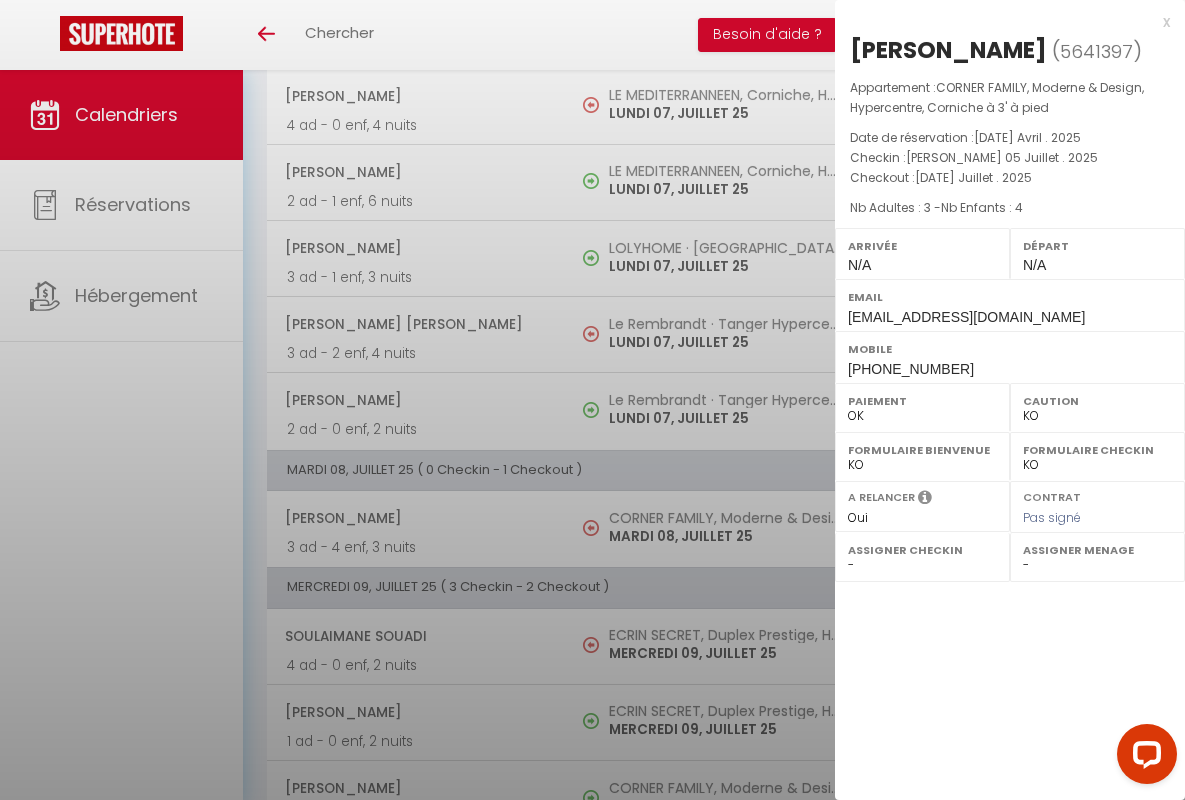 click on "x" at bounding box center (1002, 22) 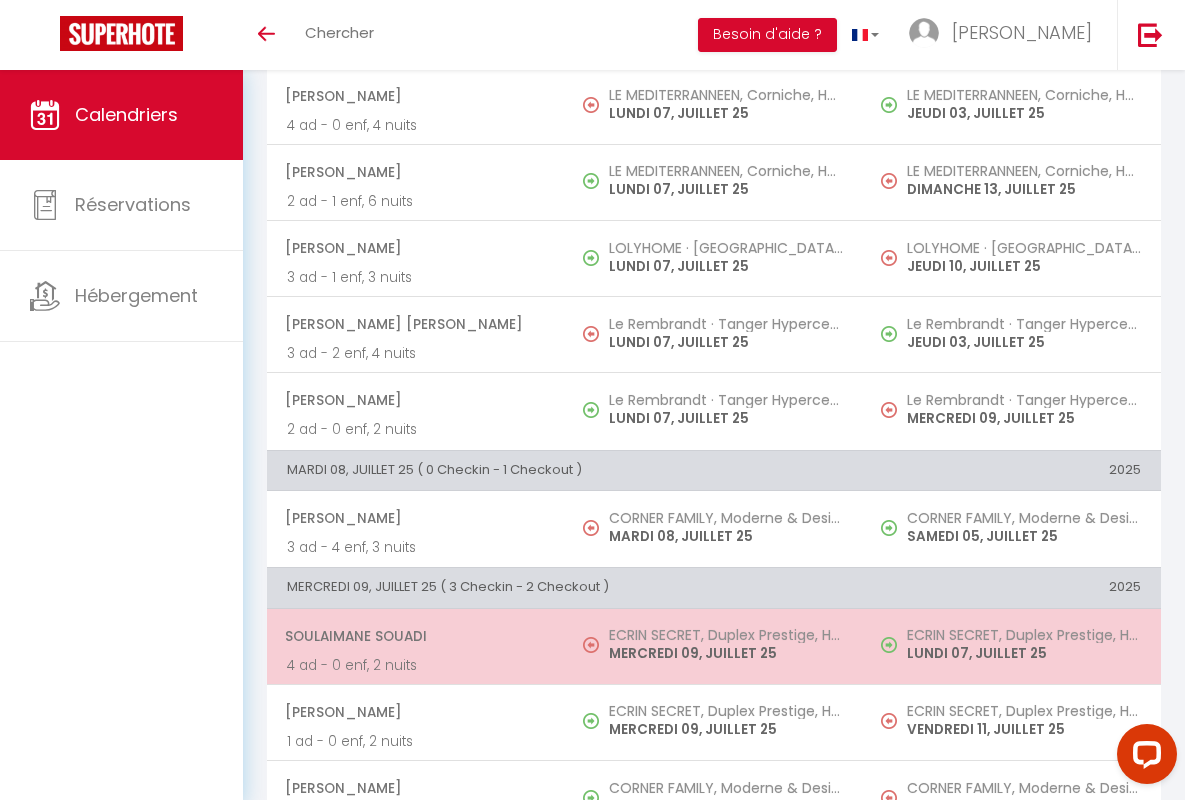 click on "Soulaimane Souadi" at bounding box center (415, 636) 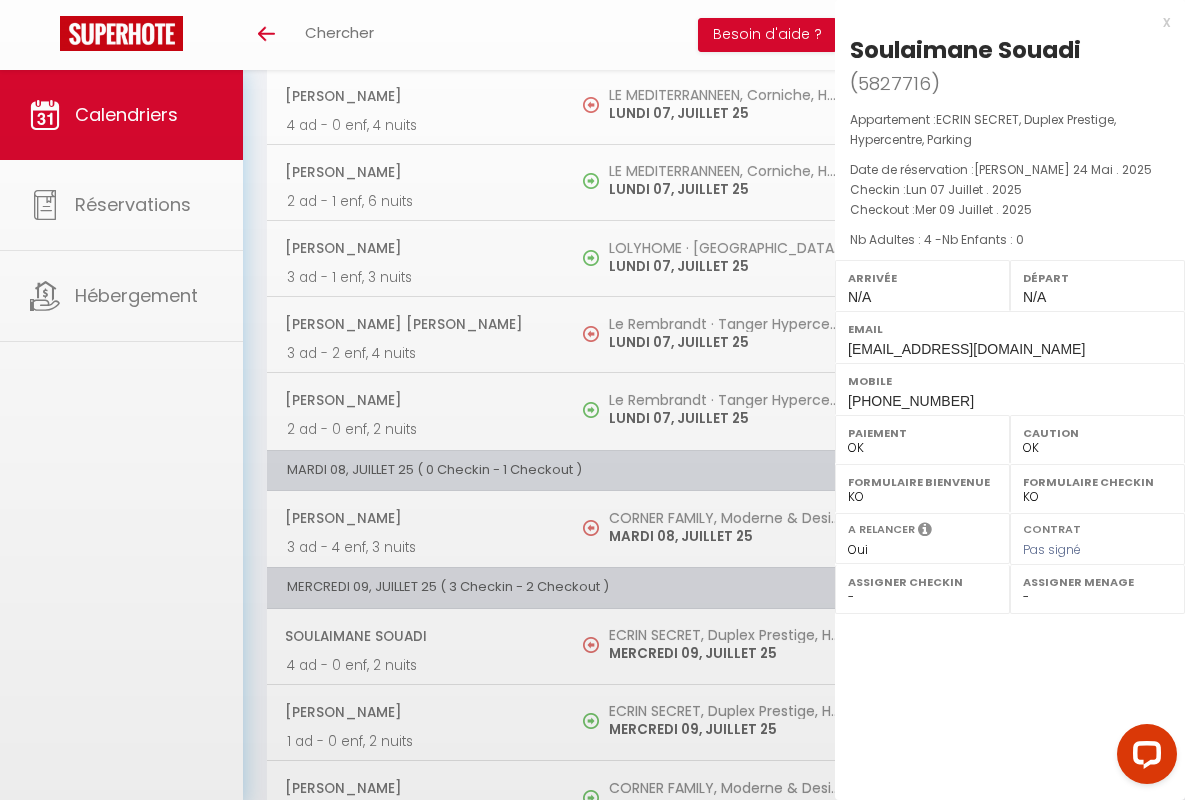 click on "x" at bounding box center [1002, 22] 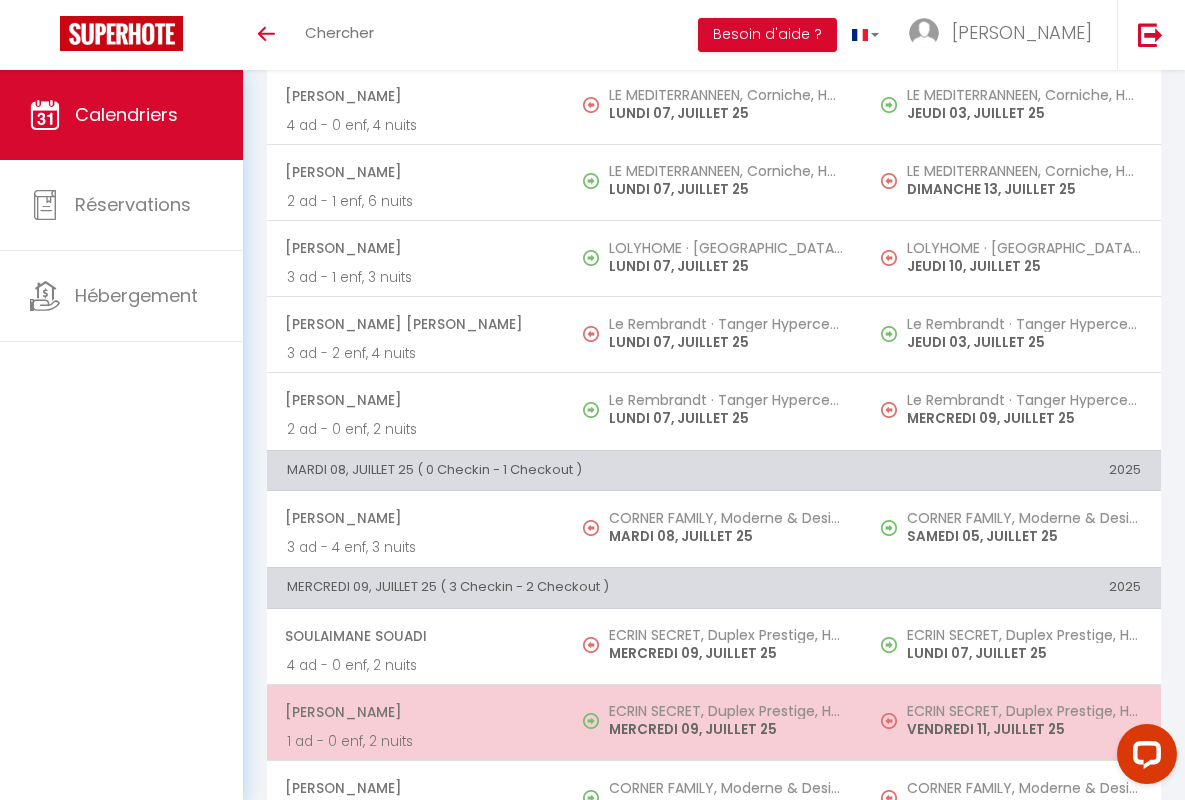 click on "[PERSON_NAME]" at bounding box center (415, 712) 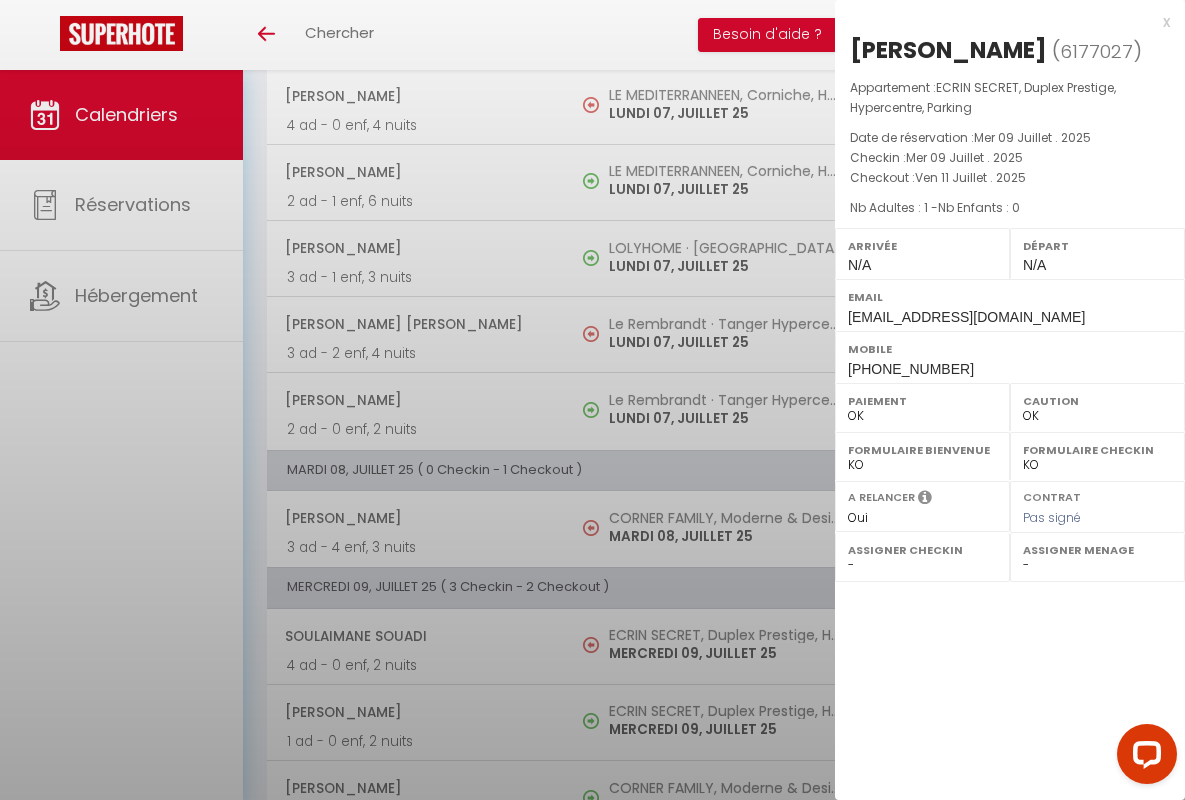 click on "x" at bounding box center [1002, 22] 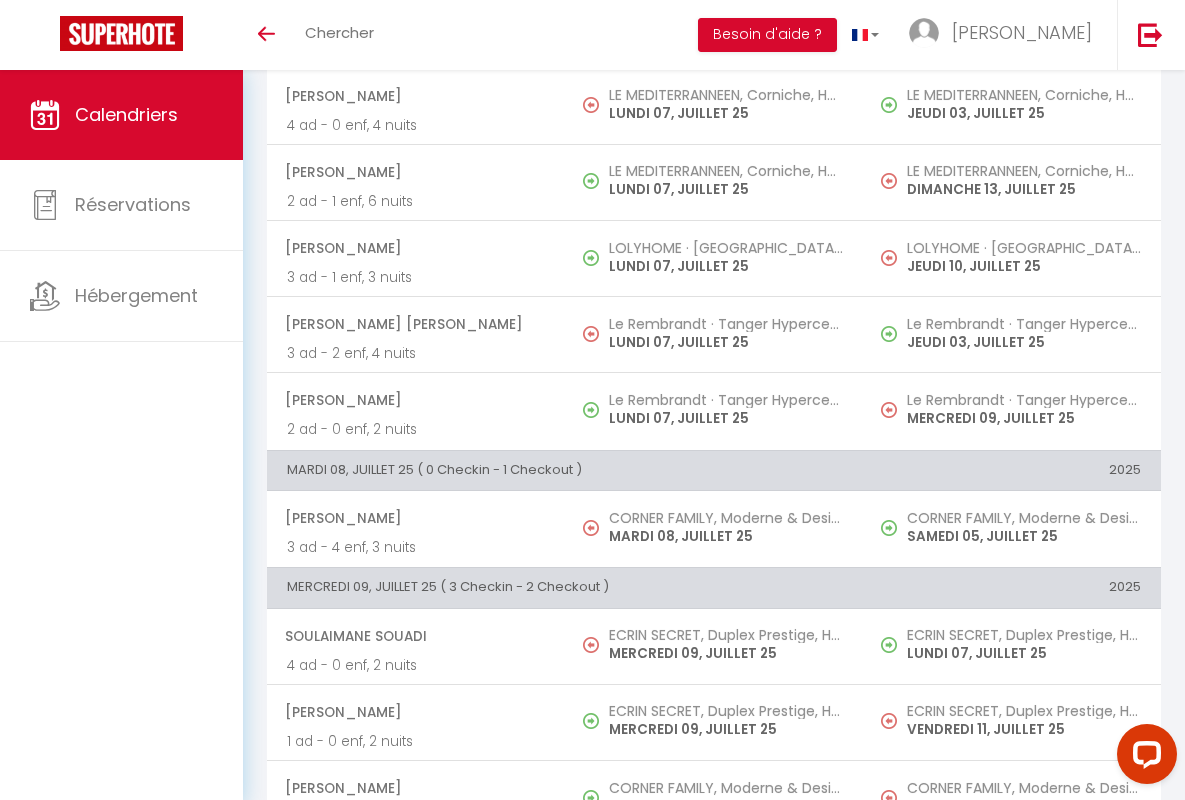 scroll, scrollTop: 456, scrollLeft: 0, axis: vertical 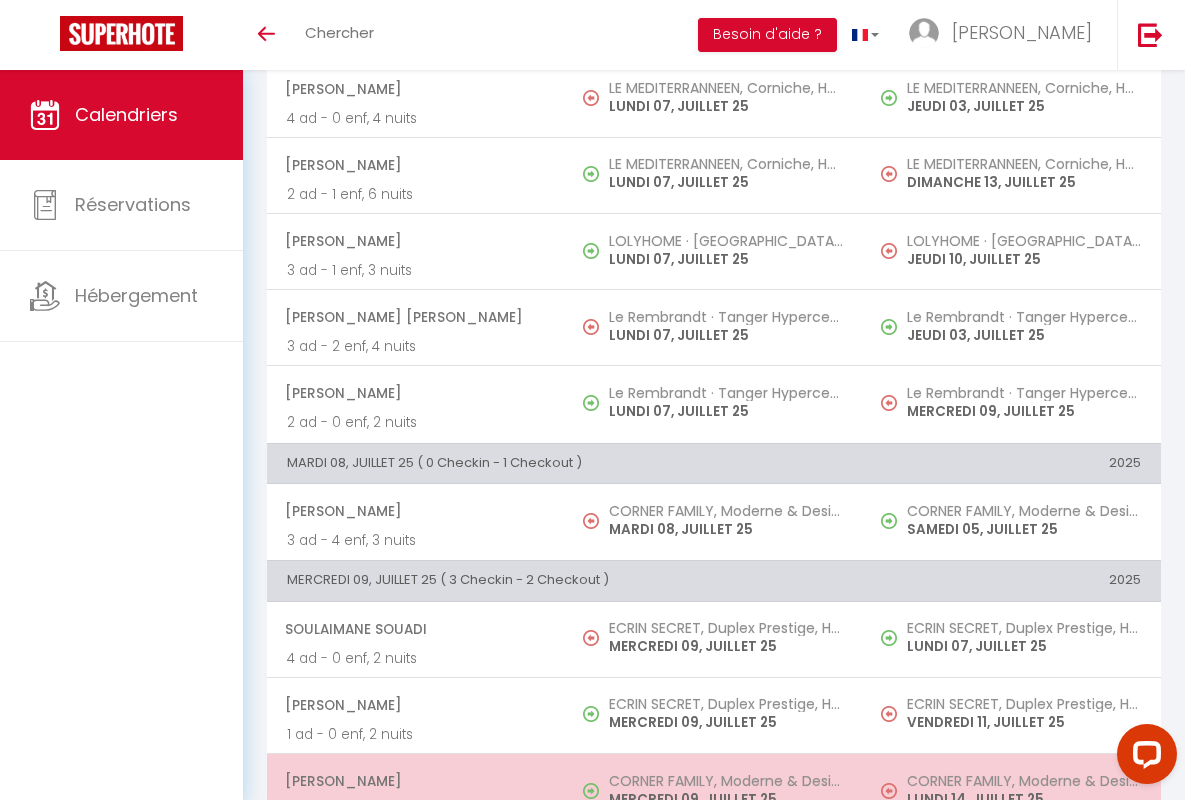 click on "[PERSON_NAME]" at bounding box center [415, 781] 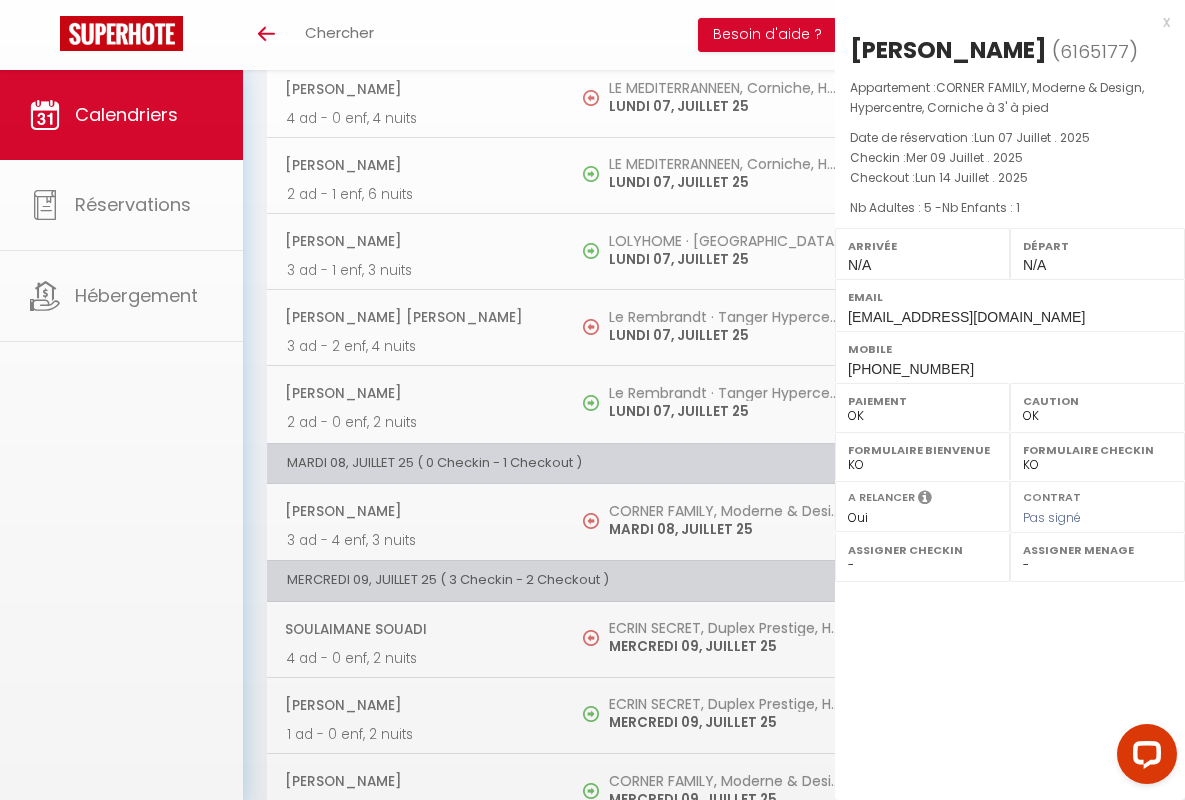 click on "x" at bounding box center [1002, 22] 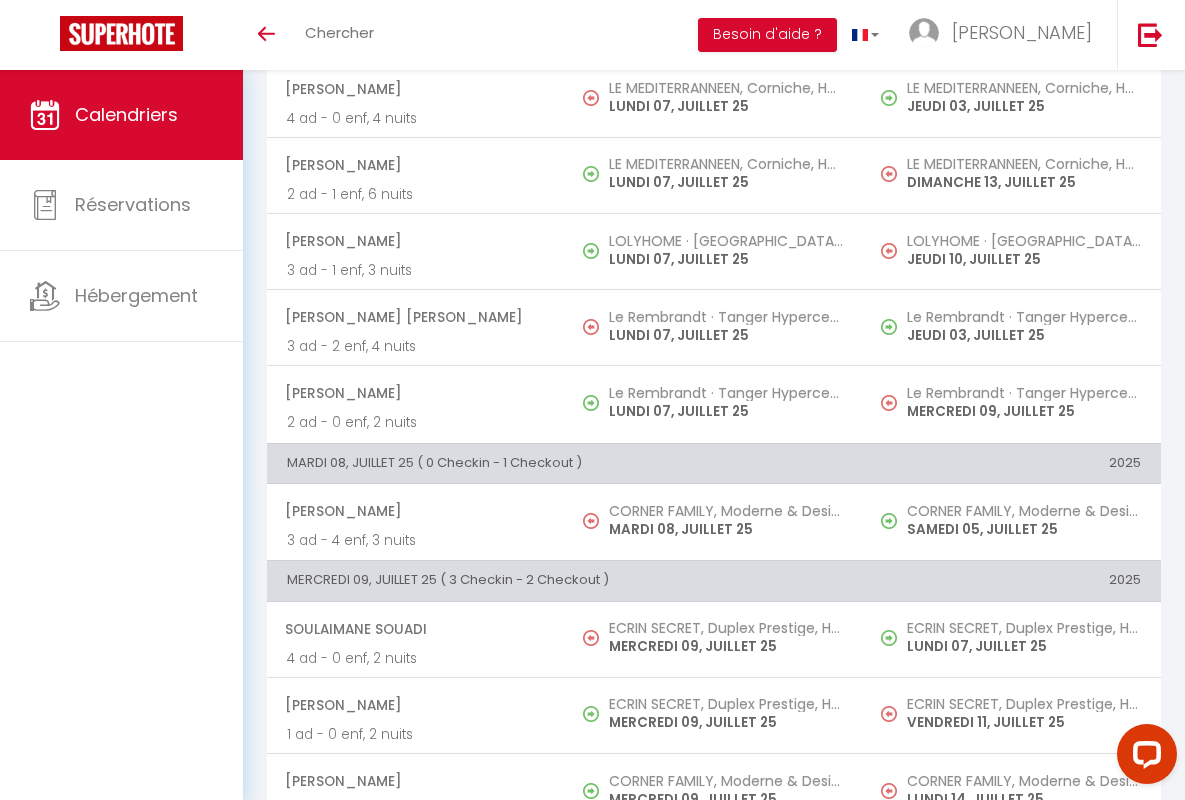 scroll, scrollTop: 913, scrollLeft: 0, axis: vertical 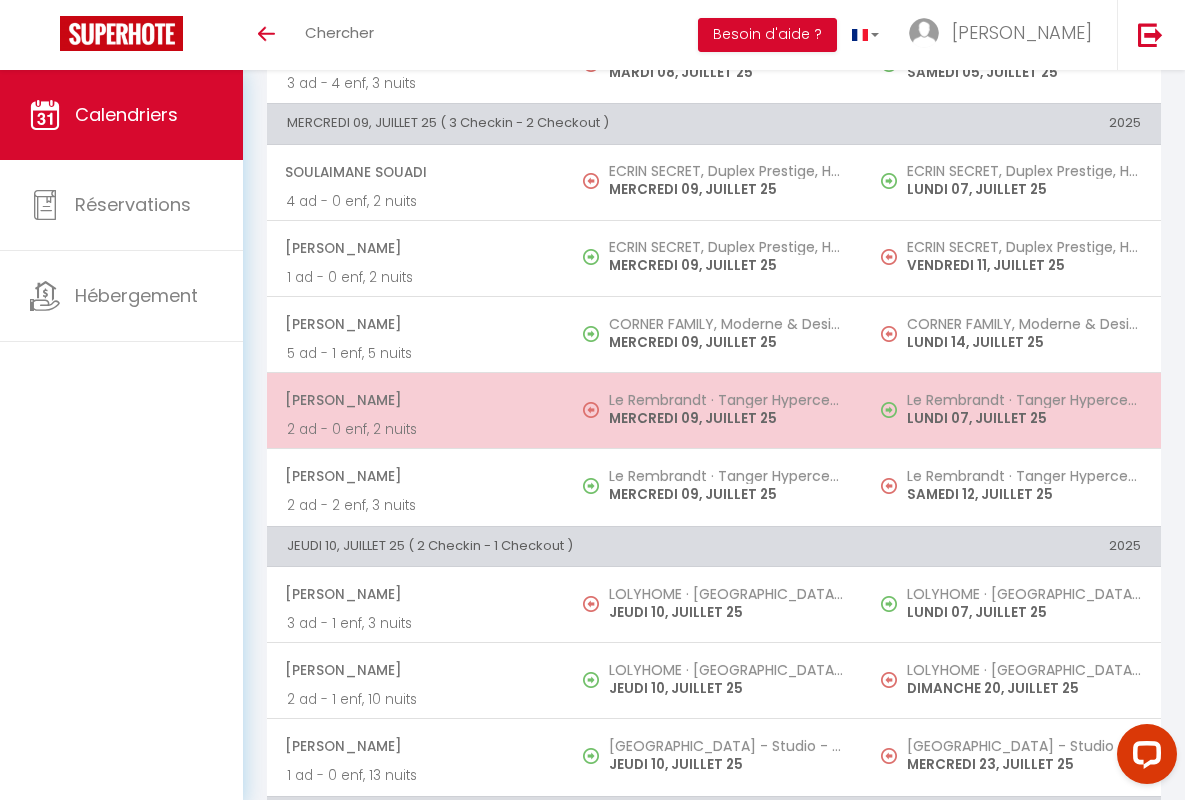 click on "[PERSON_NAME]" at bounding box center (415, 400) 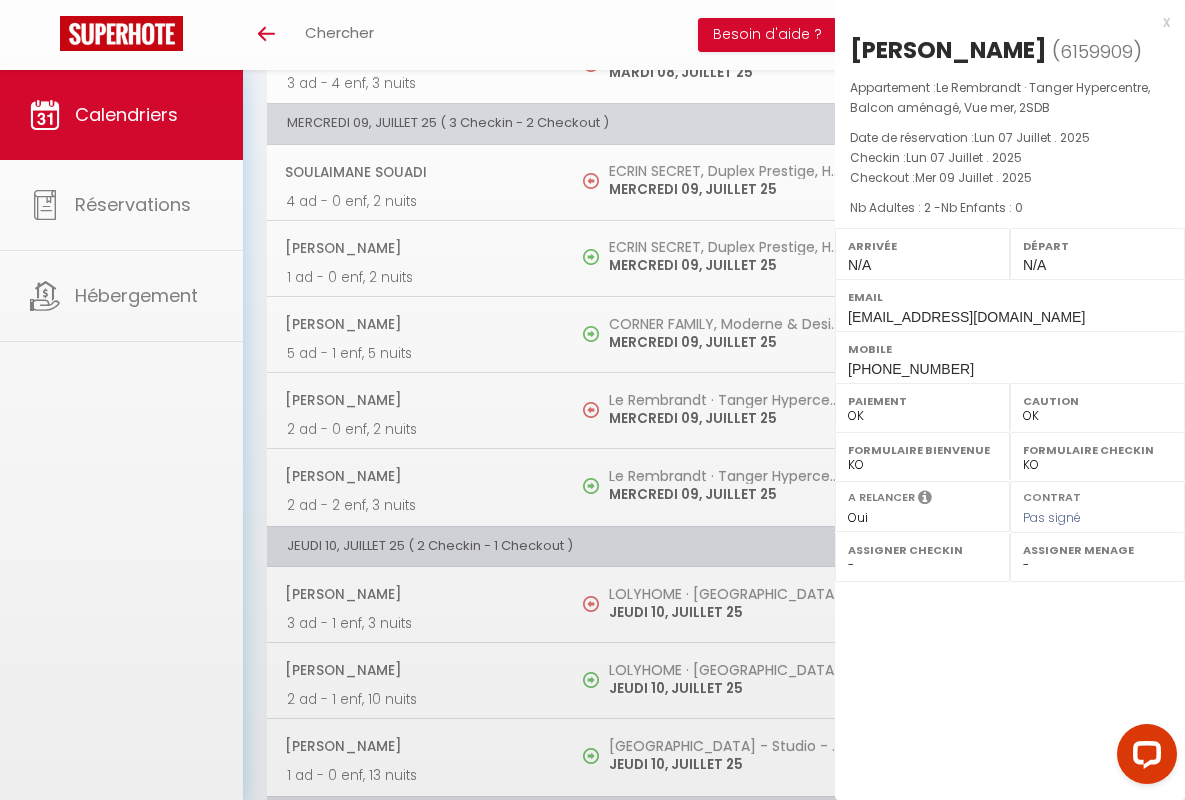 click on "x" at bounding box center [1002, 22] 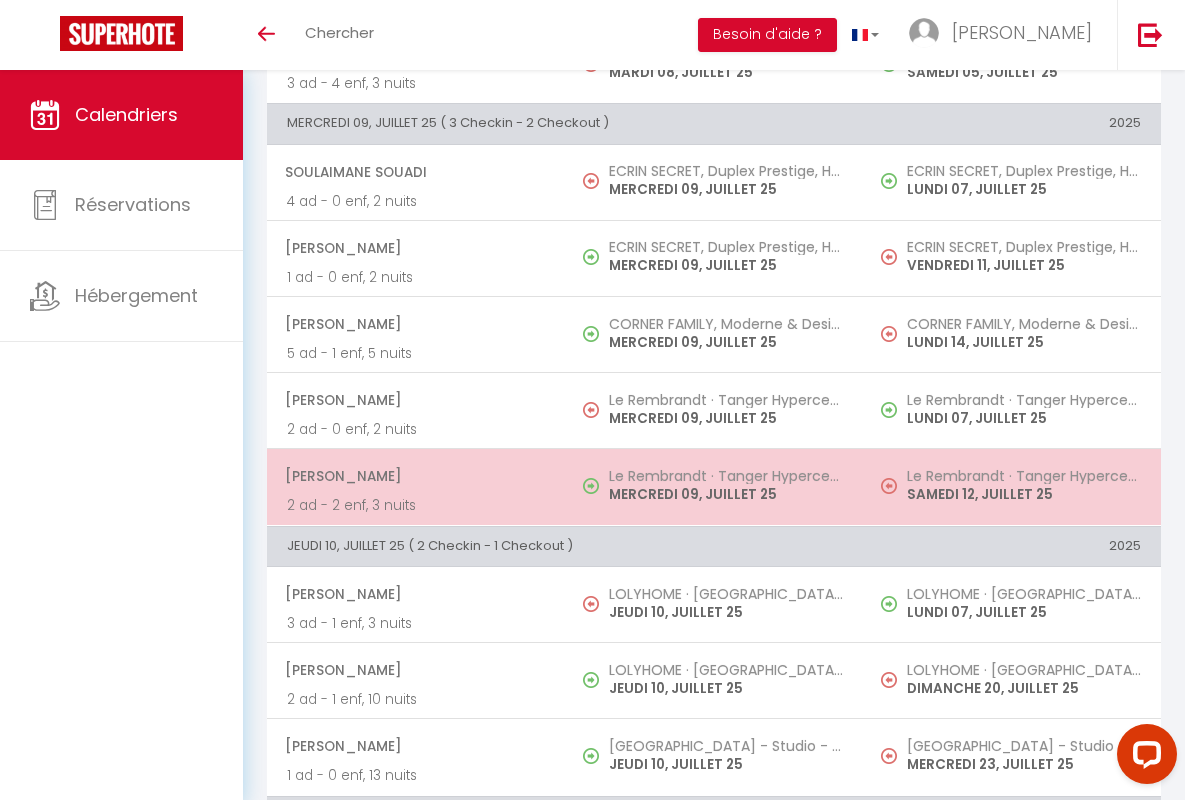 click on "[PERSON_NAME]" at bounding box center [415, 476] 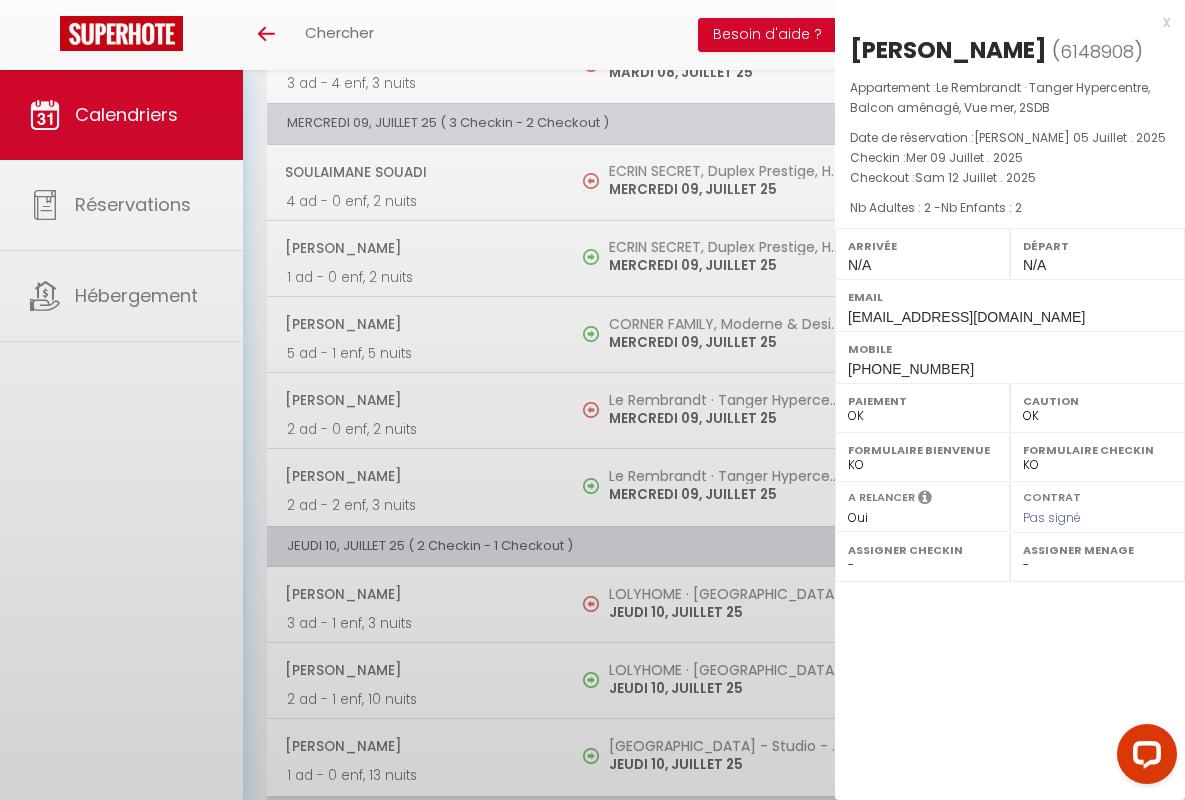 click on "x" at bounding box center (1002, 22) 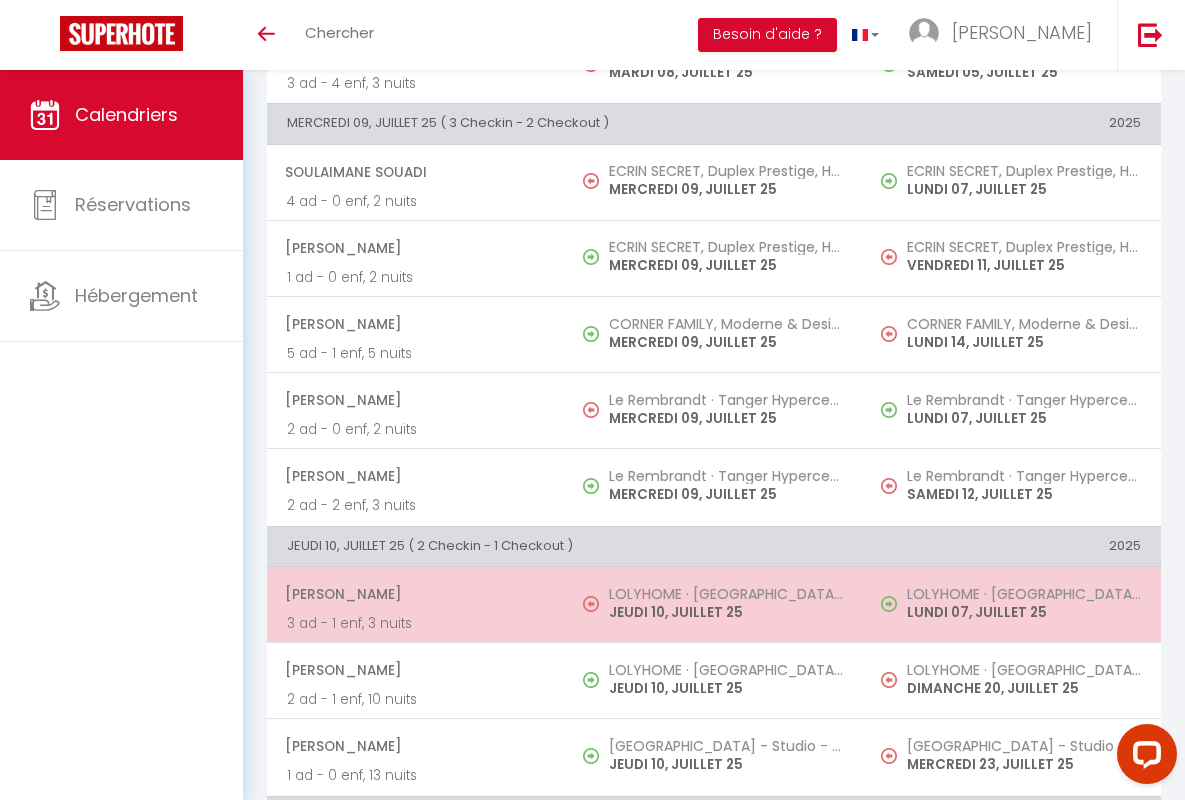 click on "[PERSON_NAME]" at bounding box center (415, 594) 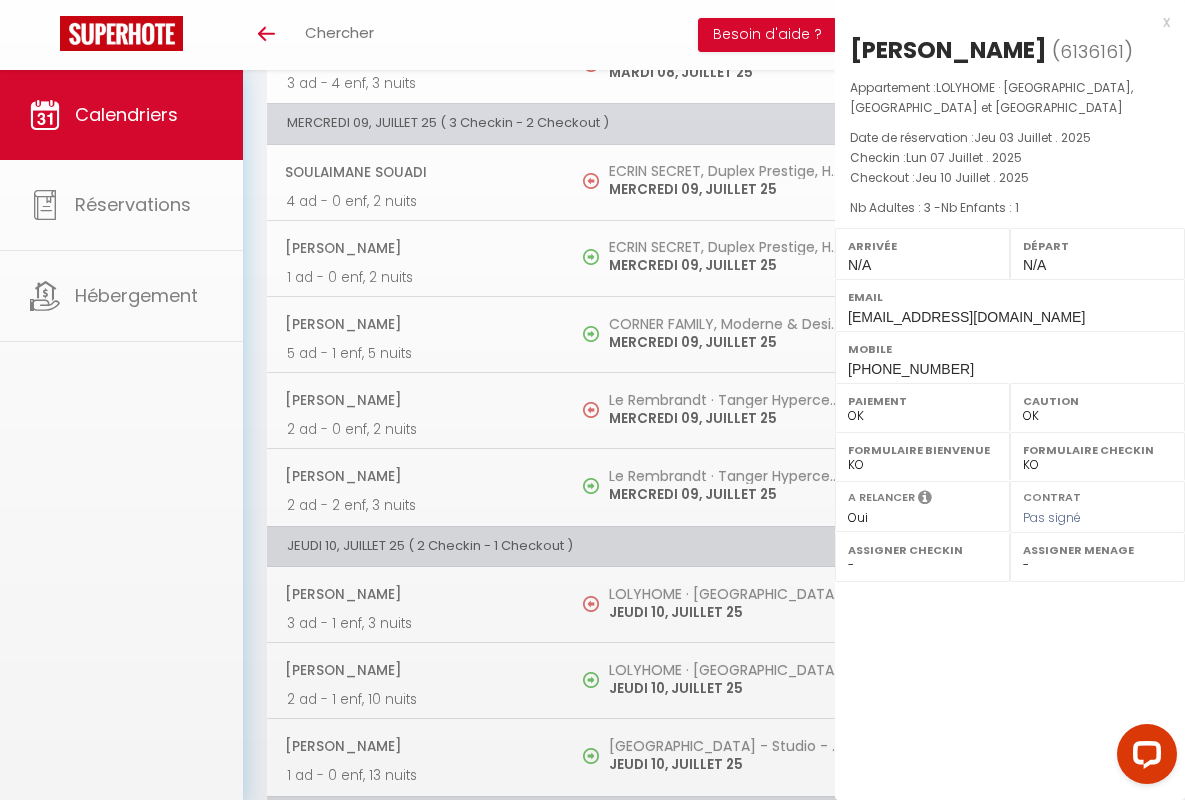 click on "x" at bounding box center [1002, 22] 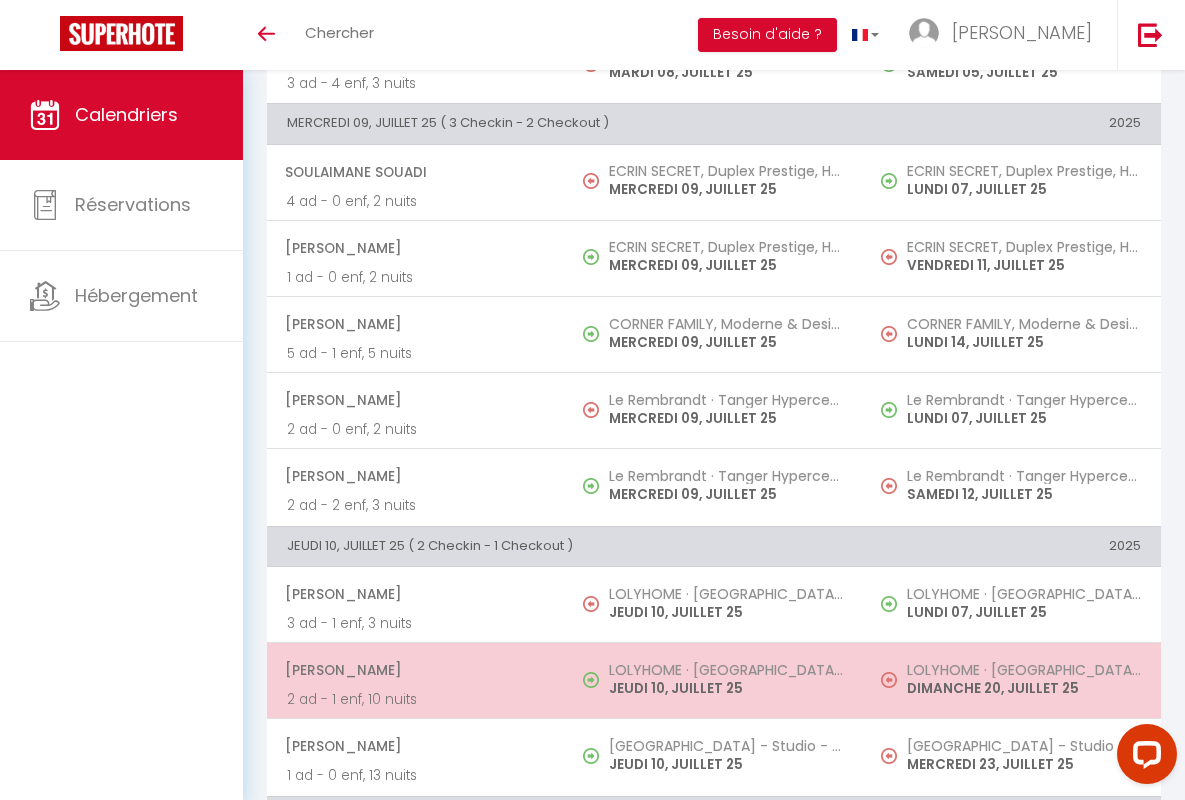 click on "[PERSON_NAME]" at bounding box center [415, 670] 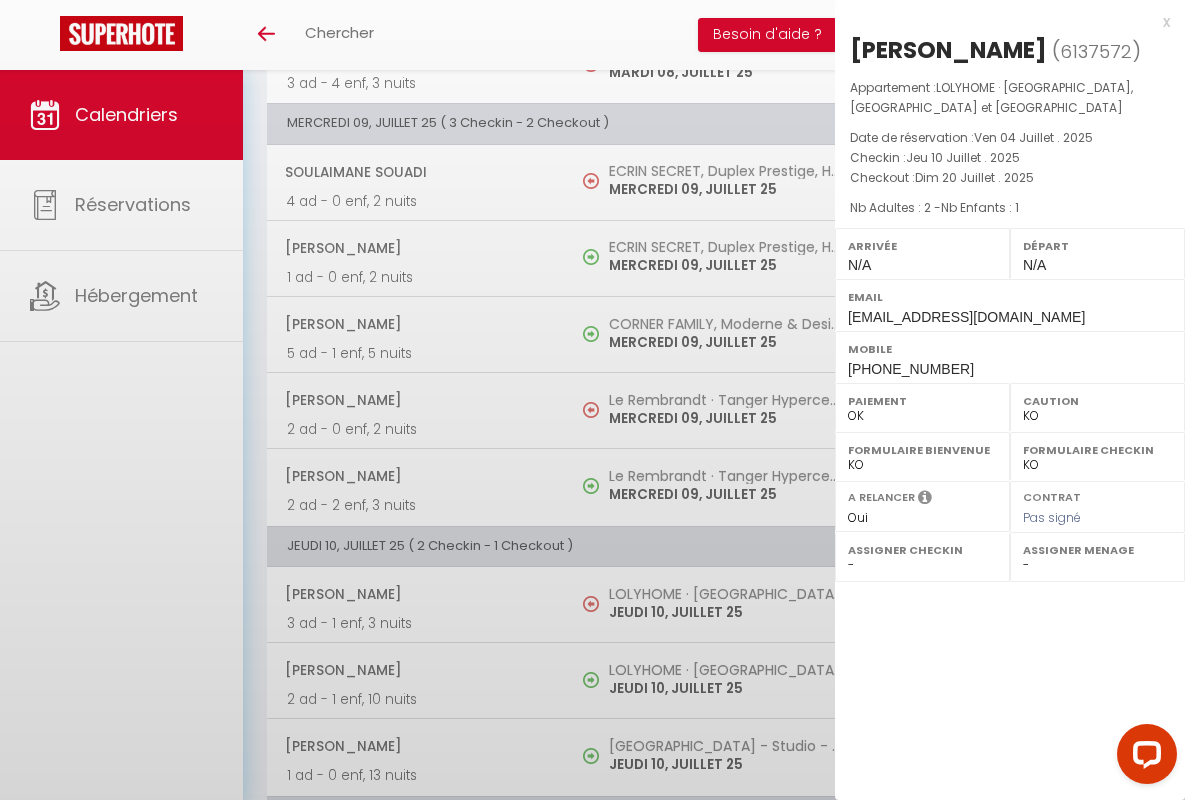 click on "x" at bounding box center (1002, 22) 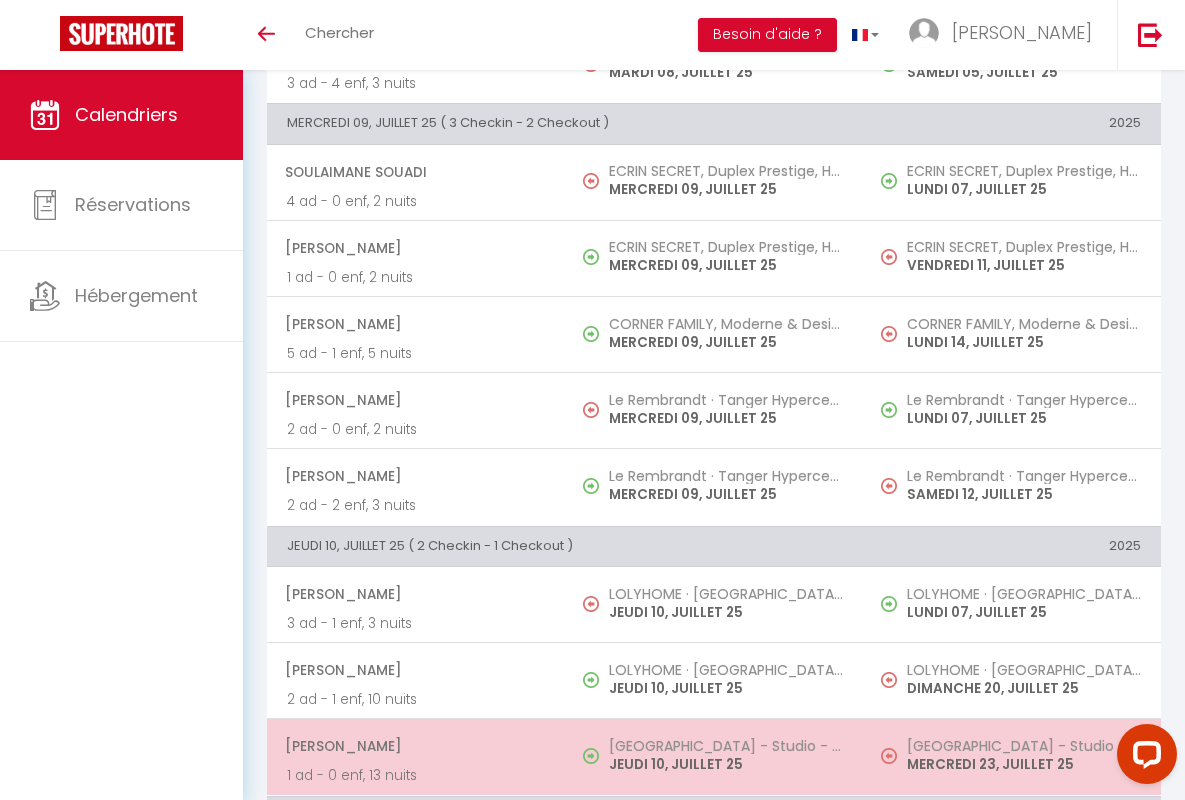 click on "[PERSON_NAME]" at bounding box center (415, 746) 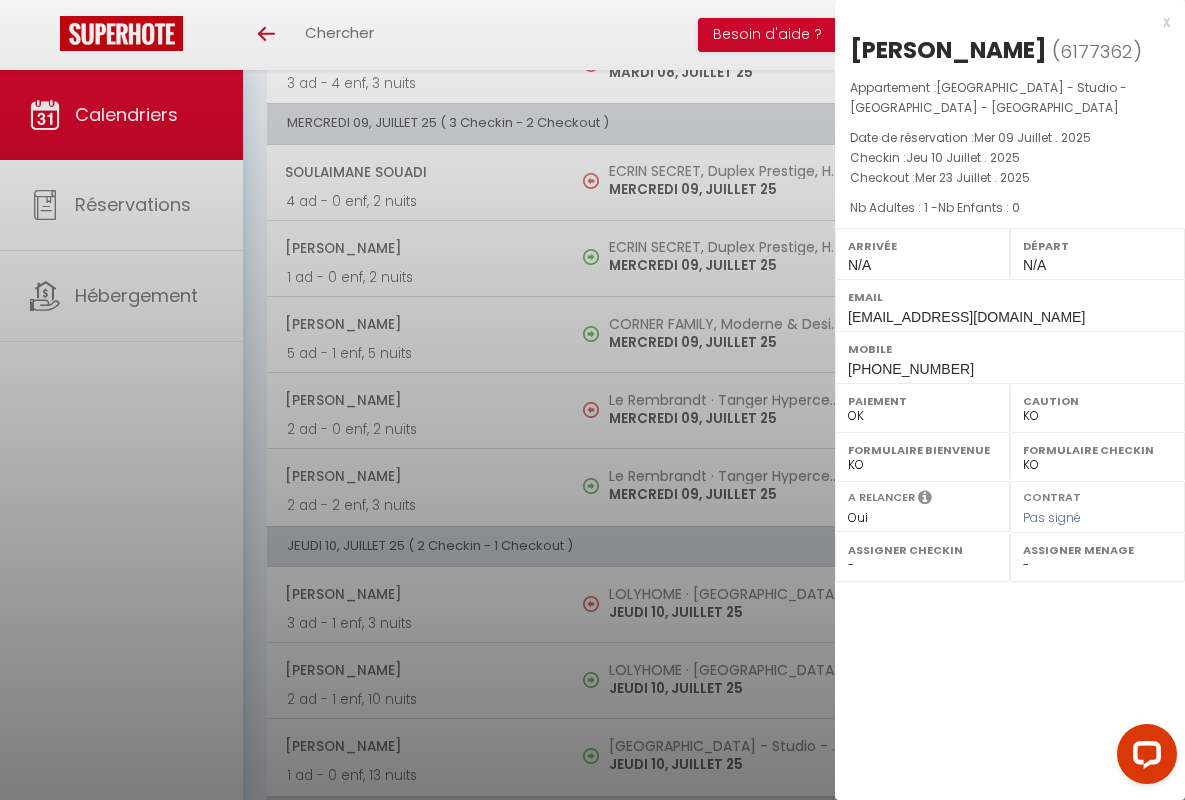click on "x" at bounding box center [1002, 22] 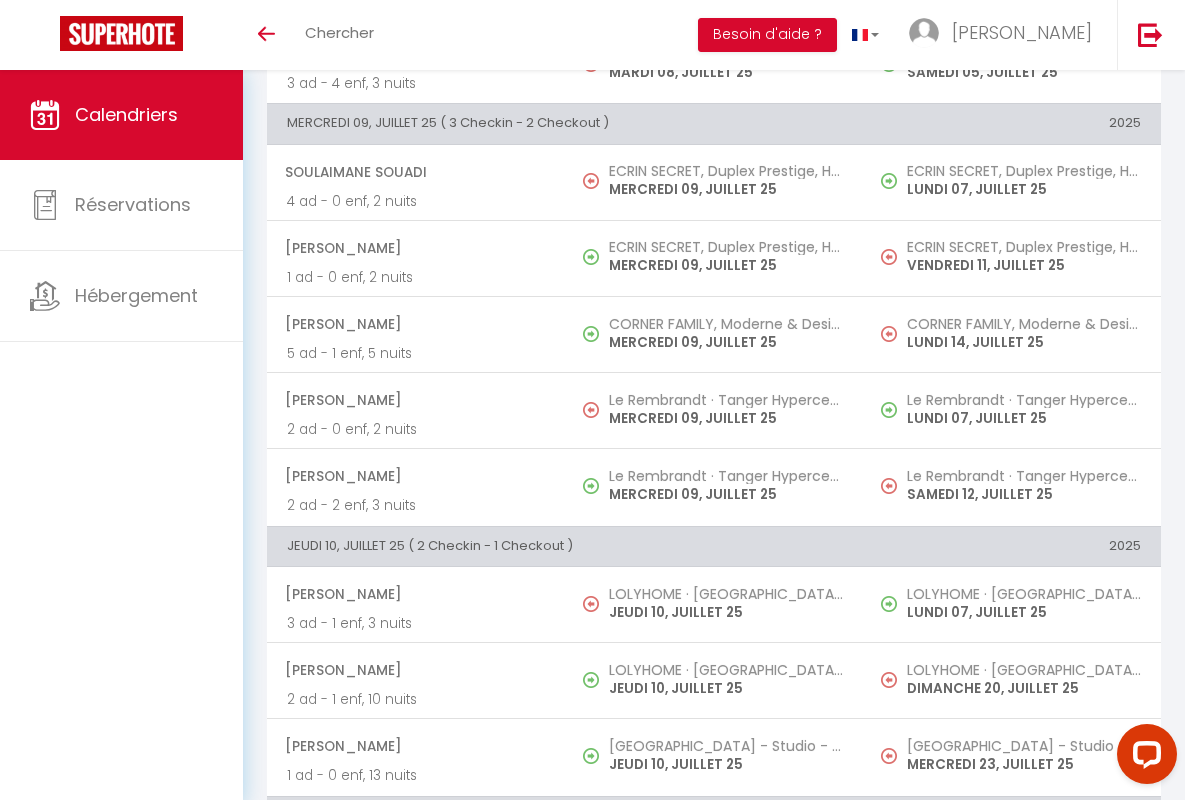 scroll, scrollTop: 1377, scrollLeft: 0, axis: vertical 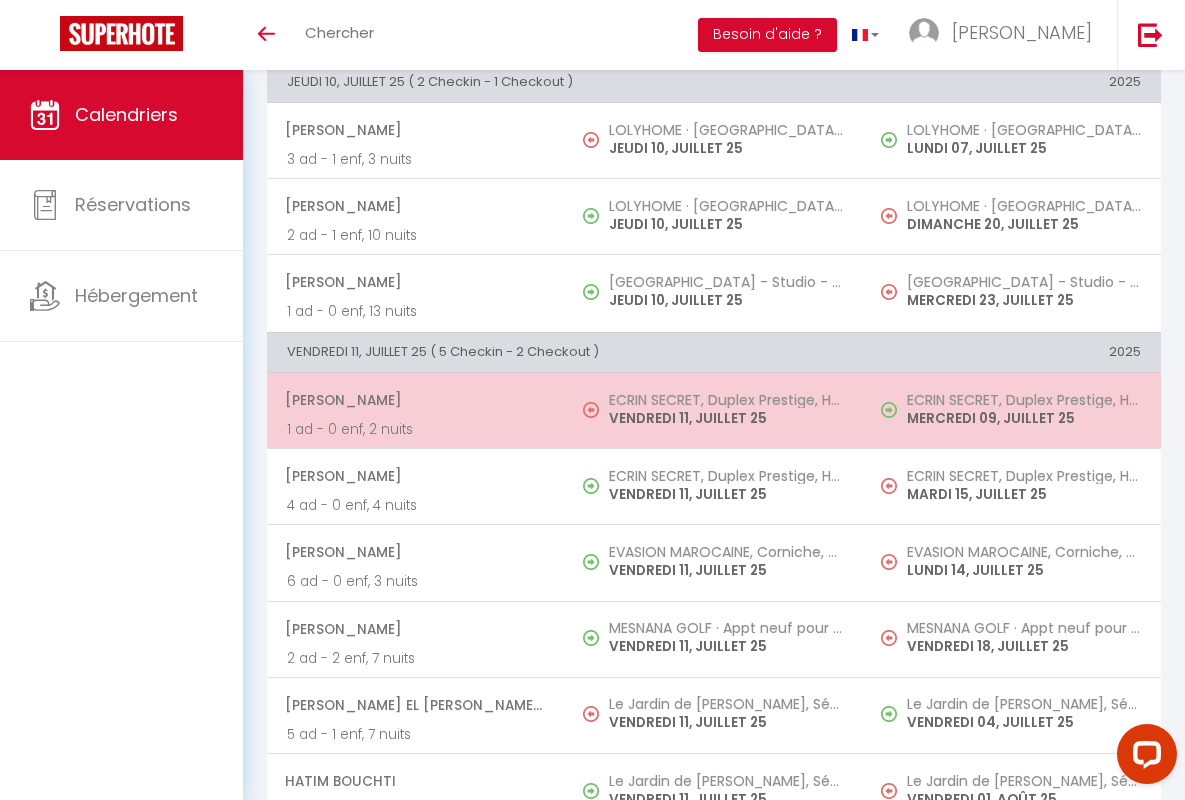 click on "[PERSON_NAME]" at bounding box center (415, 400) 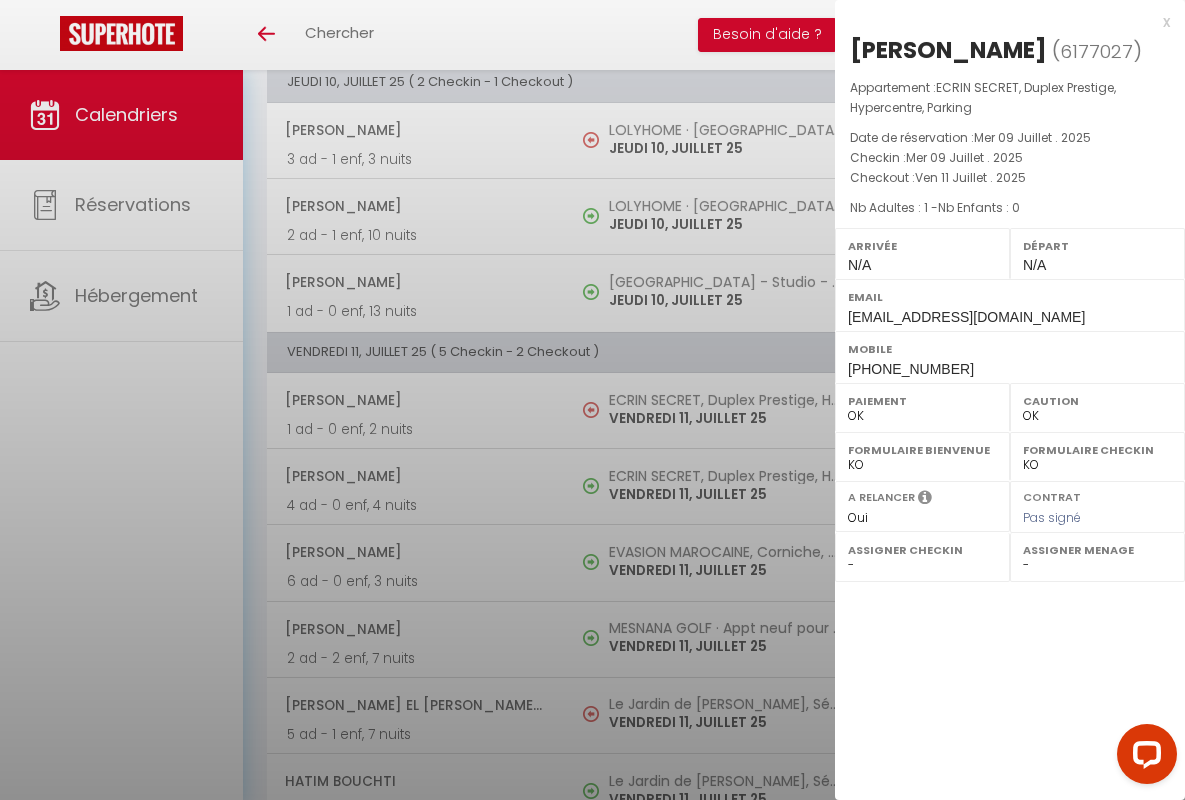 click on "x" at bounding box center (1002, 22) 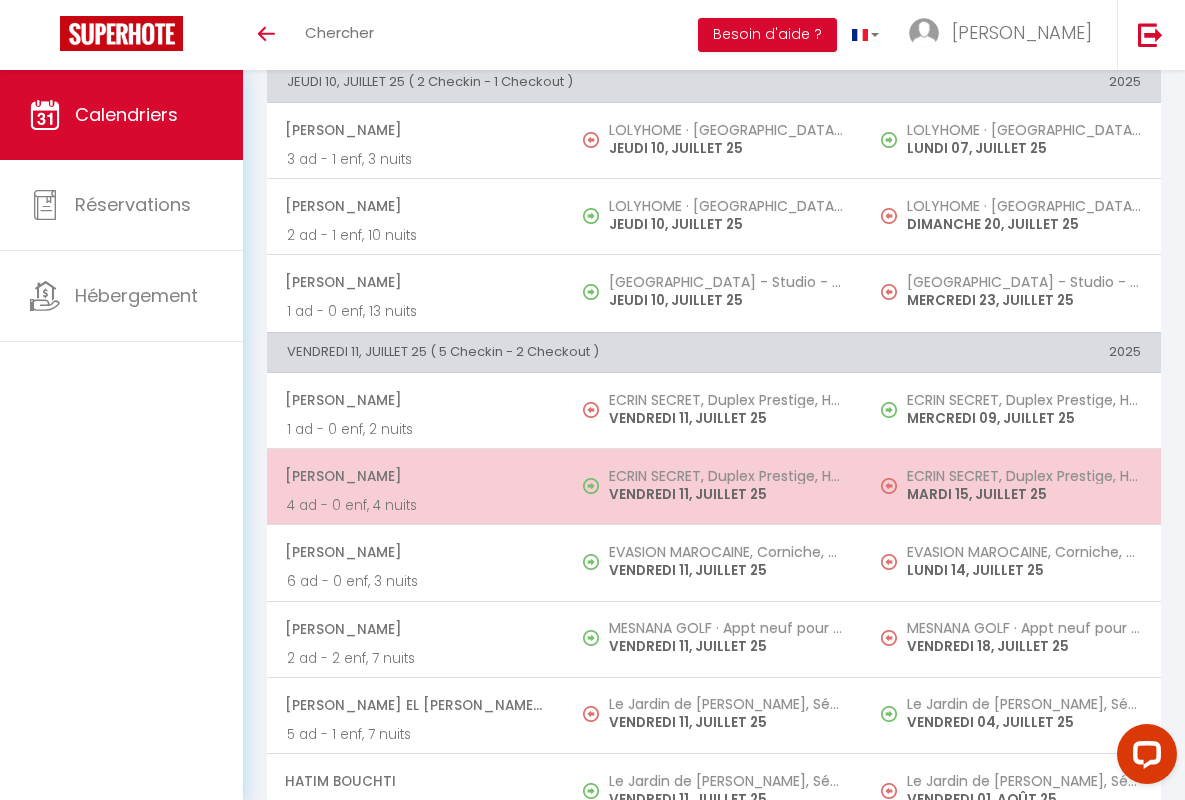 click on "[PERSON_NAME]" at bounding box center (415, 476) 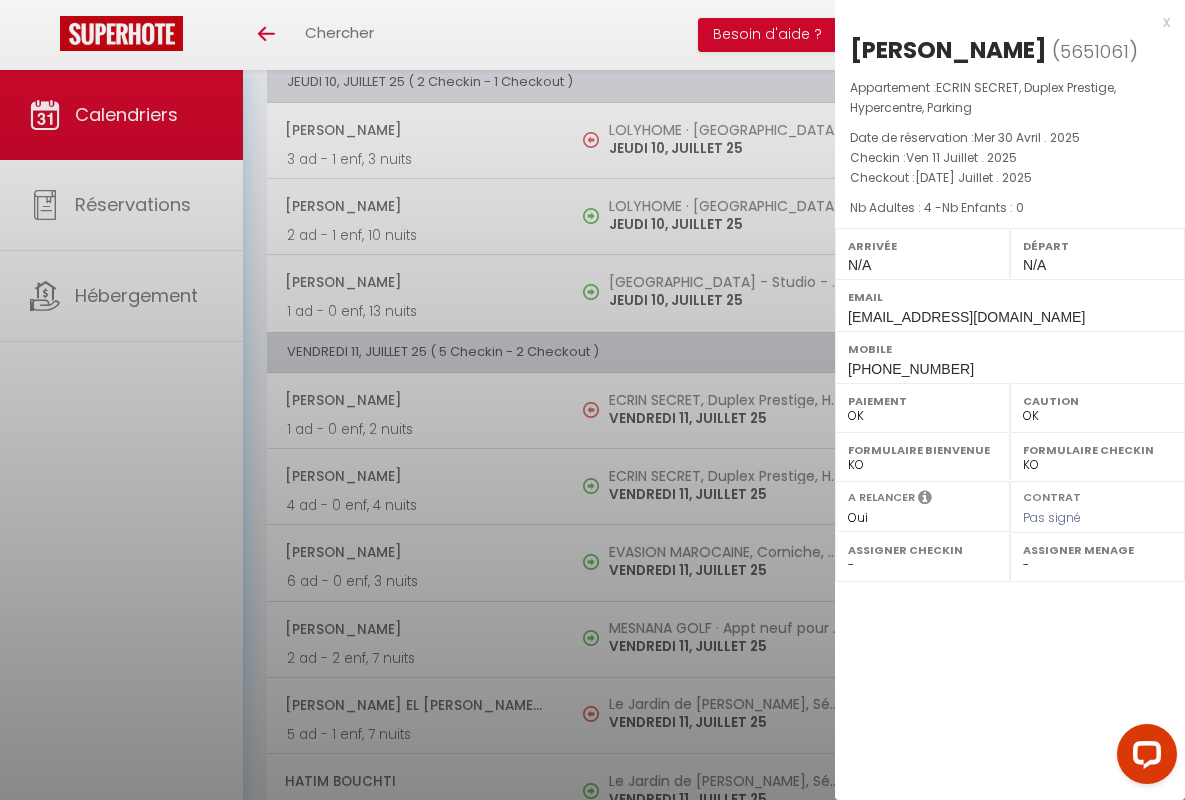 click on "x" at bounding box center [1002, 22] 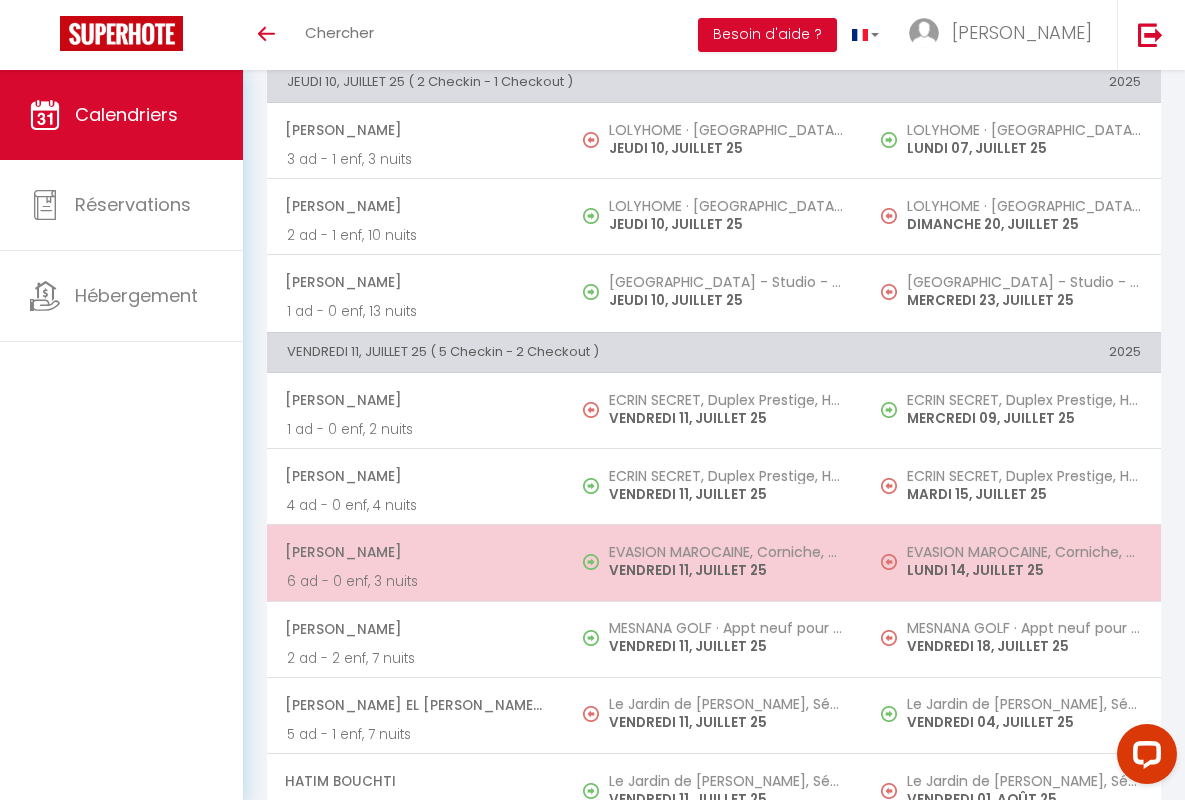 click on "[PERSON_NAME]" at bounding box center [415, 552] 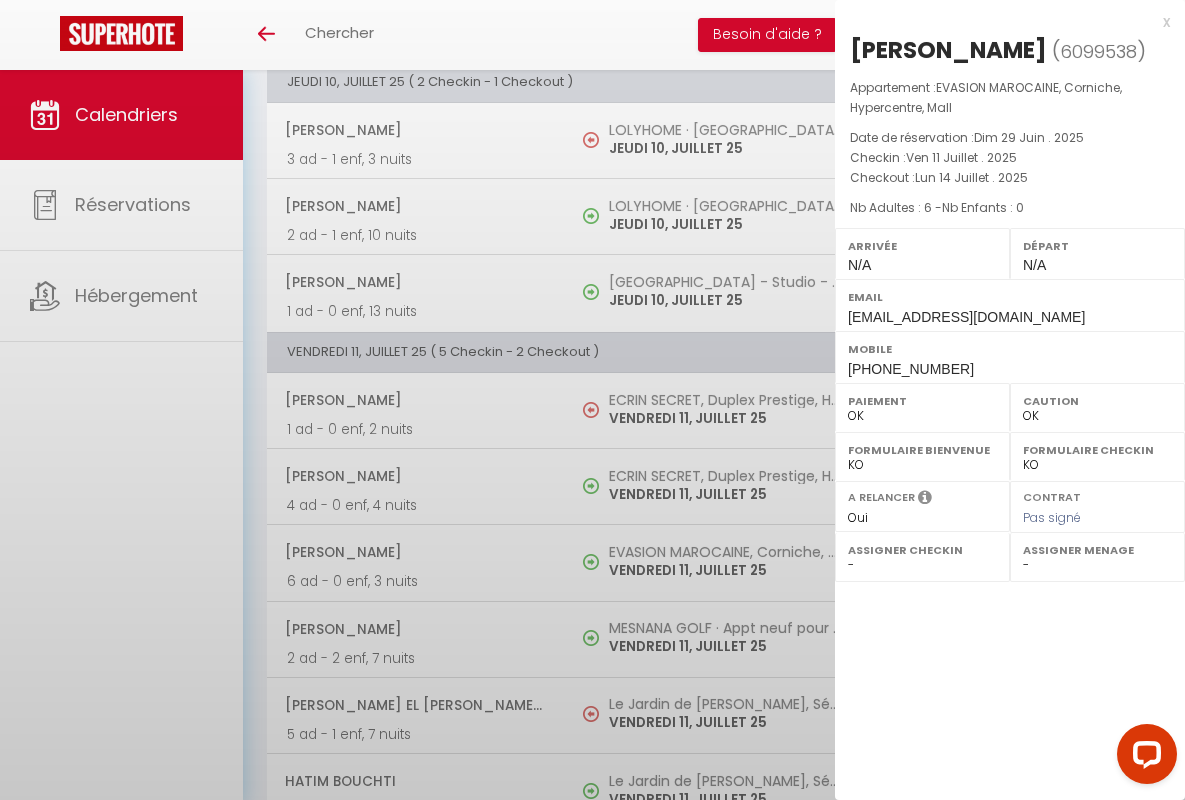 click on "x" at bounding box center (1002, 22) 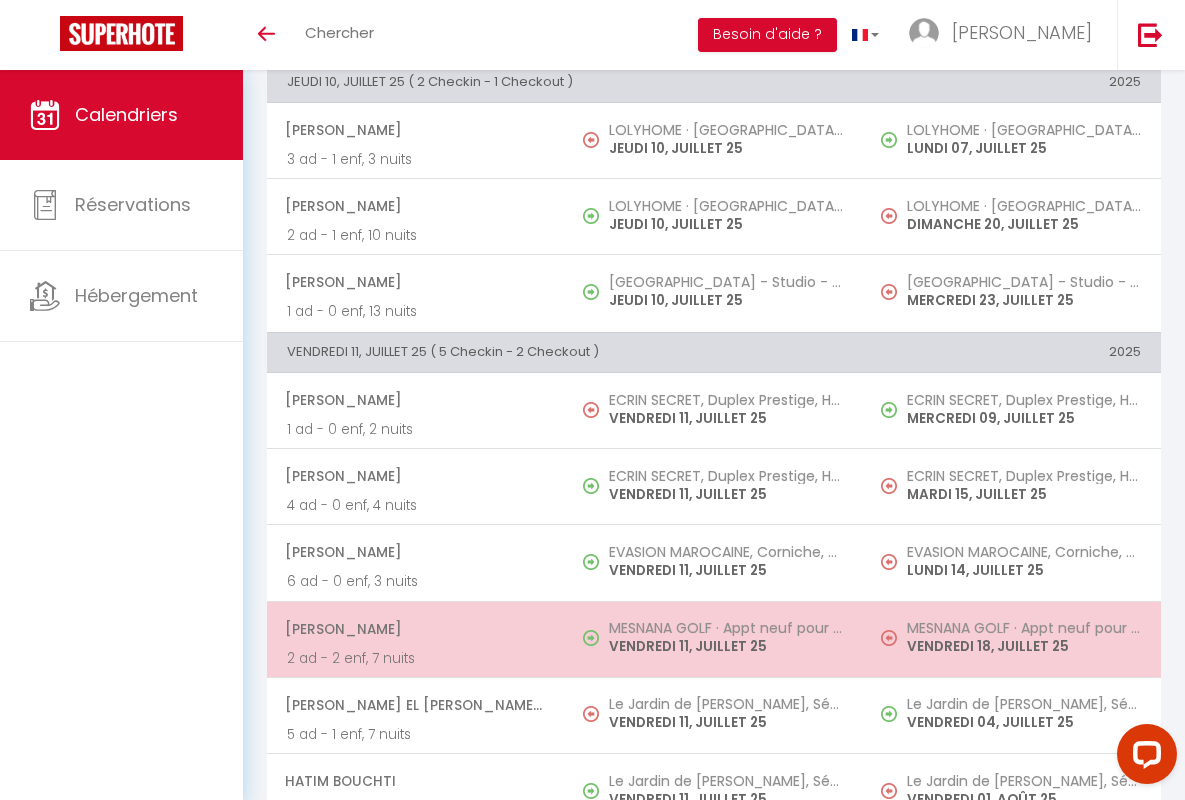 click on "[PERSON_NAME]" at bounding box center (415, 629) 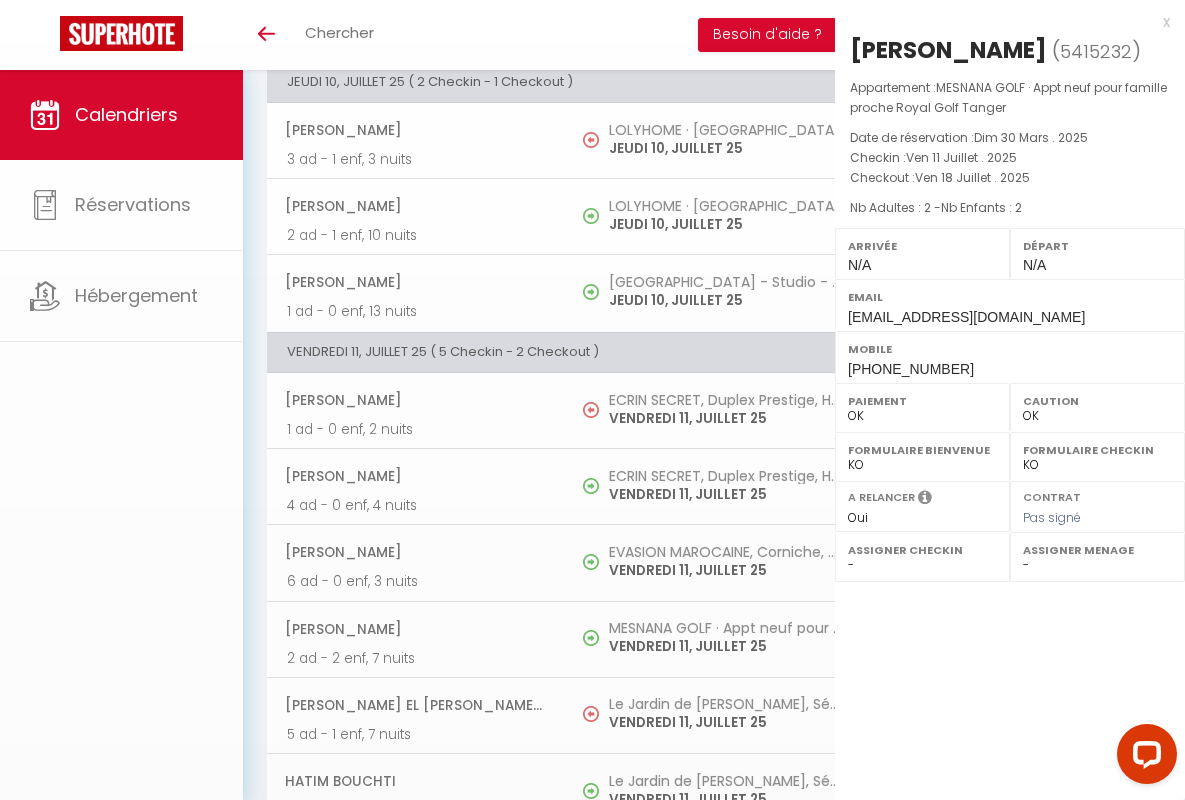 click on "x" at bounding box center (1002, 22) 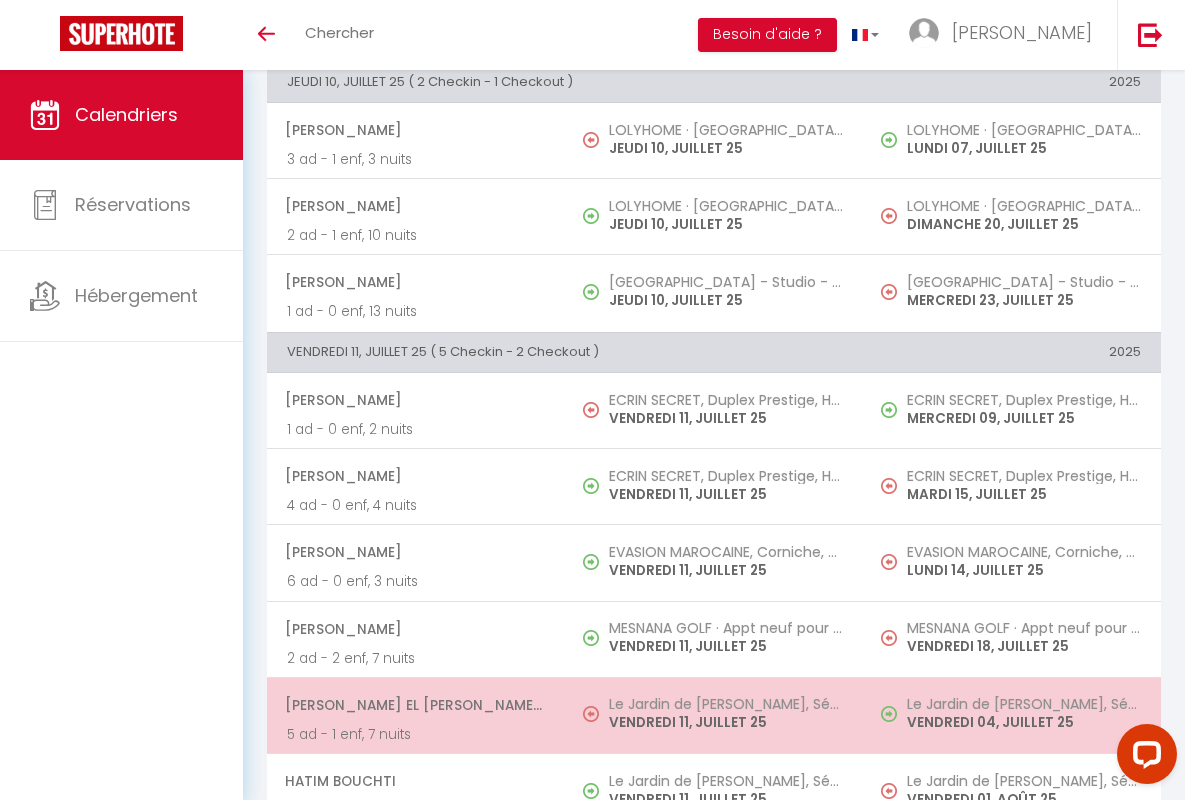 click on "[PERSON_NAME] El [PERSON_NAME] Serroukh" at bounding box center (415, 705) 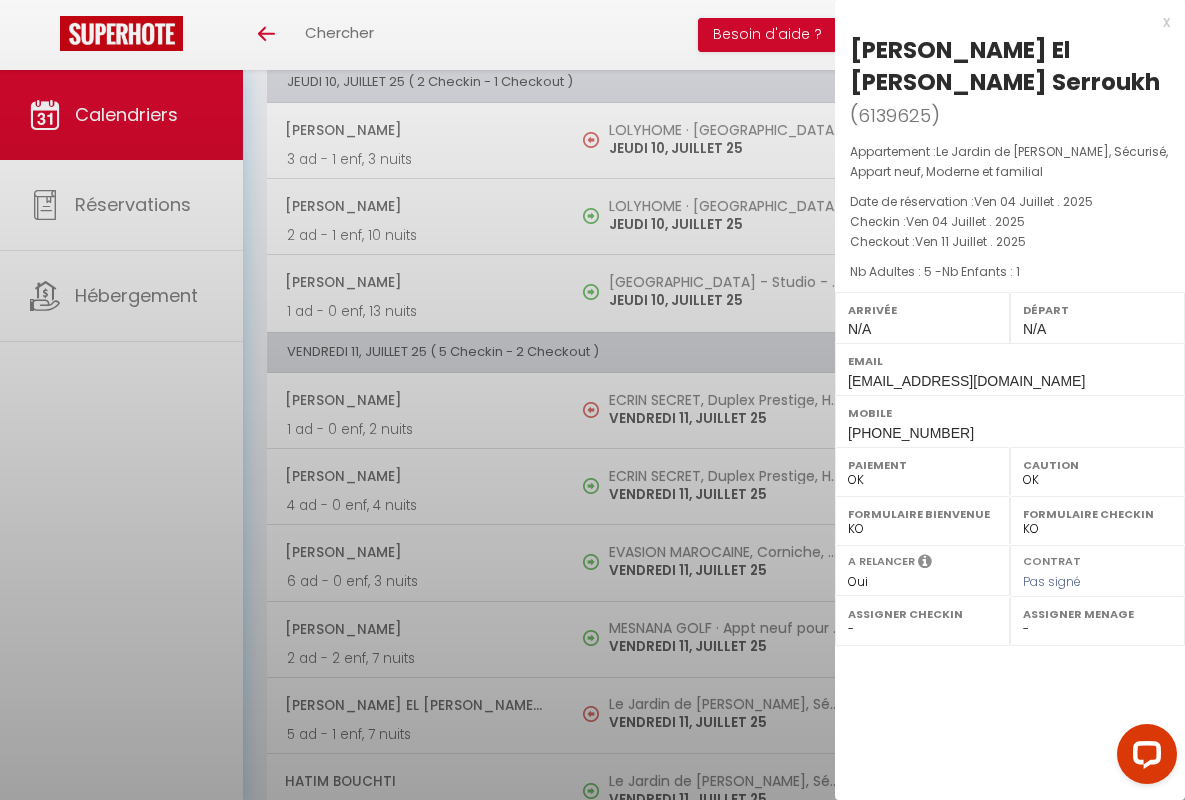 click on "x" at bounding box center [1002, 22] 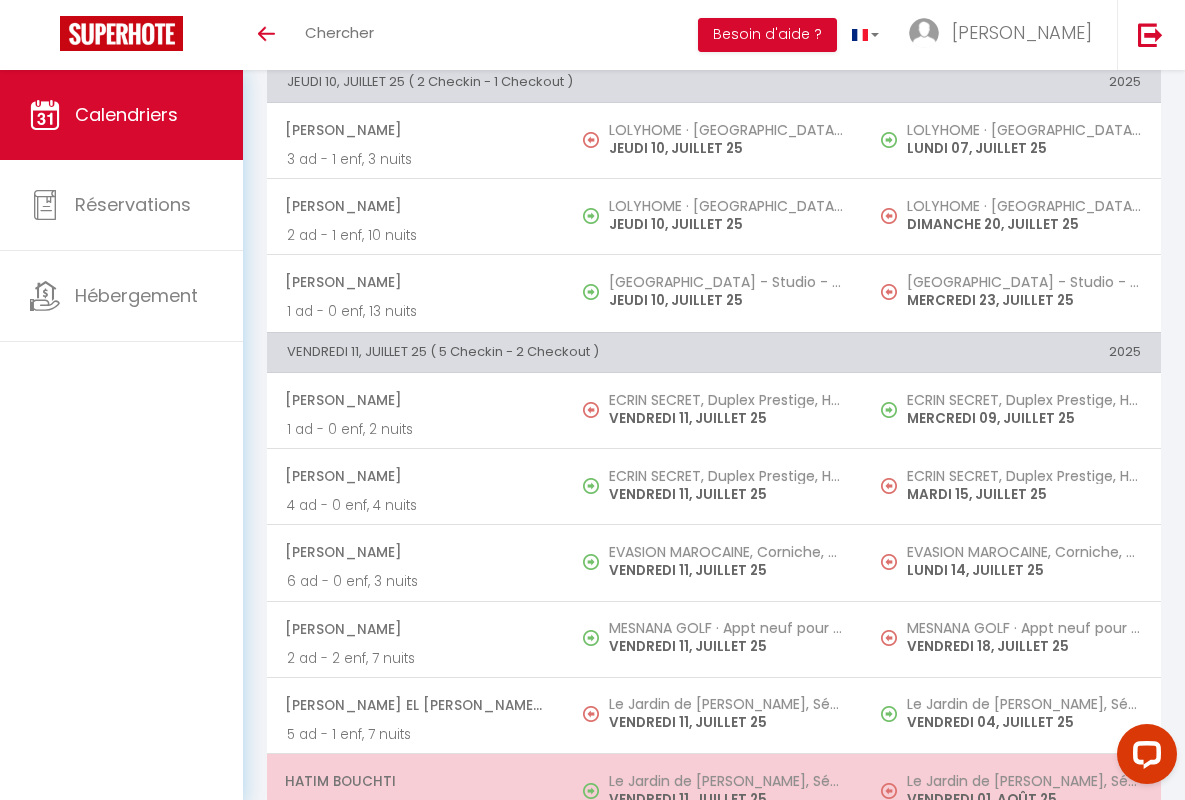 click on "Hatim Bouchti" at bounding box center (415, 781) 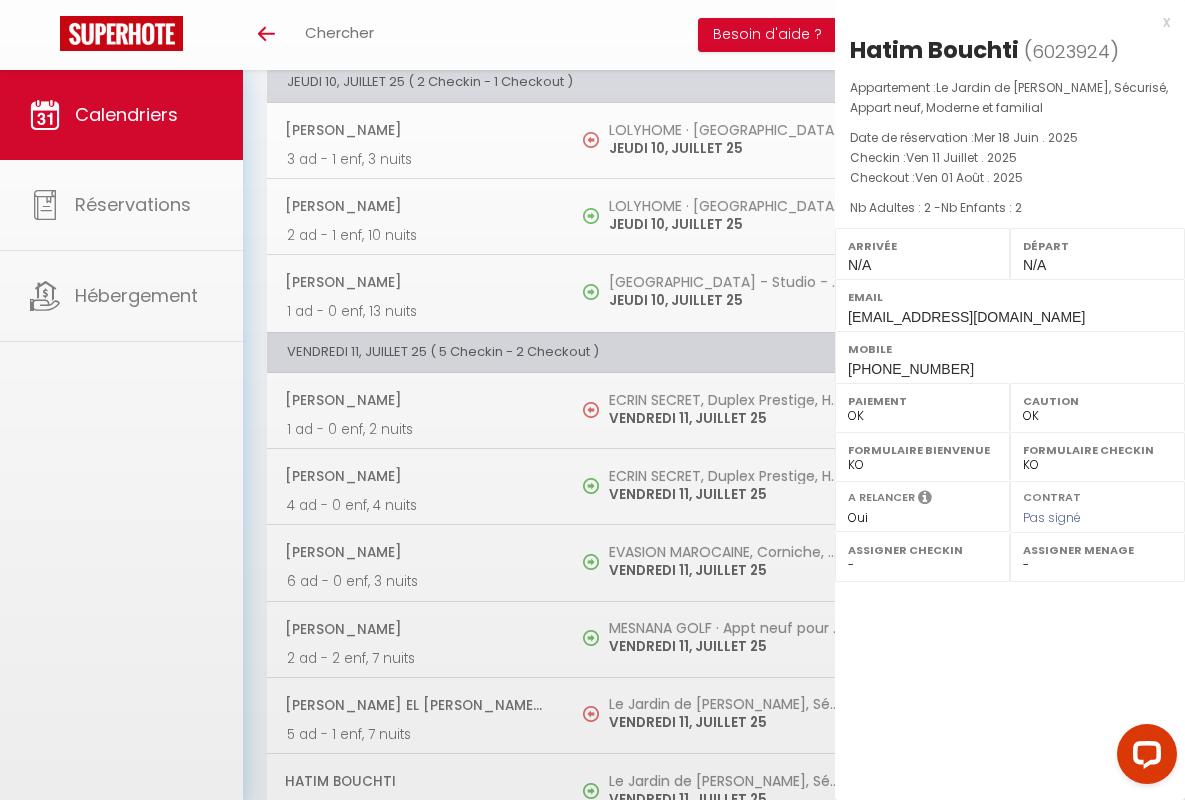 click on "x" at bounding box center [1002, 22] 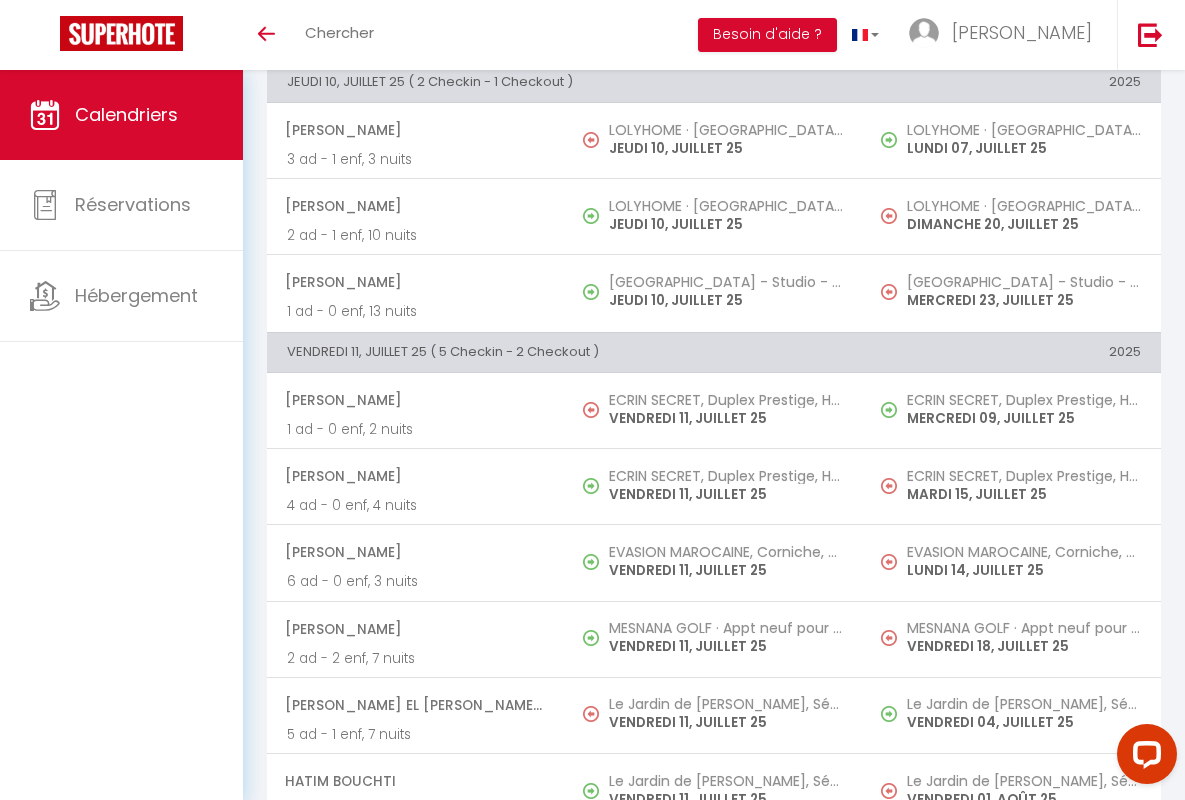 scroll, scrollTop: 1834, scrollLeft: 0, axis: vertical 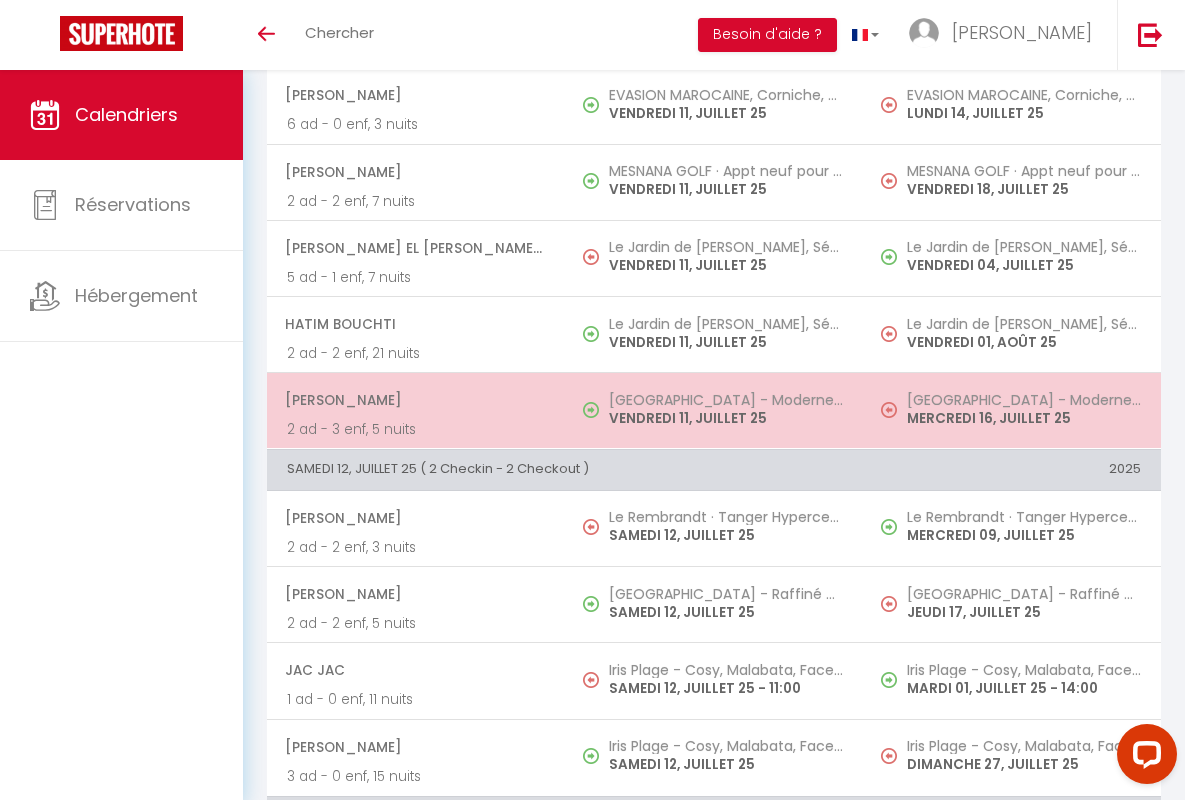 click on "[PERSON_NAME]" at bounding box center [415, 400] 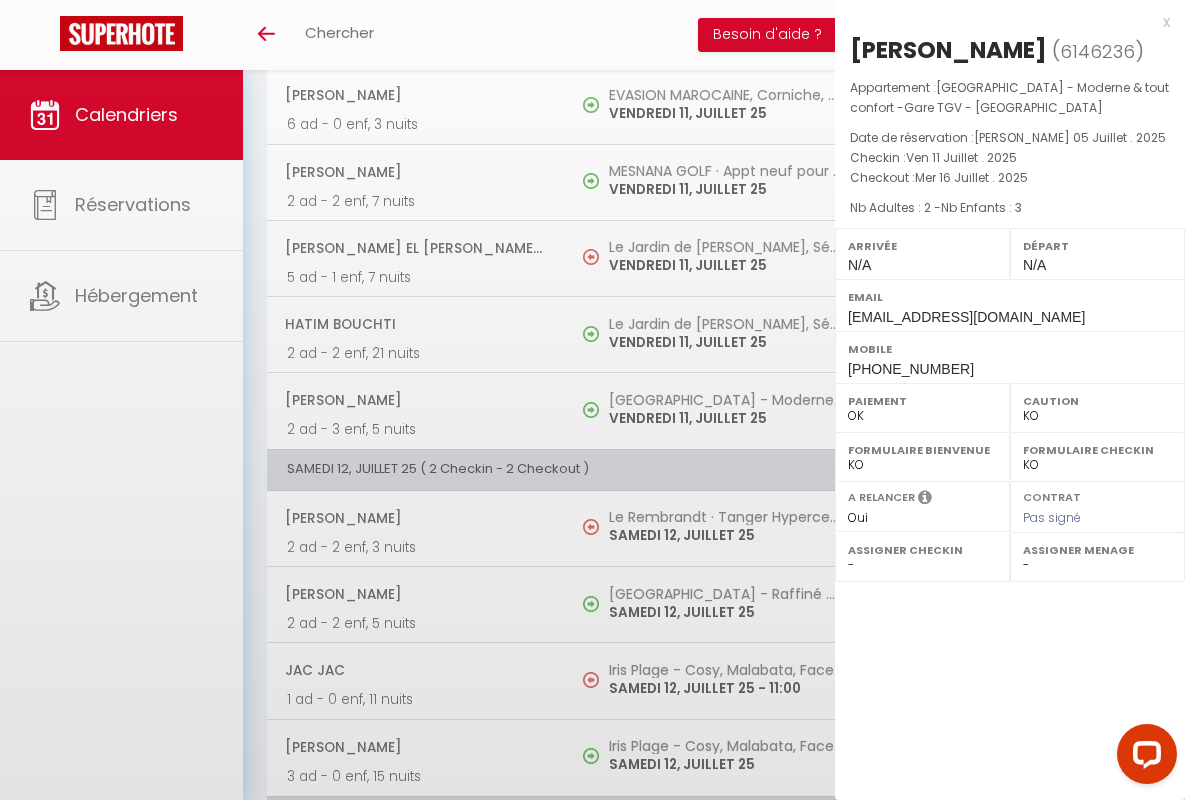 click on "x" at bounding box center (1002, 22) 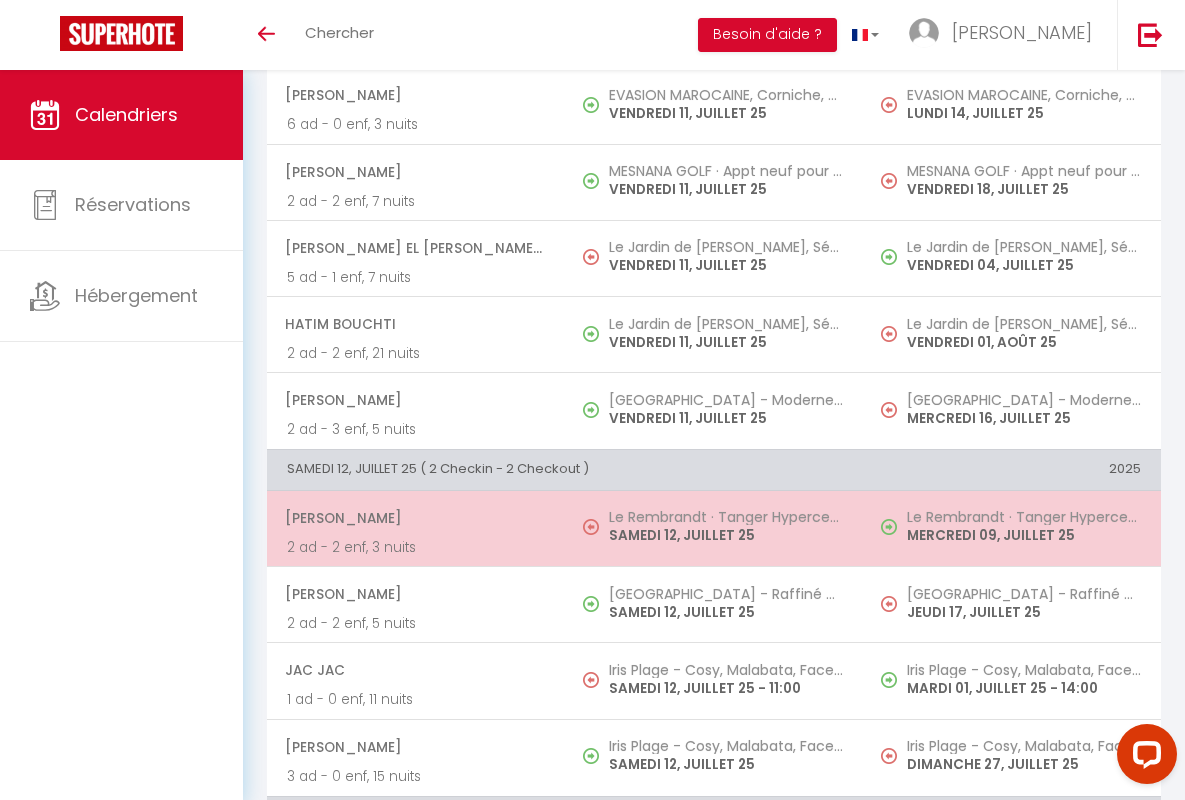 click on "[PERSON_NAME]" at bounding box center [415, 518] 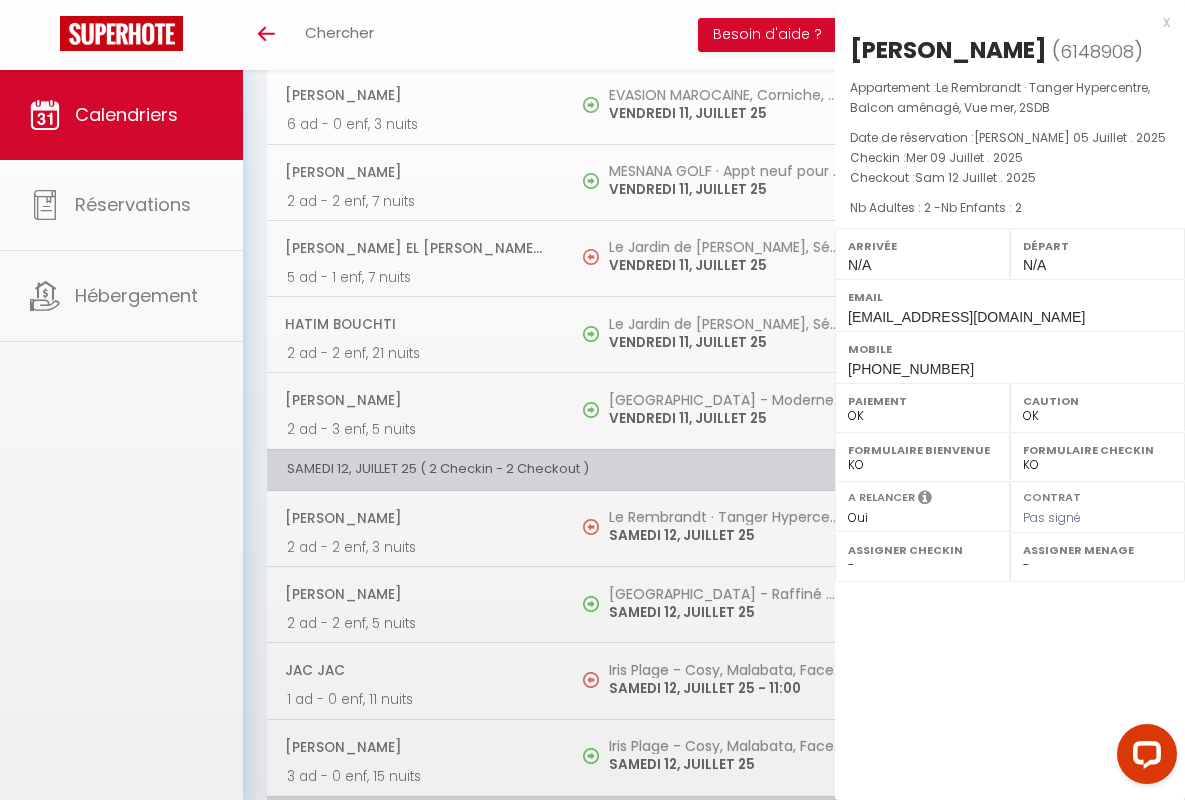 click on "x" at bounding box center [1002, 22] 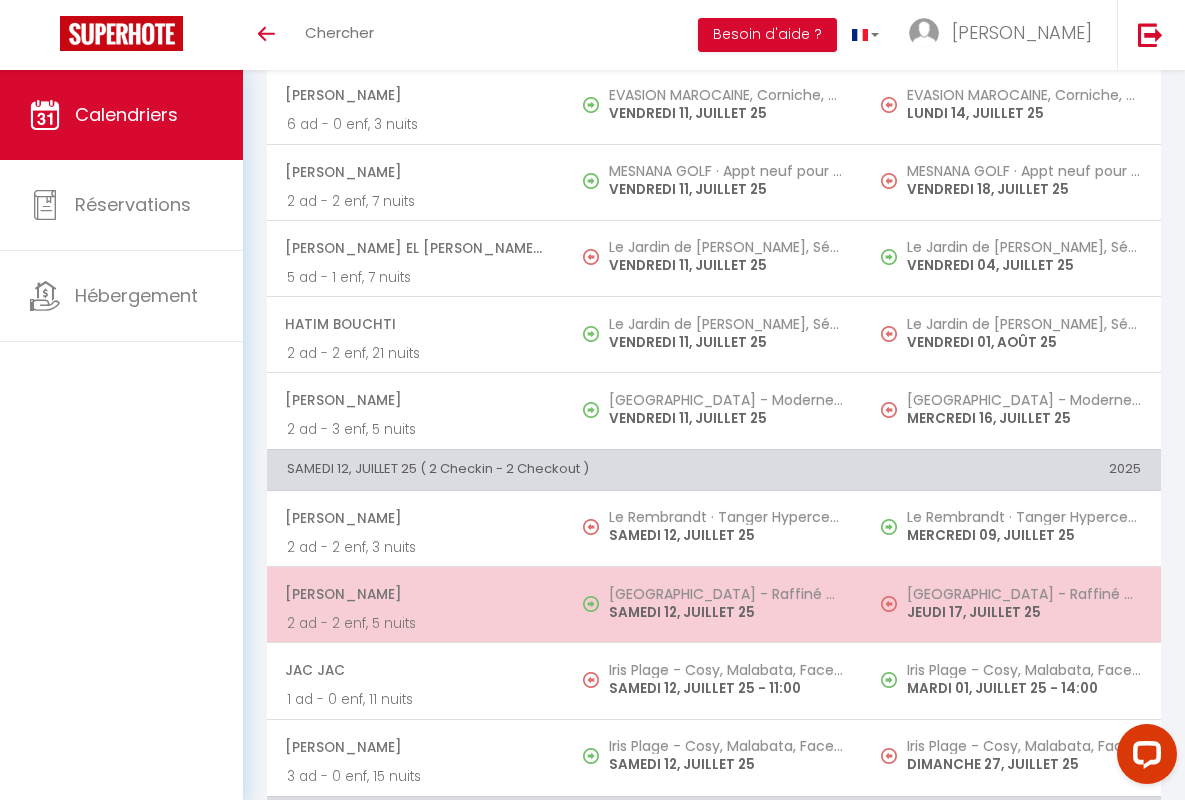 click on "[PERSON_NAME]" at bounding box center (415, 594) 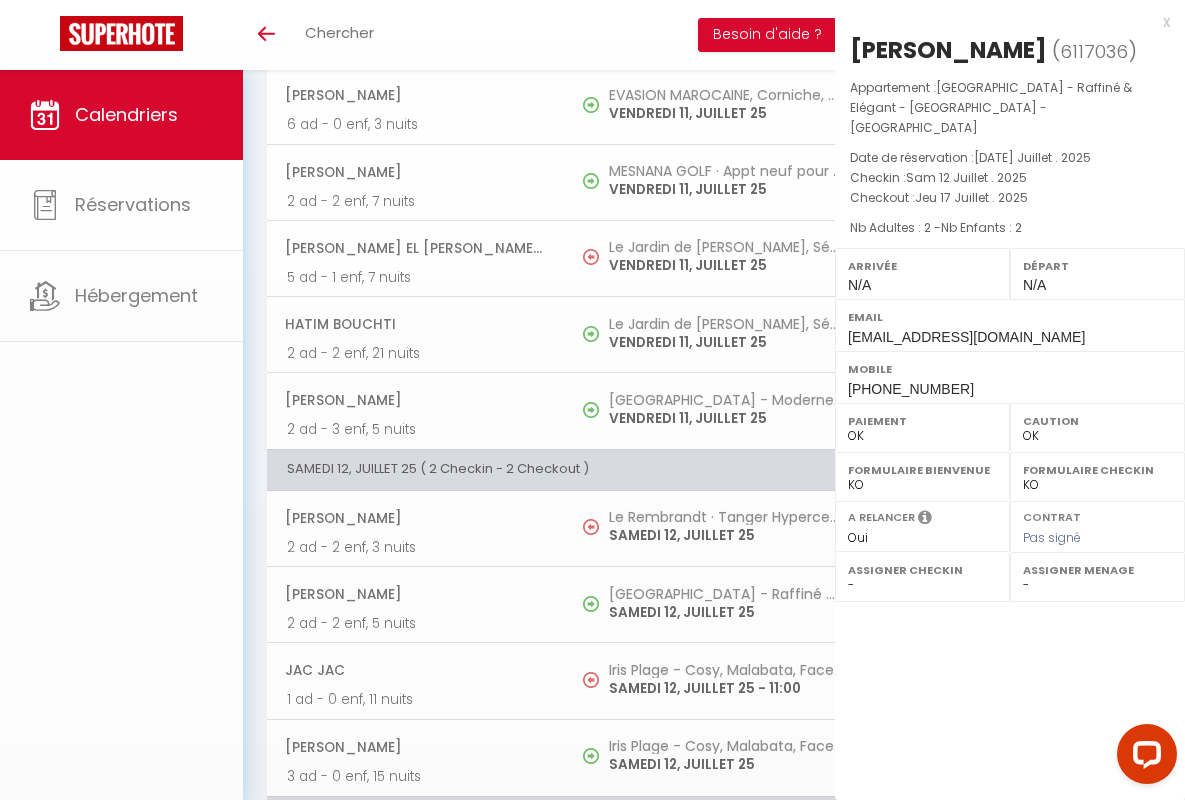 click on "x" at bounding box center (1002, 22) 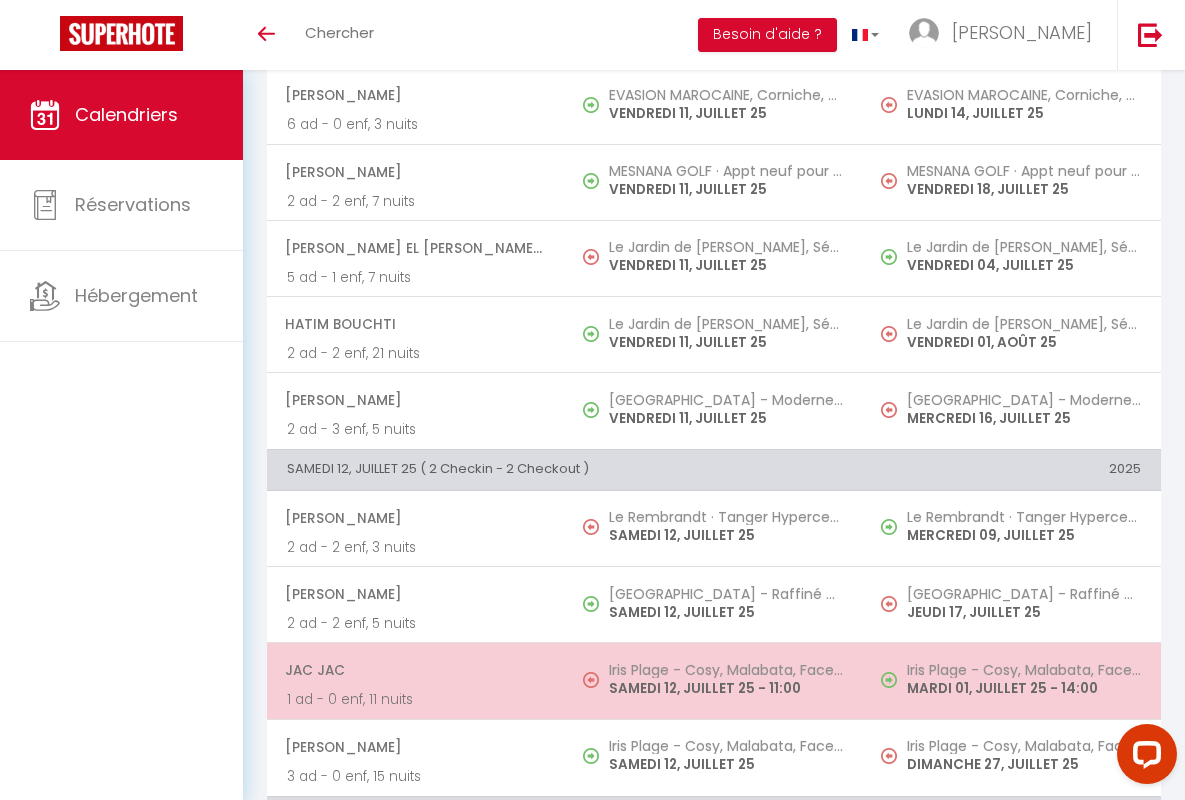 click on "JAC JAC" at bounding box center [415, 670] 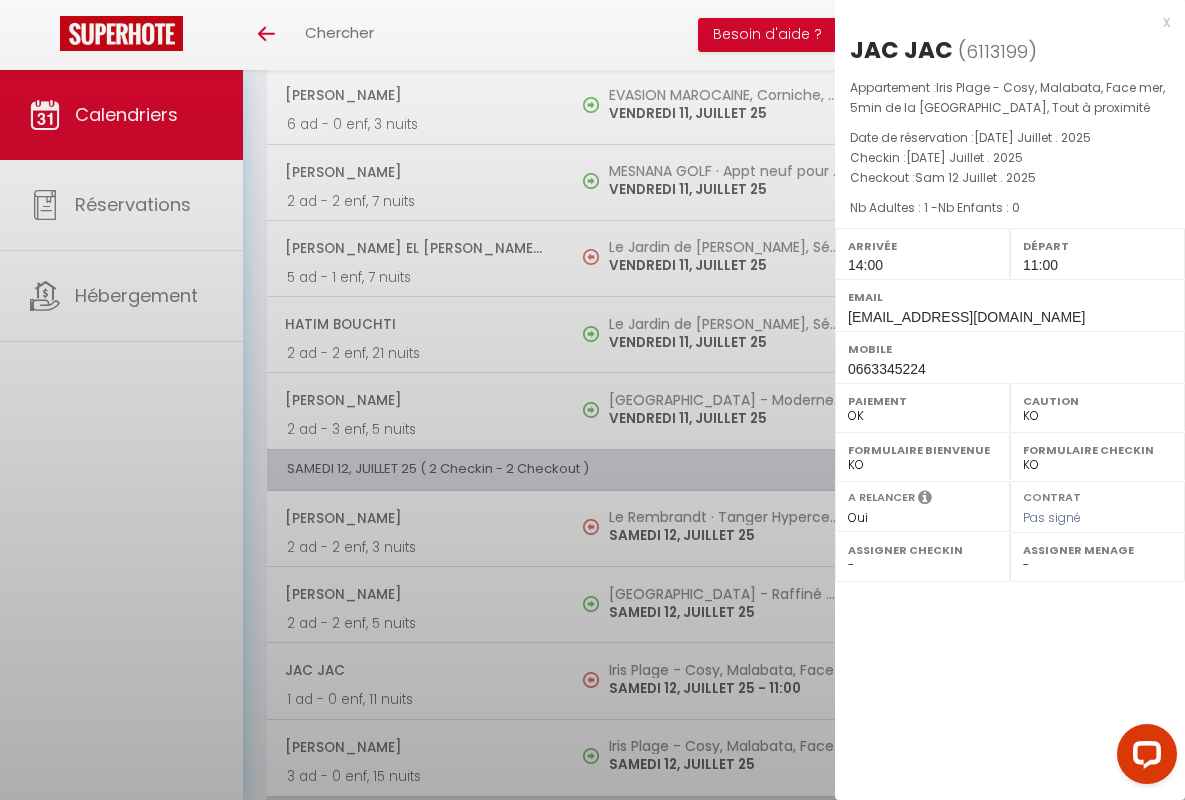 click on "x" at bounding box center [1002, 22] 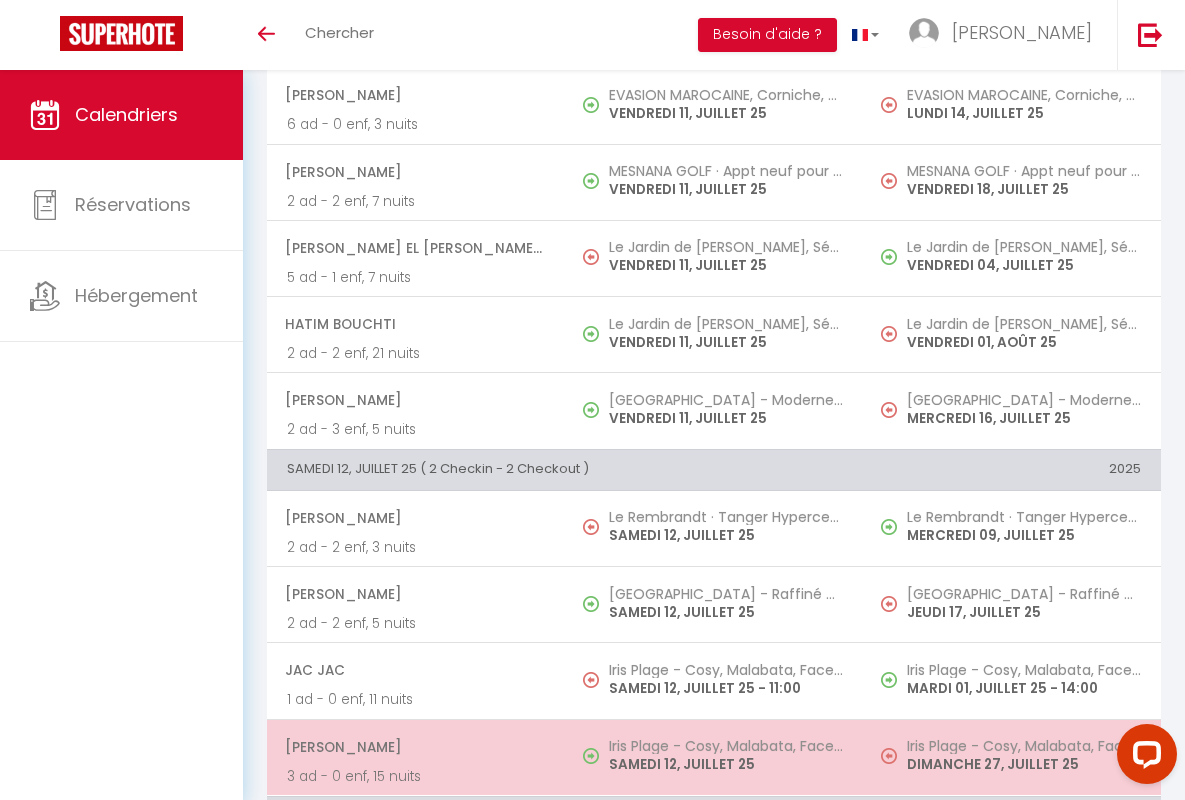 click on "[PERSON_NAME]" at bounding box center (415, 747) 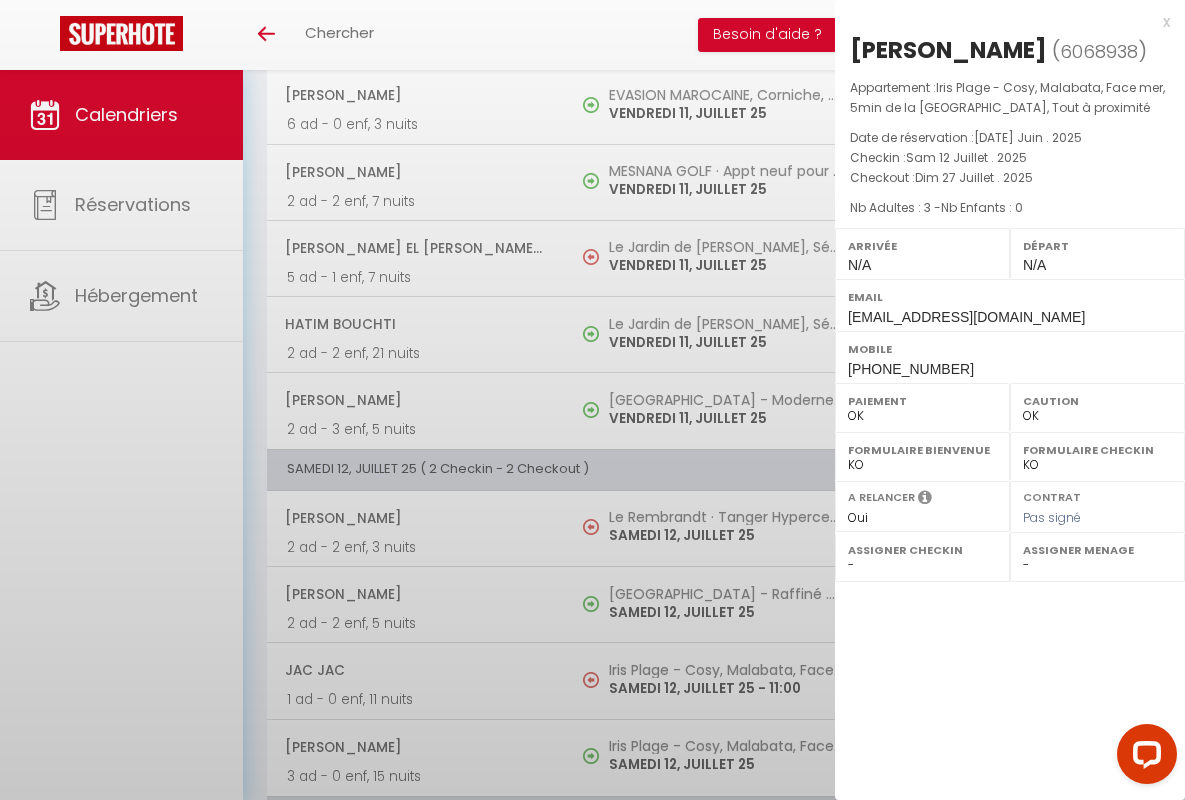 click on "x" at bounding box center (1002, 22) 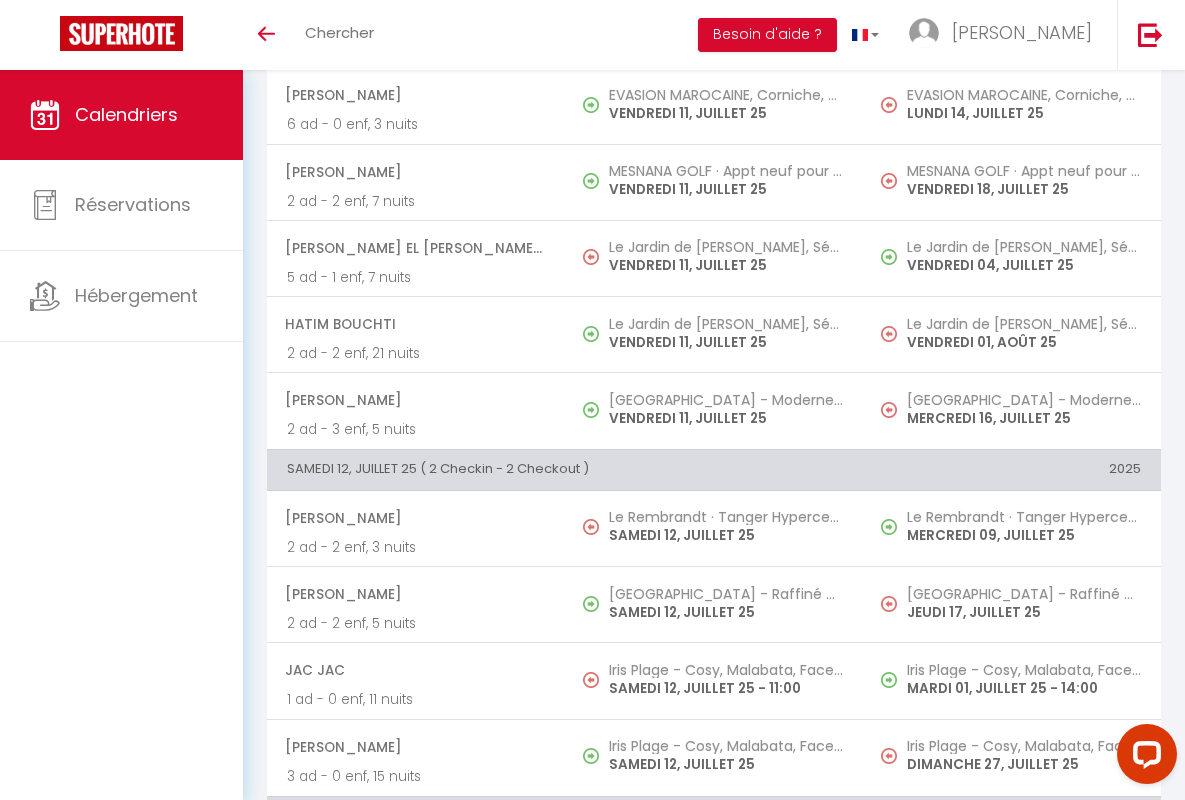 scroll, scrollTop: 1986, scrollLeft: 0, axis: vertical 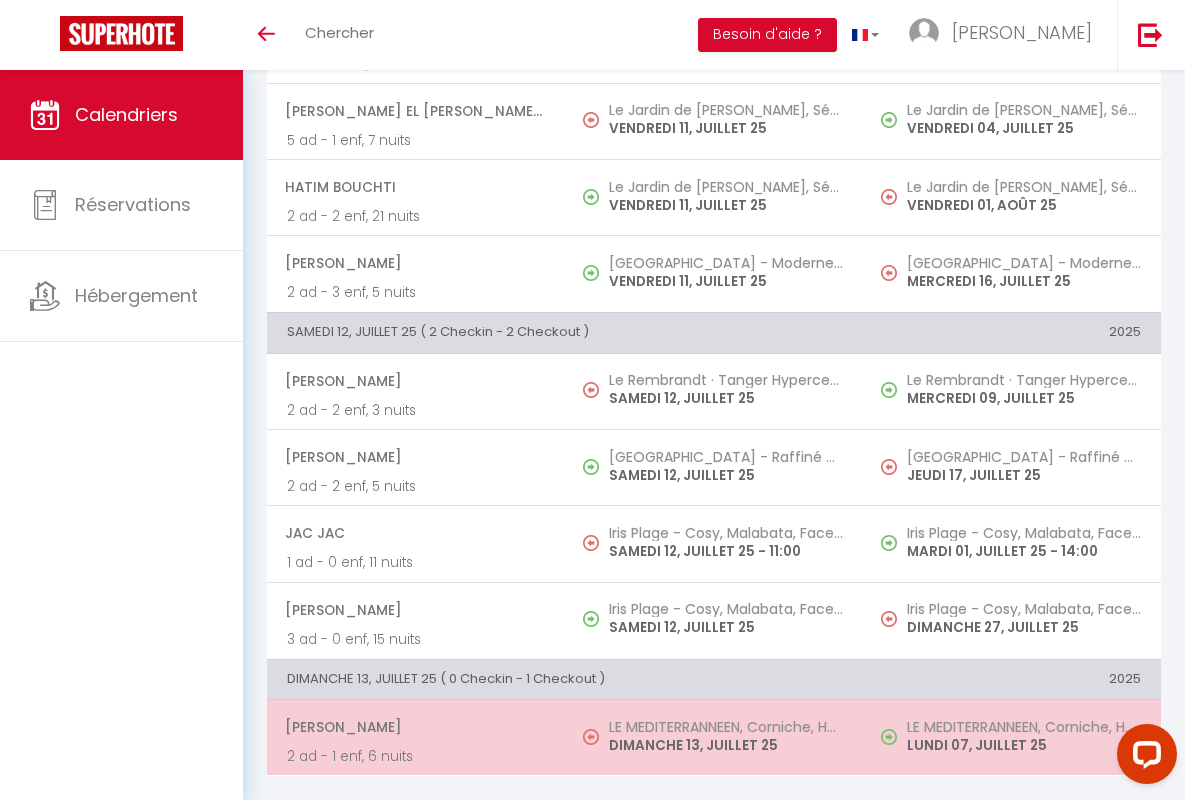 click on "[PERSON_NAME]" at bounding box center (415, 727) 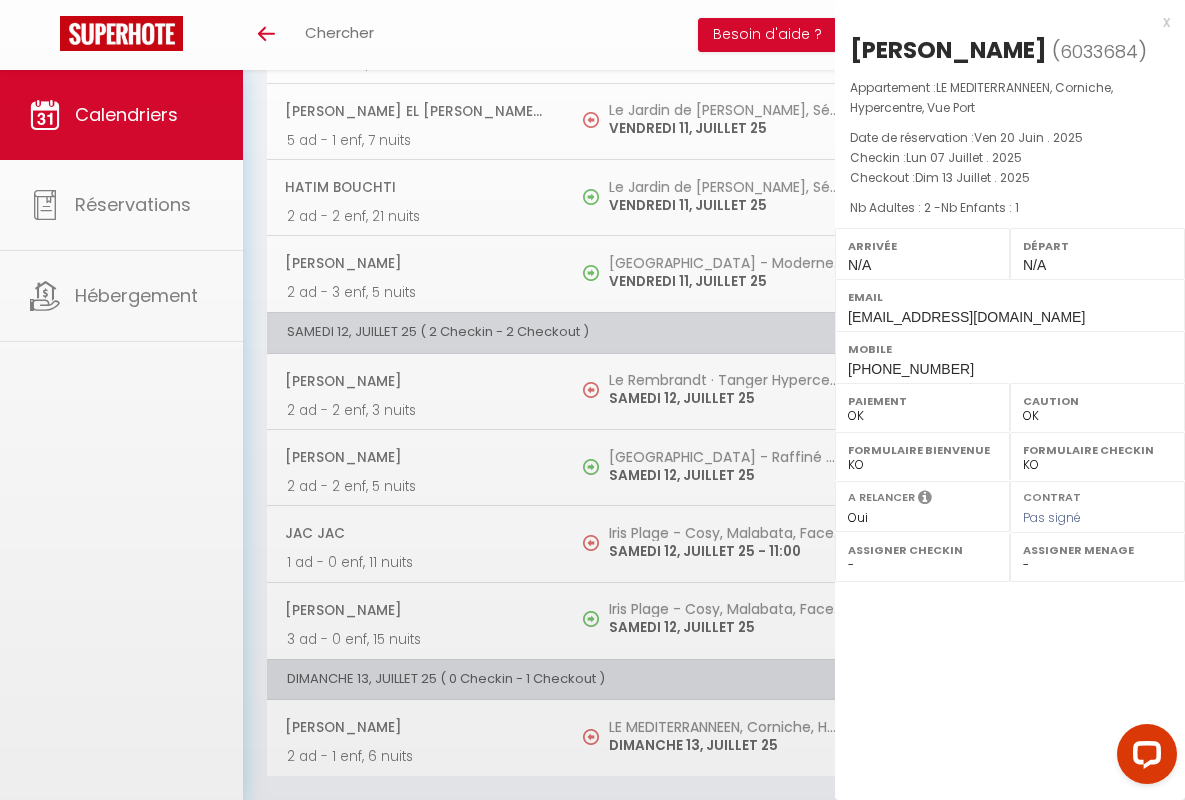 click on "x" at bounding box center (1002, 22) 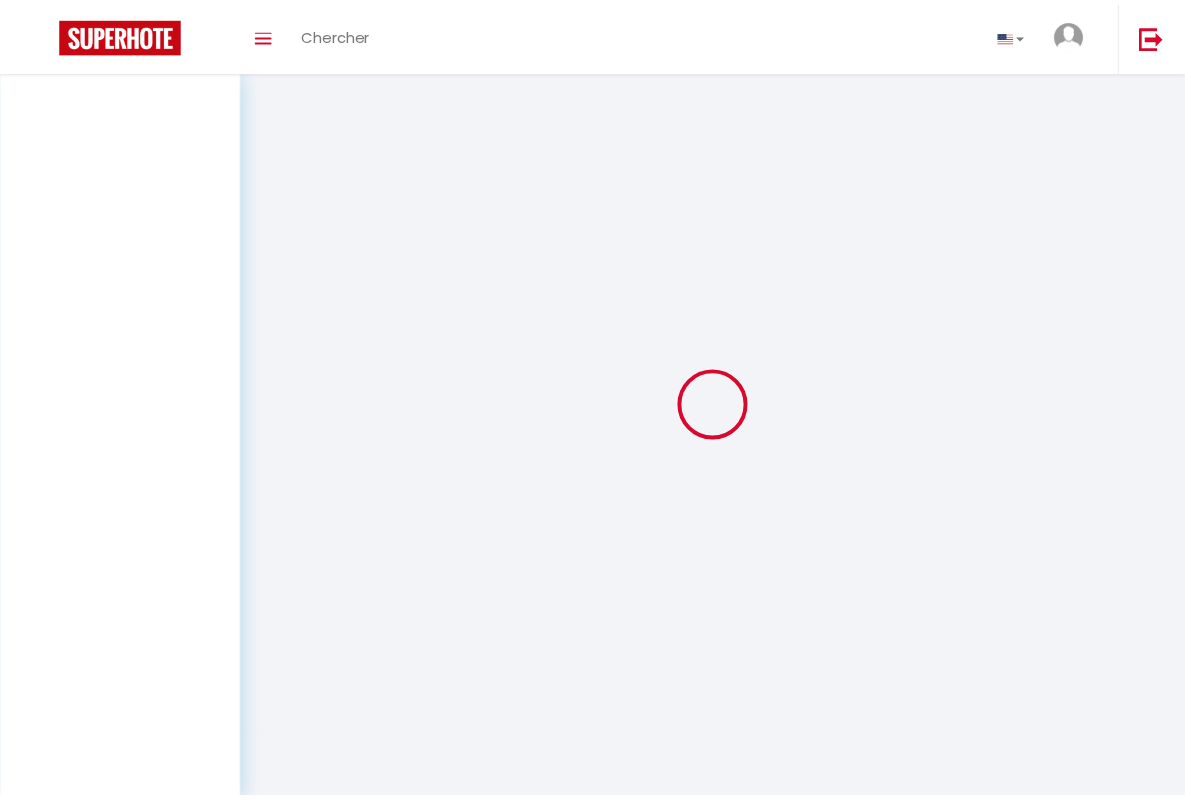 scroll, scrollTop: 0, scrollLeft: 0, axis: both 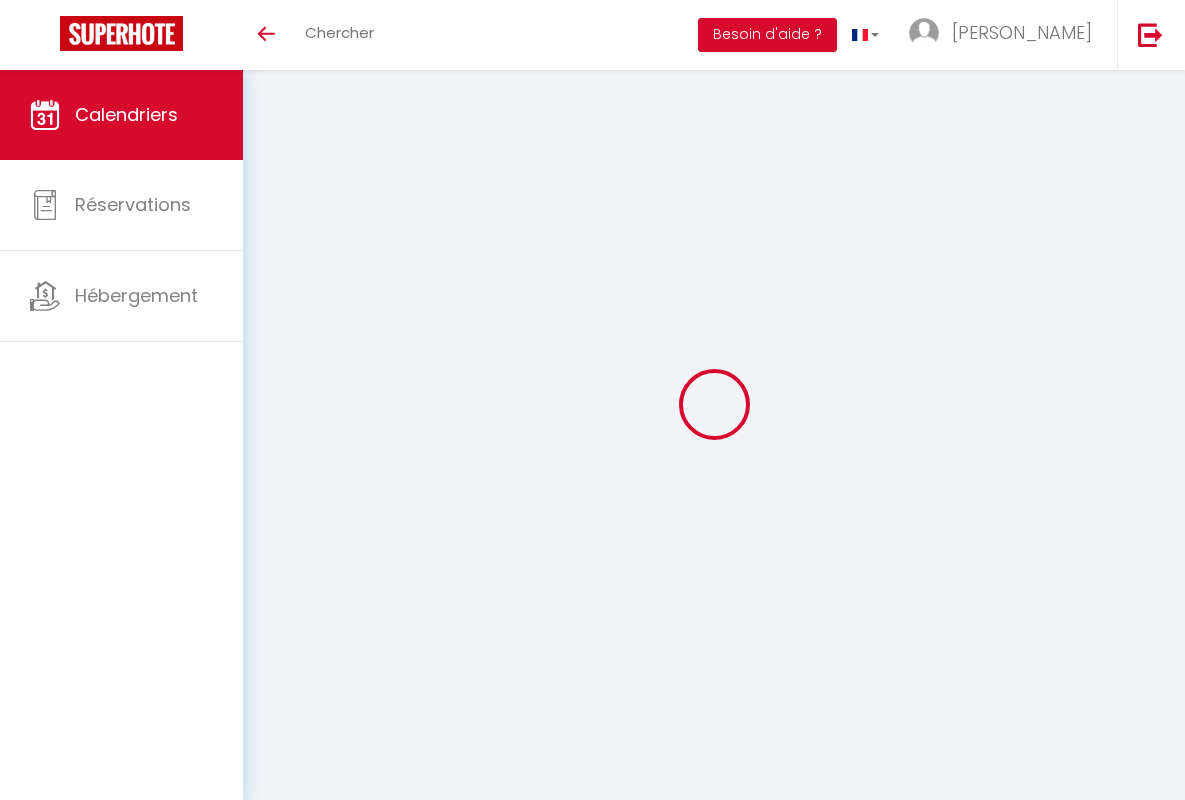 select 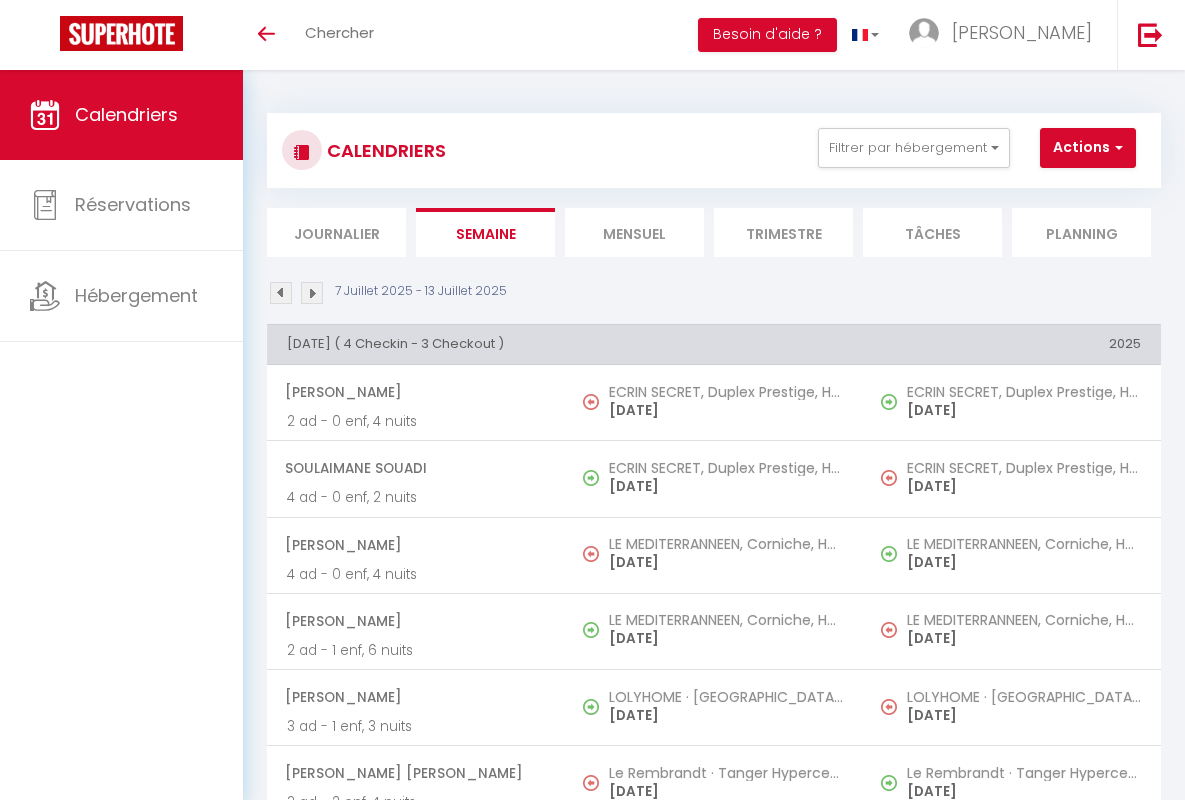 select 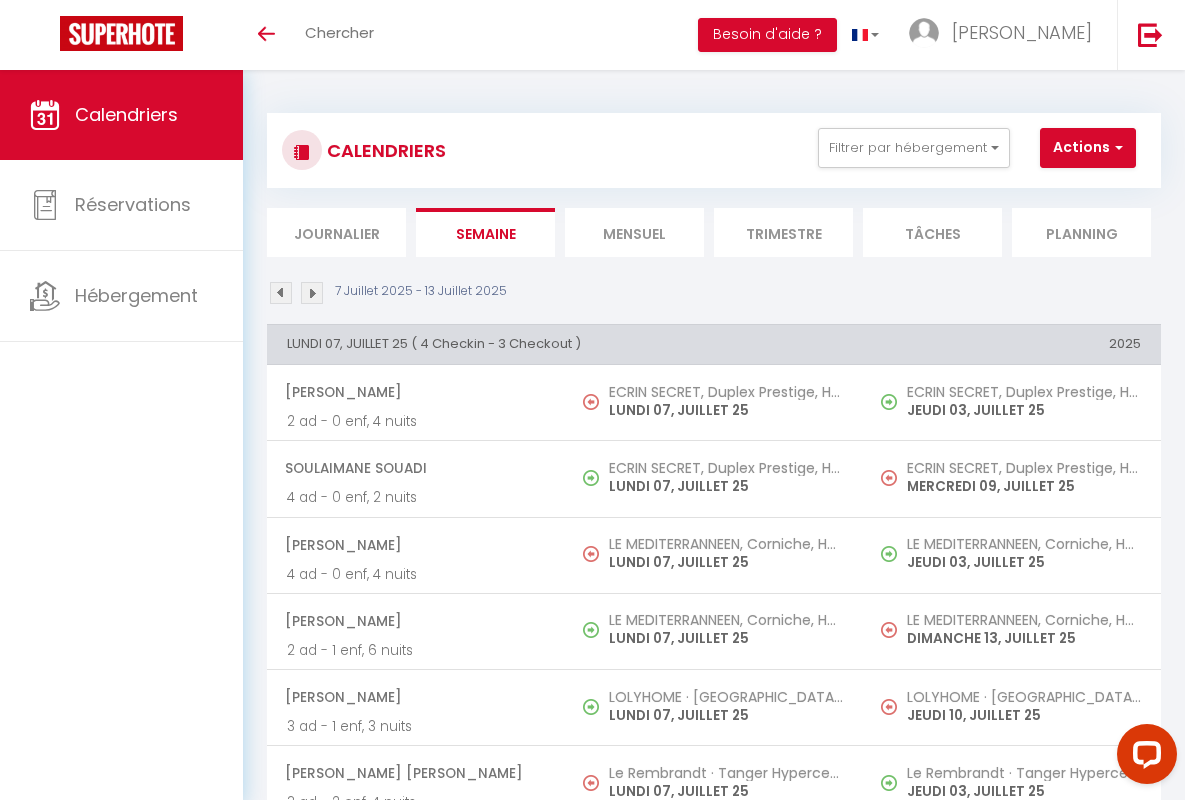 scroll, scrollTop: 0, scrollLeft: 0, axis: both 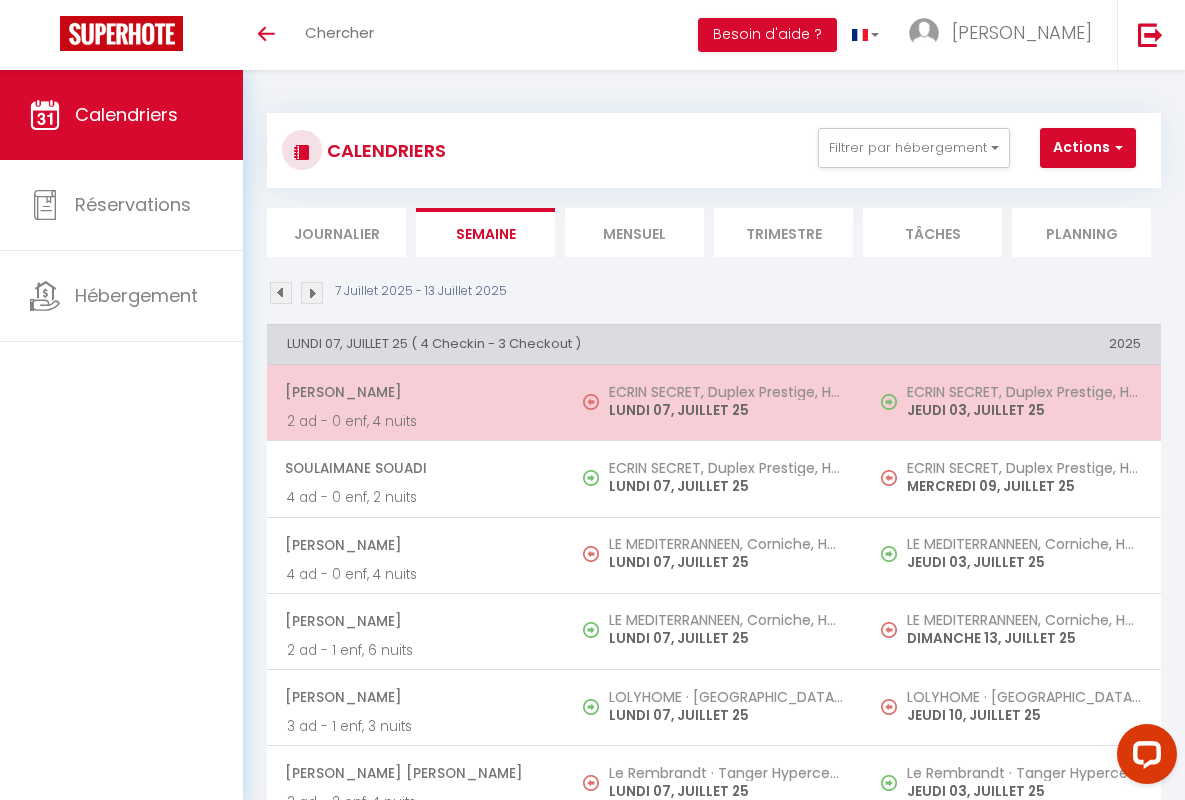 click on "[PERSON_NAME]" at bounding box center [415, 392] 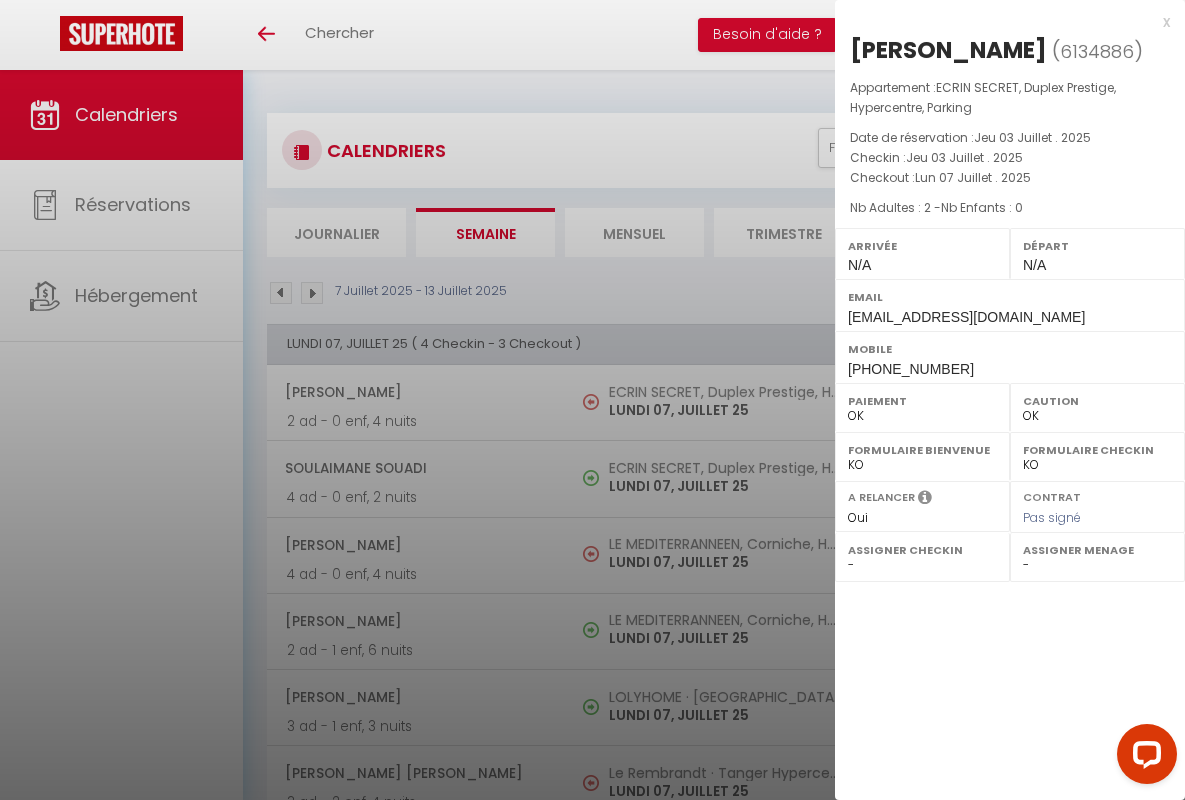 click on "x" at bounding box center [1002, 22] 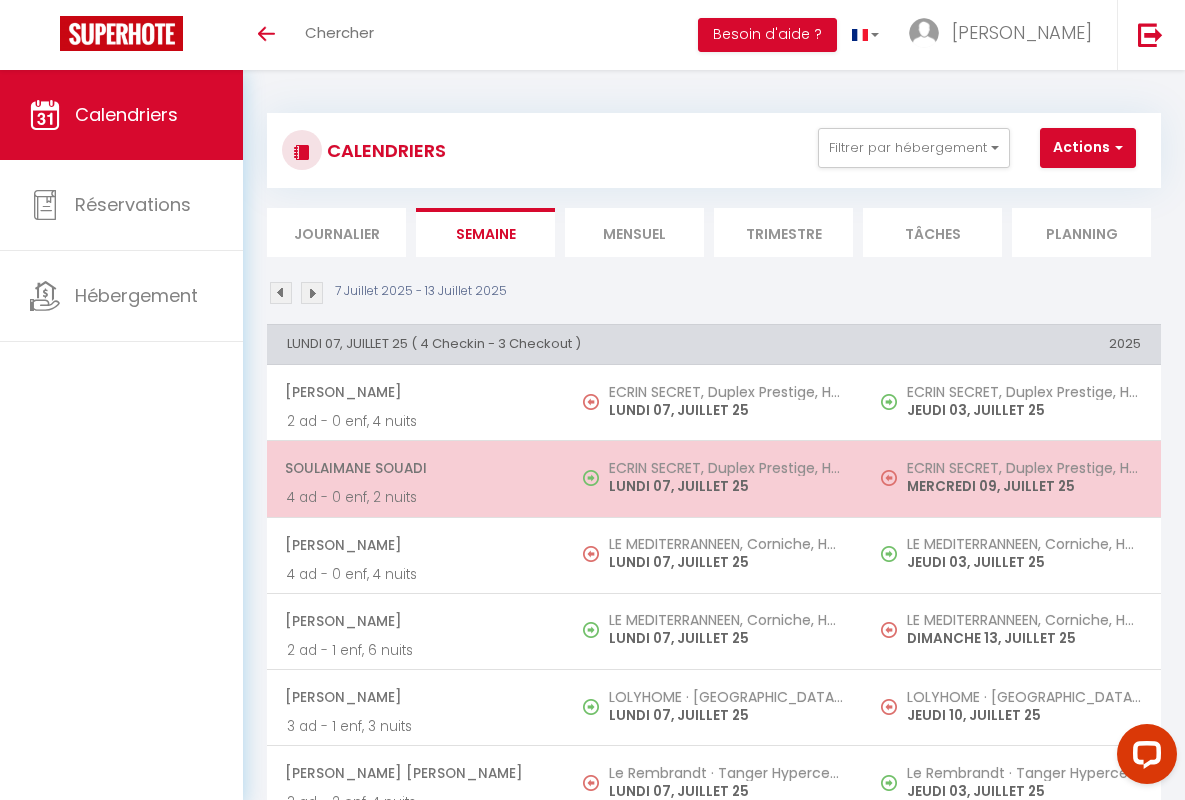 click on "Soulaimane Souadi" at bounding box center [415, 468] 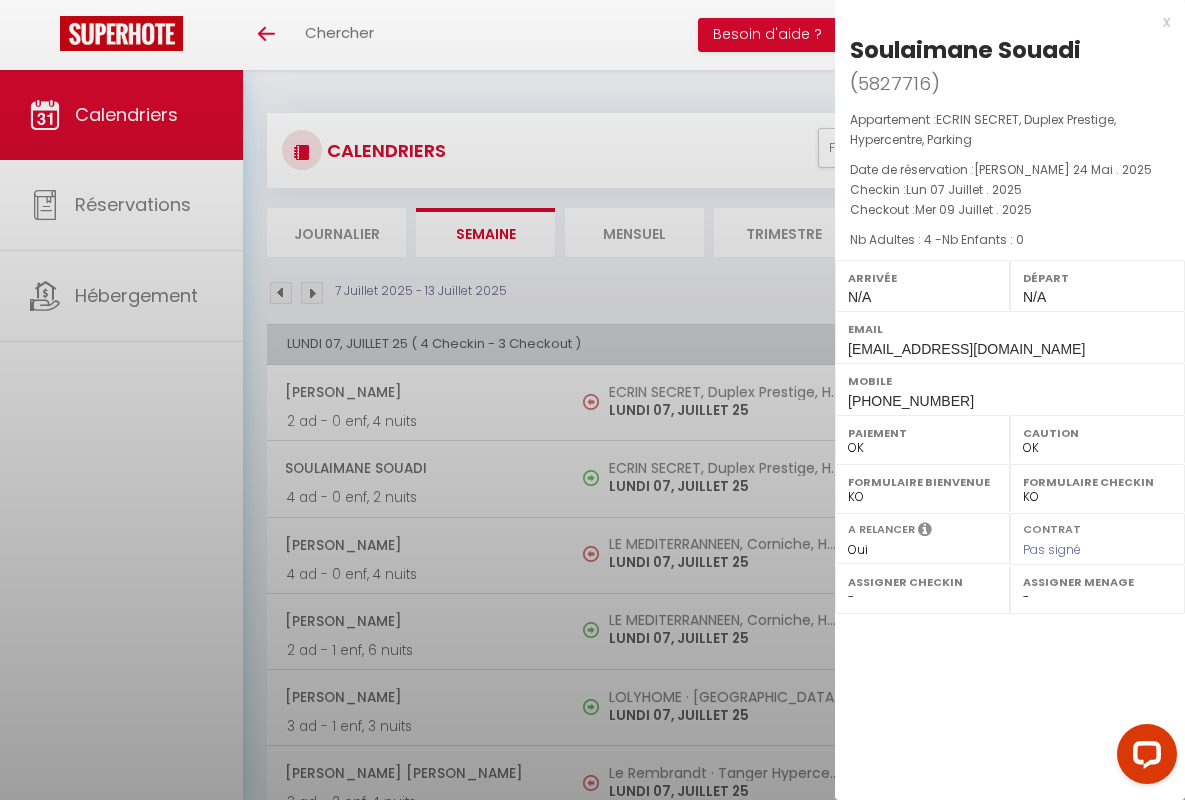 click on "x" at bounding box center [1002, 22] 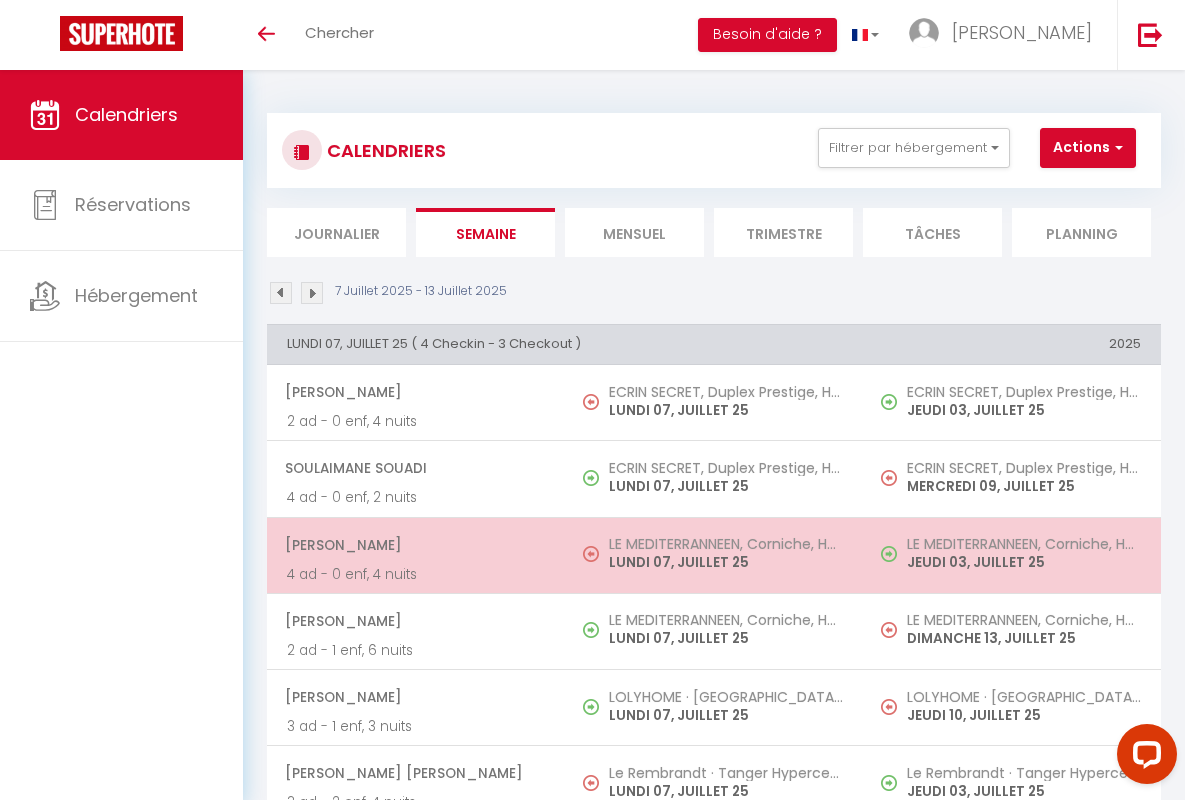 click on "[PERSON_NAME]" at bounding box center (415, 545) 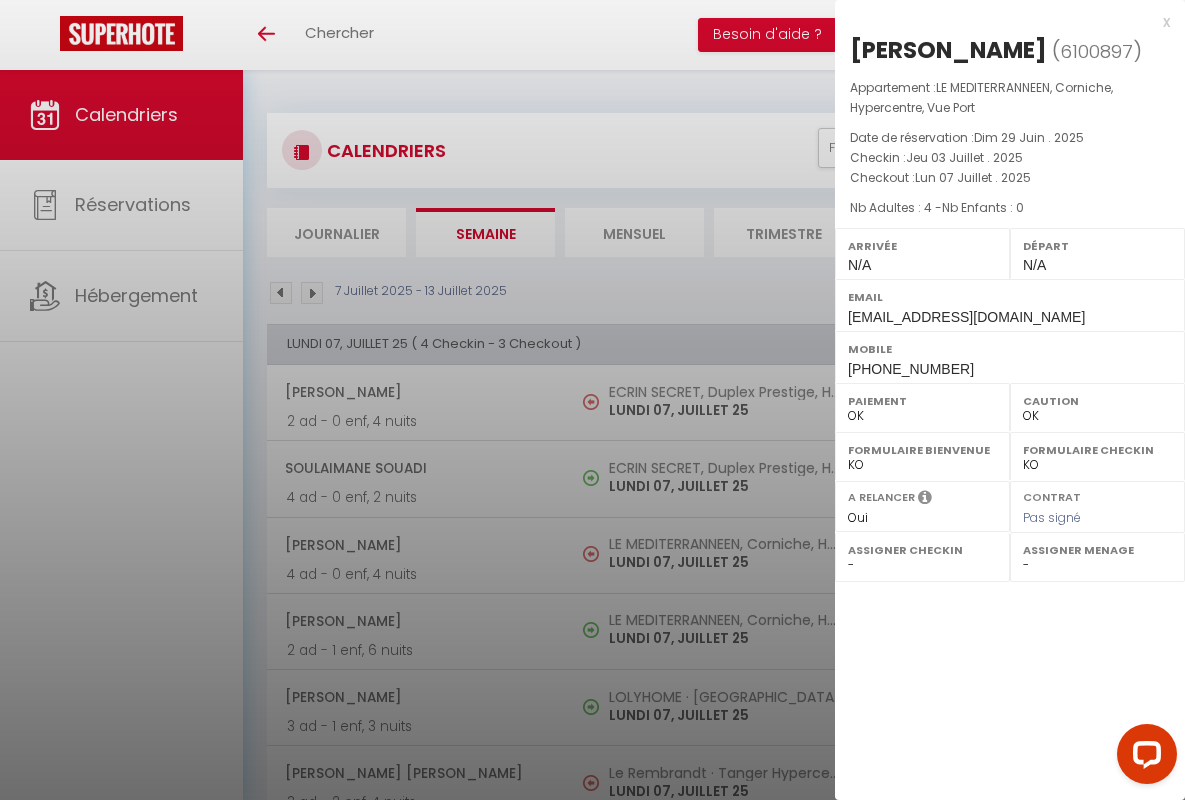 click on "x" at bounding box center [1002, 22] 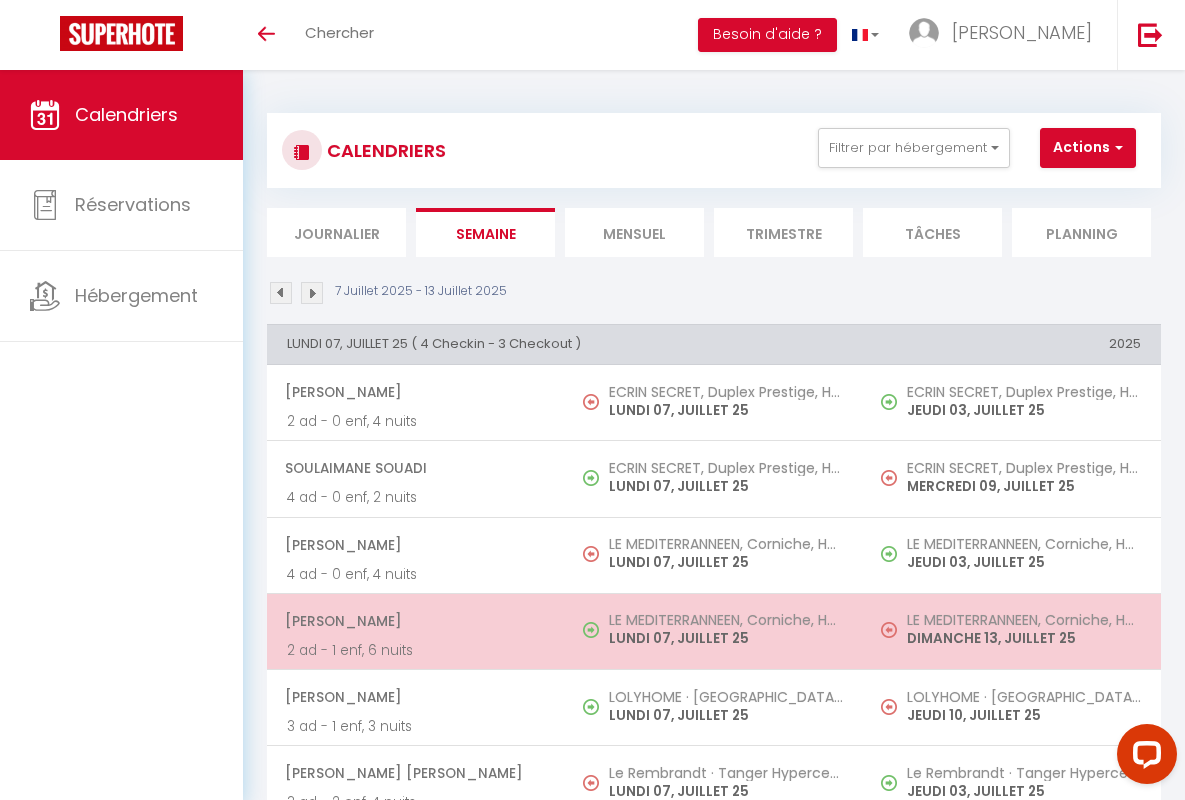 click on "[PERSON_NAME]" at bounding box center [415, 621] 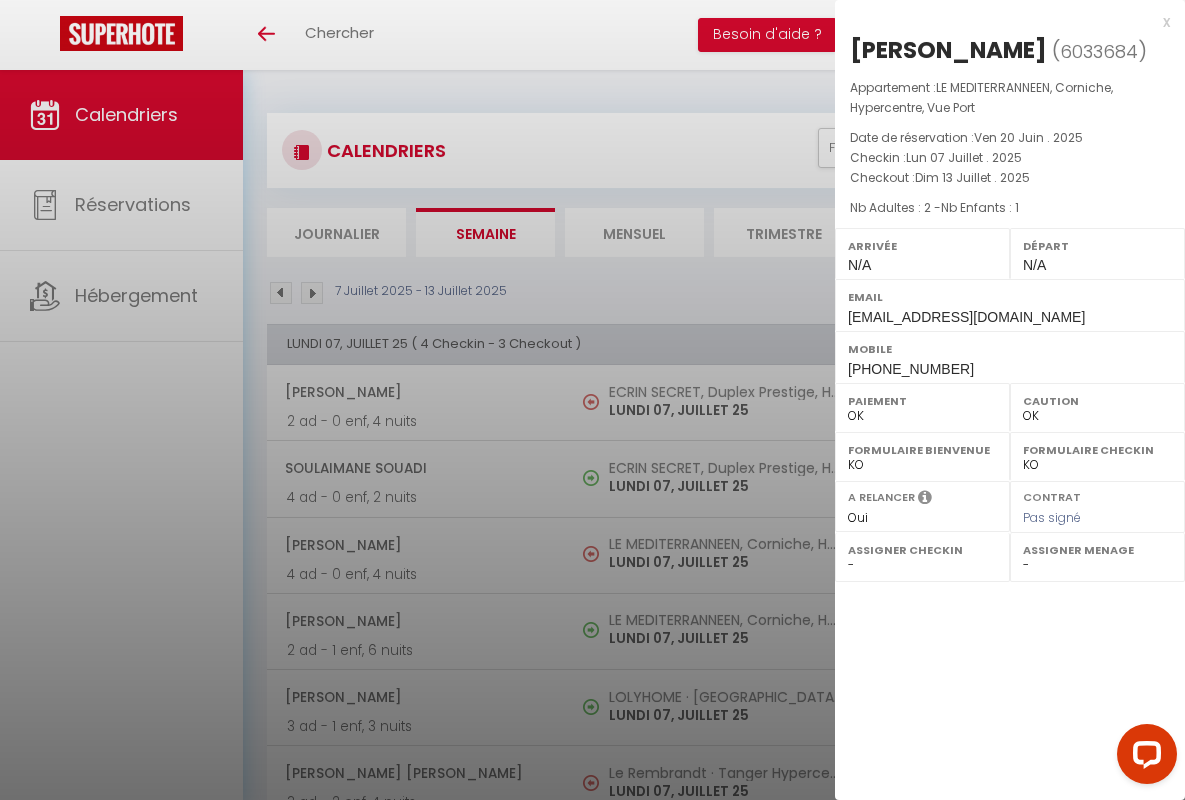 click on "x" at bounding box center (1002, 22) 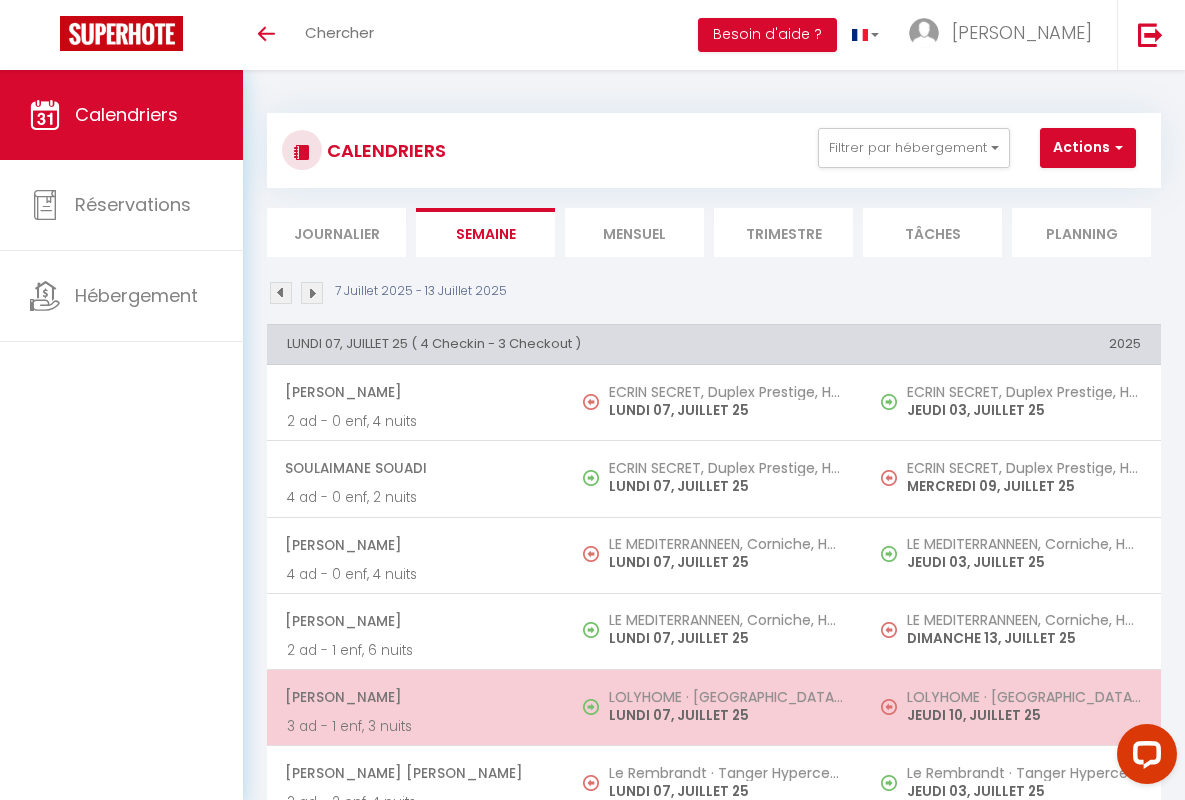click on "[PERSON_NAME]" at bounding box center (415, 697) 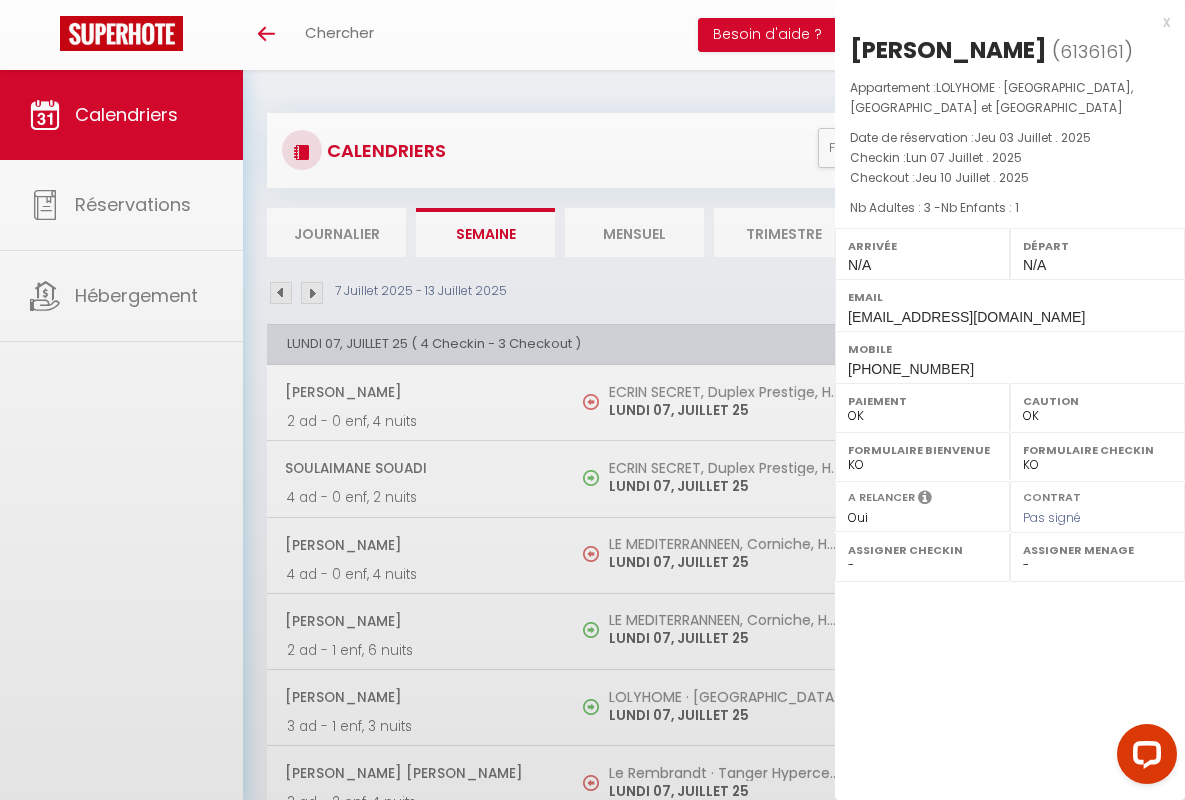 click on "x" at bounding box center [1002, 22] 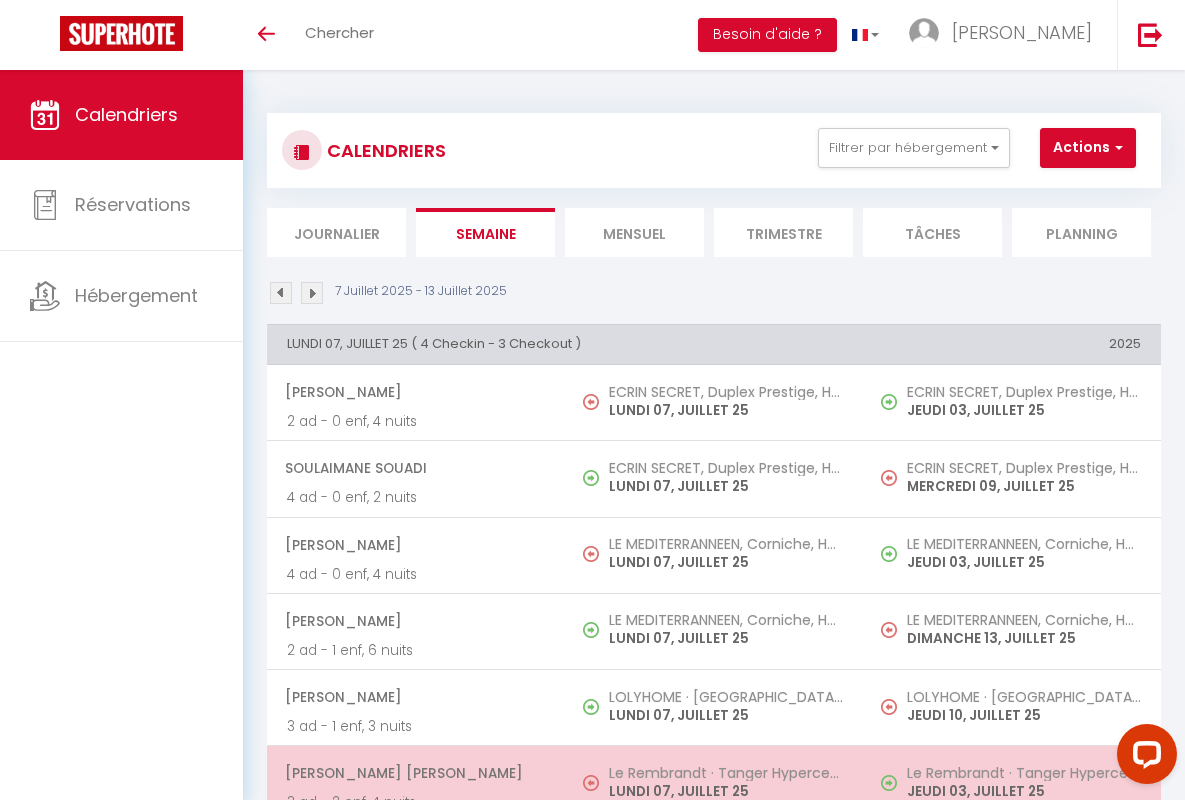 click on "[PERSON_NAME] [PERSON_NAME]" at bounding box center [415, 773] 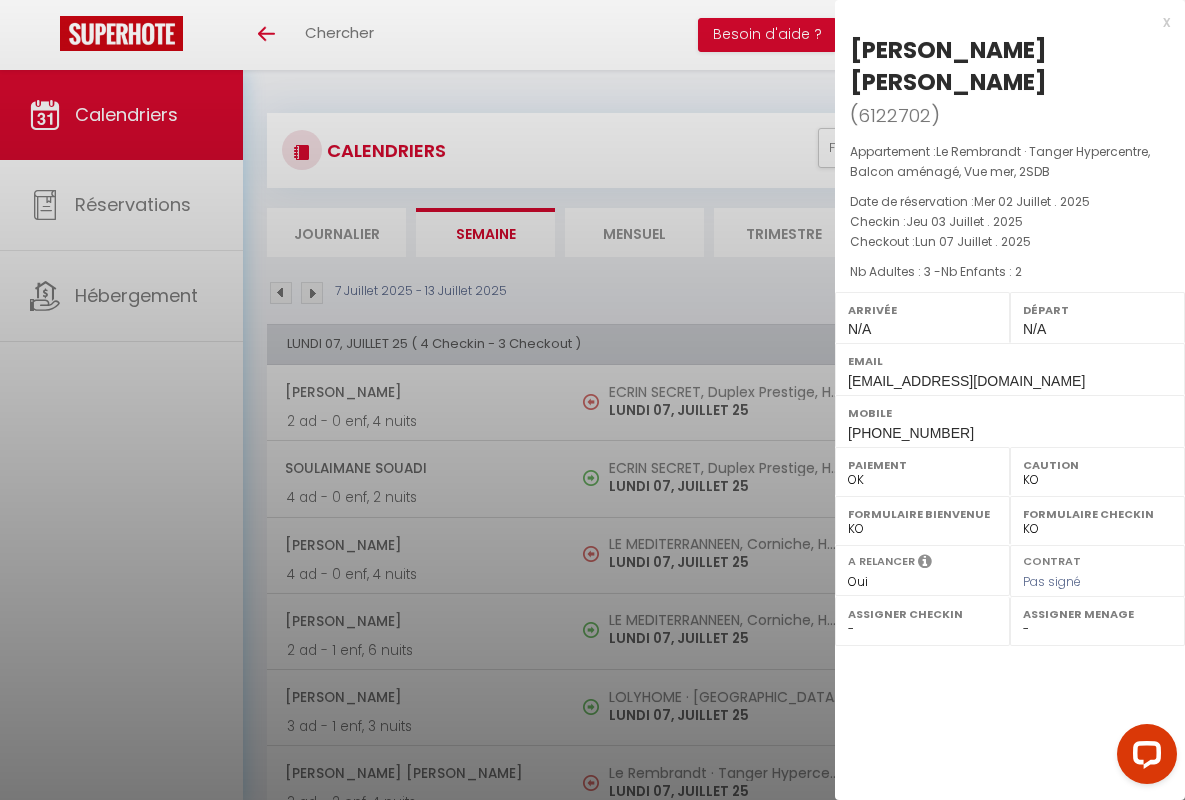 click on "x" at bounding box center [1002, 22] 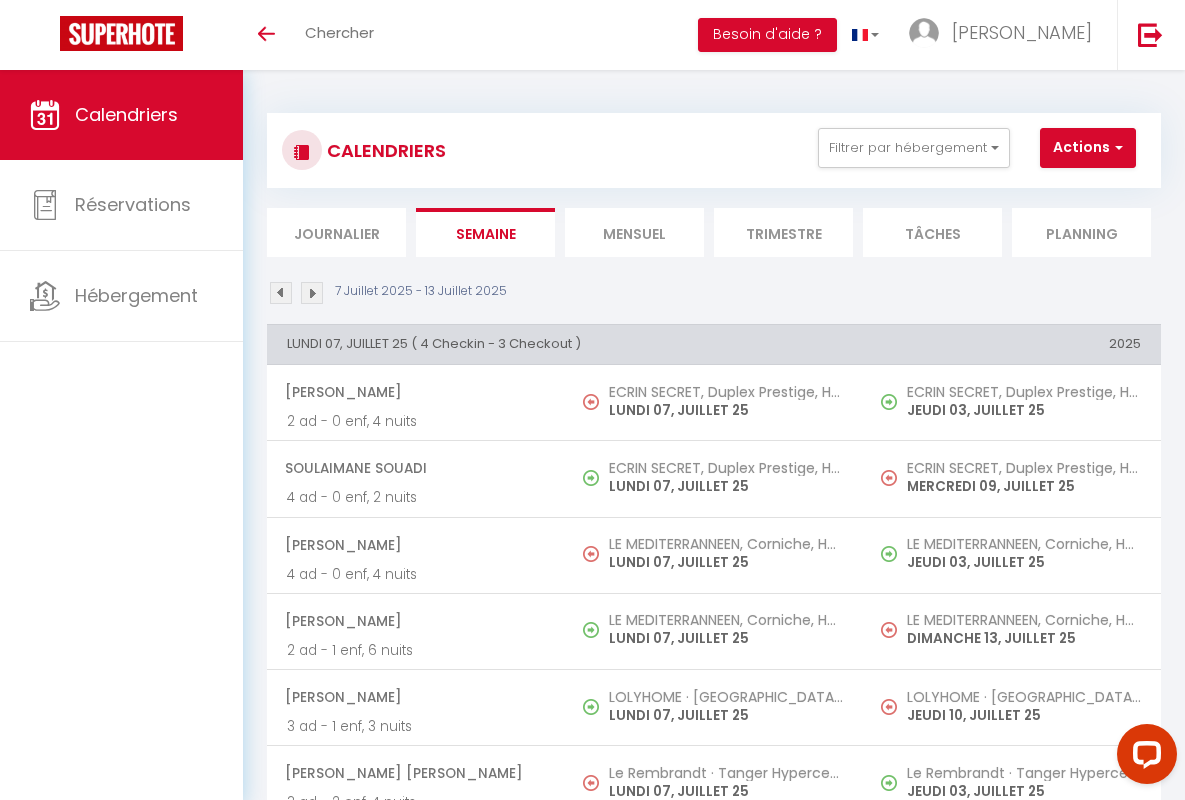 scroll, scrollTop: 449, scrollLeft: 0, axis: vertical 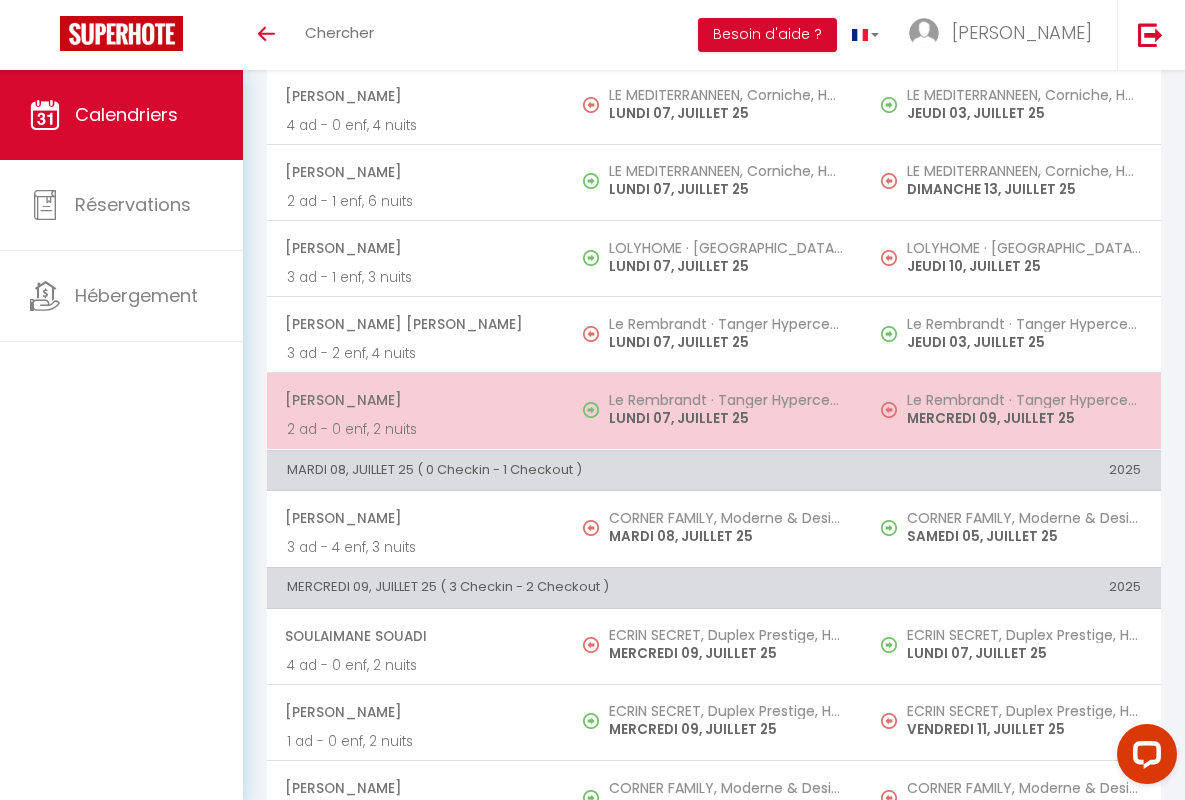 click on "[PERSON_NAME]" at bounding box center (415, 400) 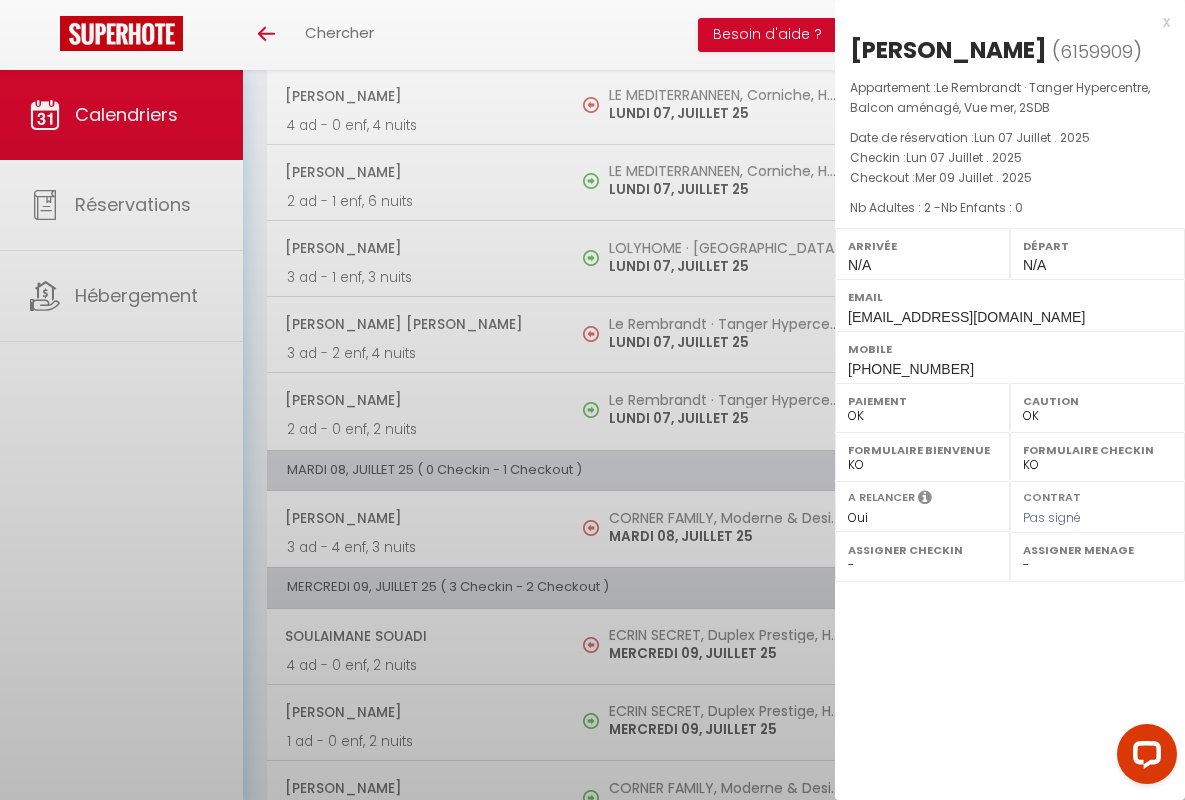 click on "x" at bounding box center [1002, 22] 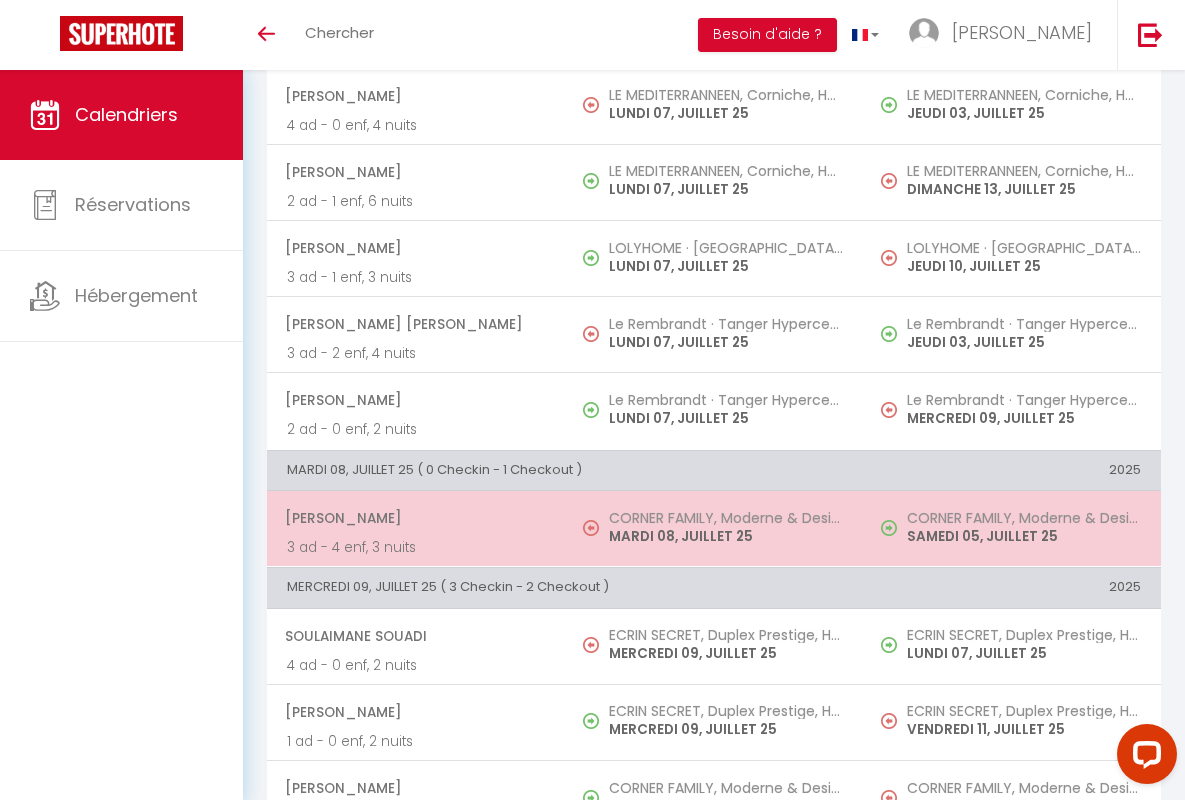 click on "[PERSON_NAME]" at bounding box center (415, 518) 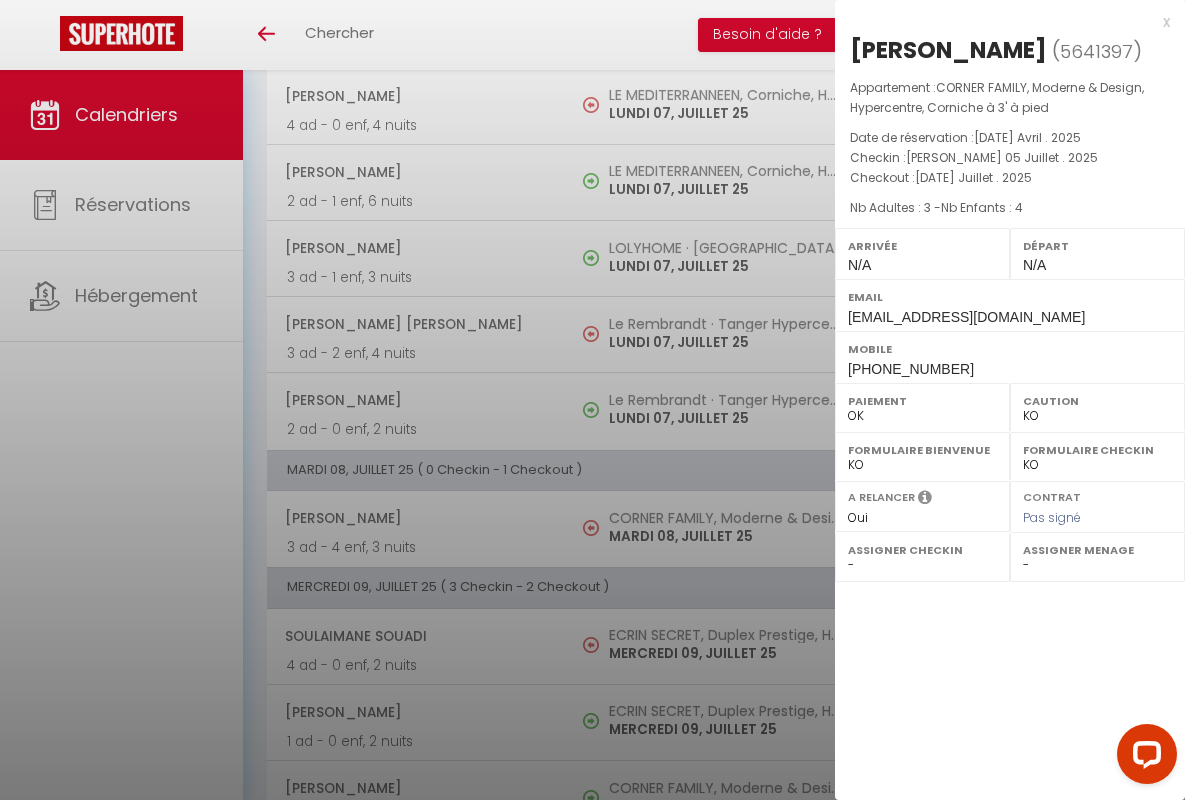click on "x" at bounding box center [1002, 22] 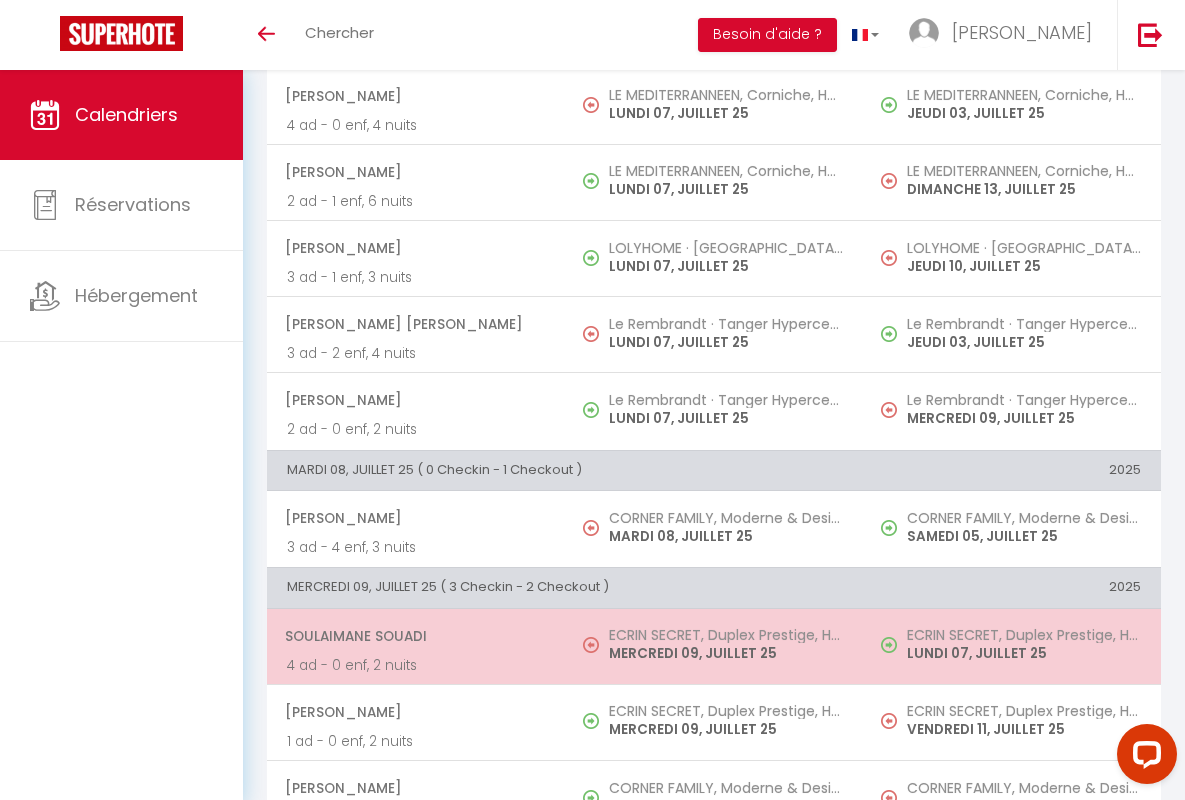 click on "Soulaimane Souadi" at bounding box center (415, 636) 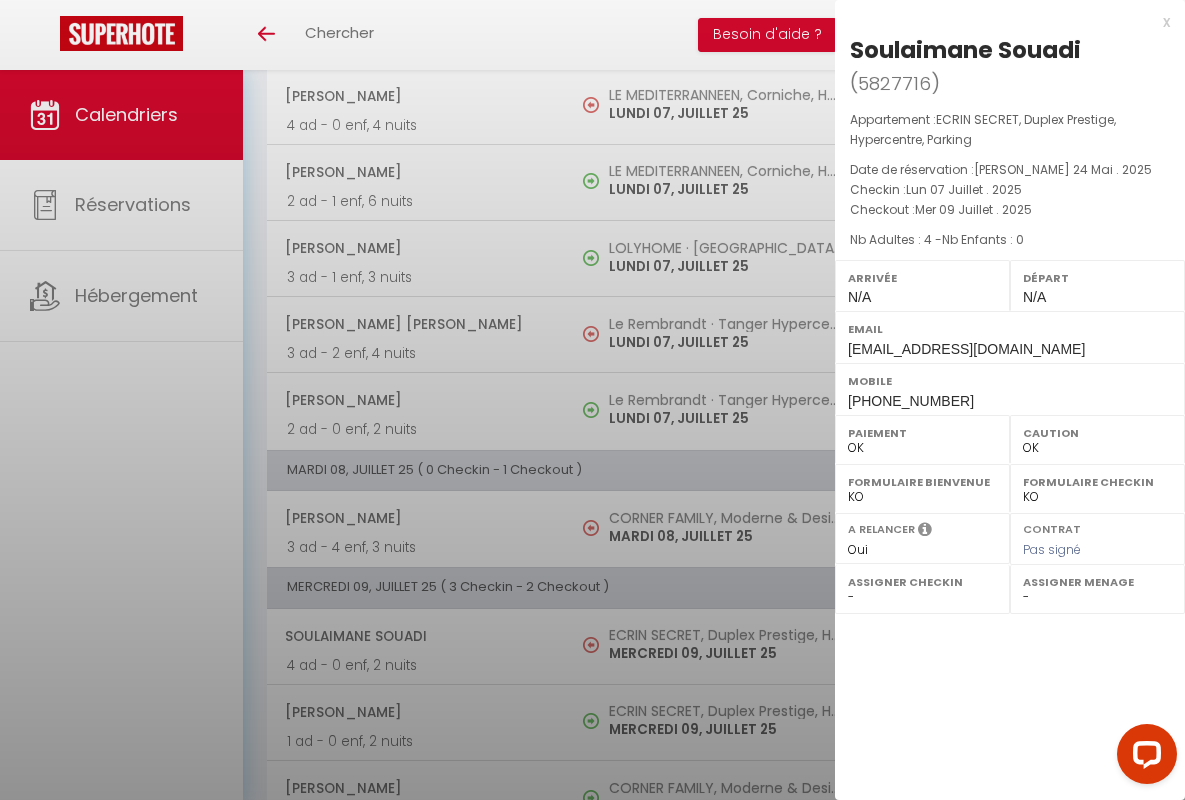 click on "x" at bounding box center [1002, 22] 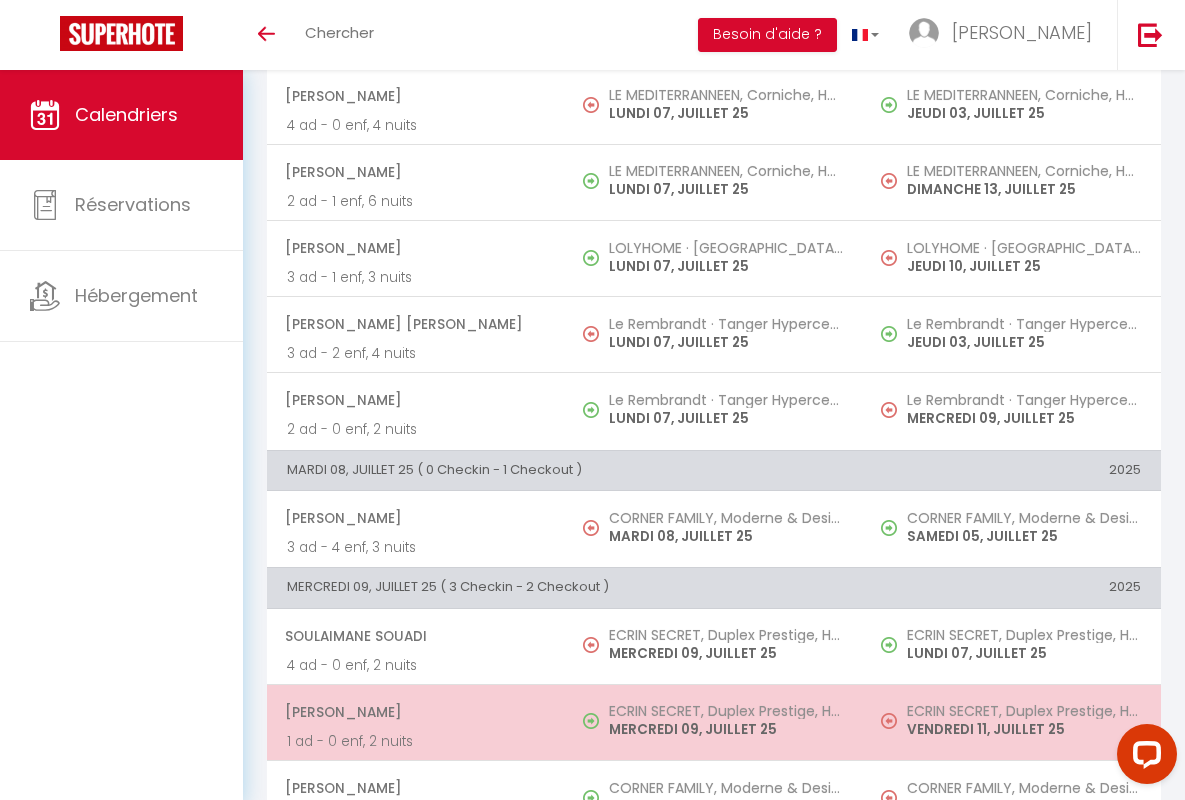 click on "[PERSON_NAME]" at bounding box center (415, 712) 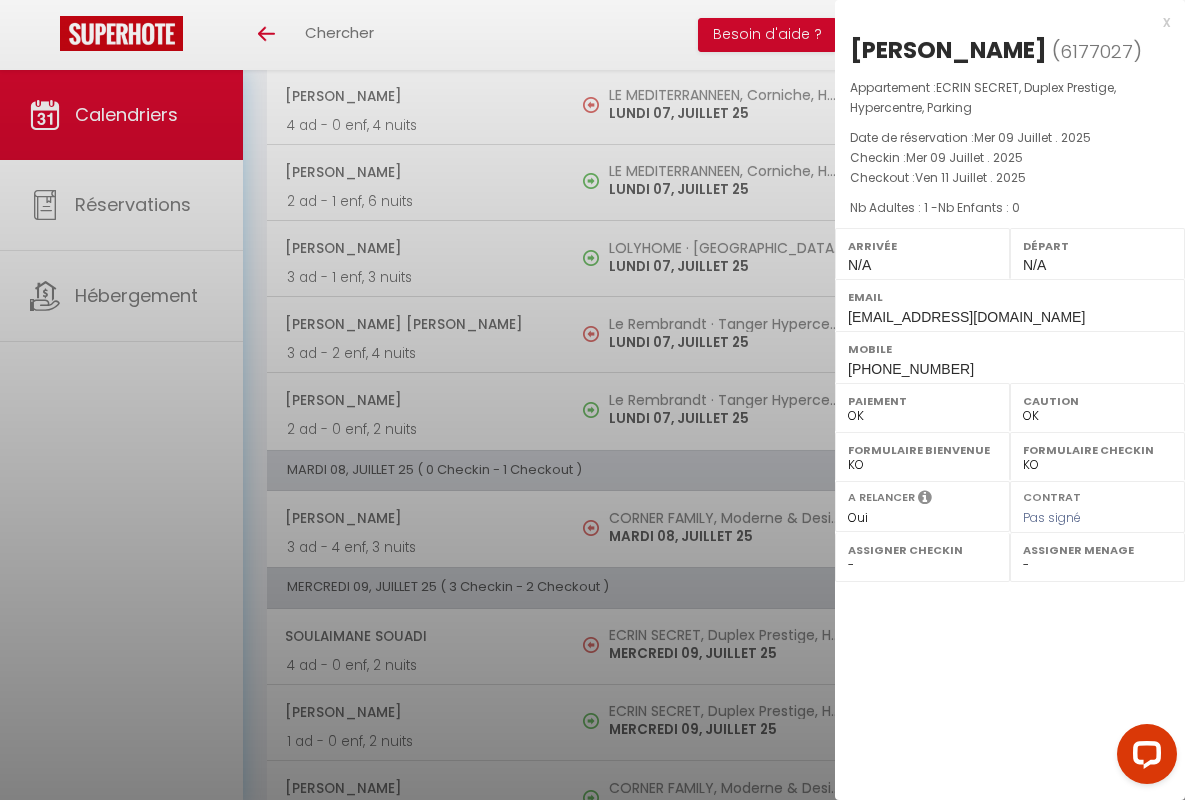 click on "x" at bounding box center (1002, 22) 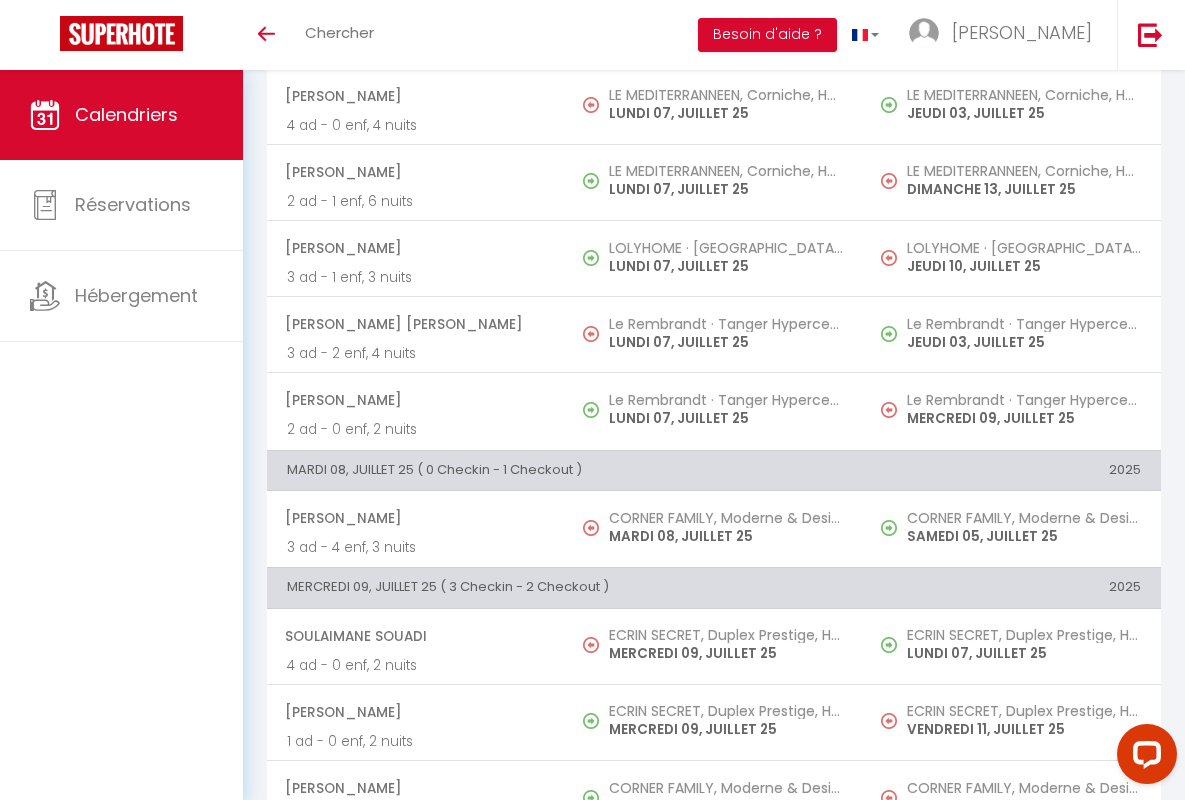 scroll, scrollTop: 456, scrollLeft: 0, axis: vertical 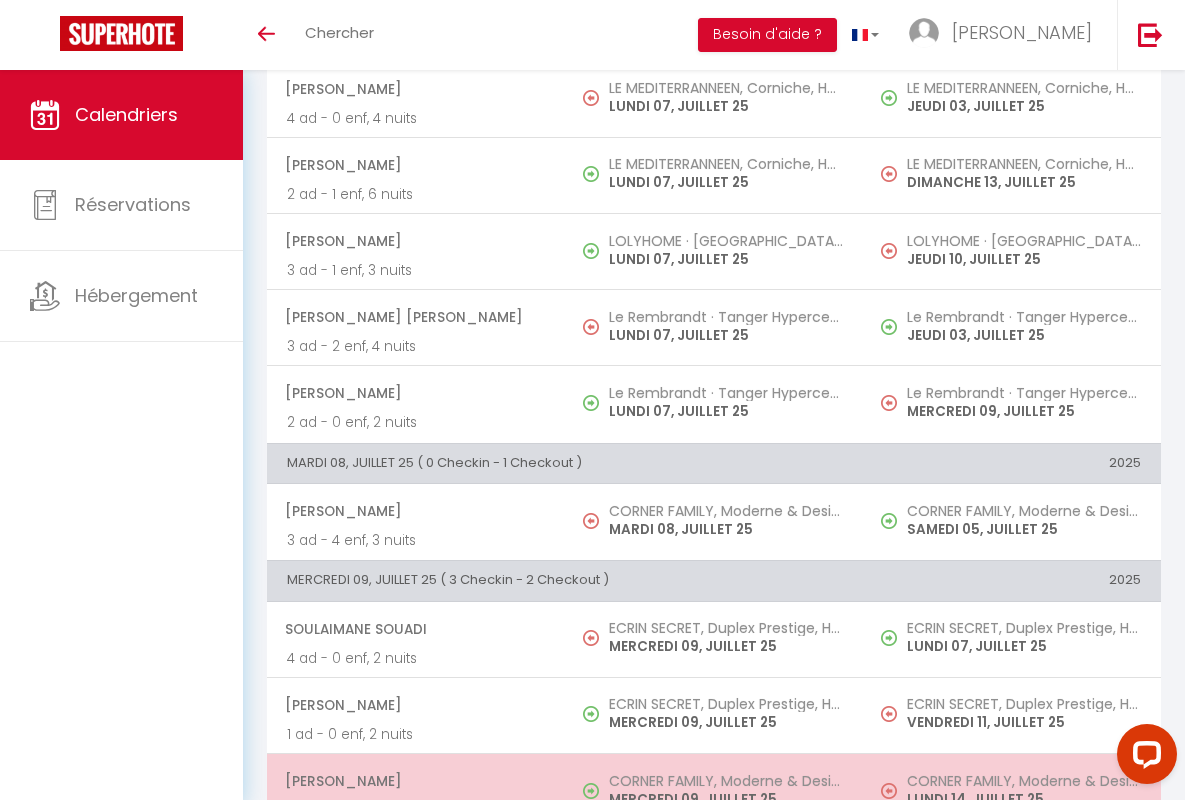 click on "[PERSON_NAME]" at bounding box center [415, 781] 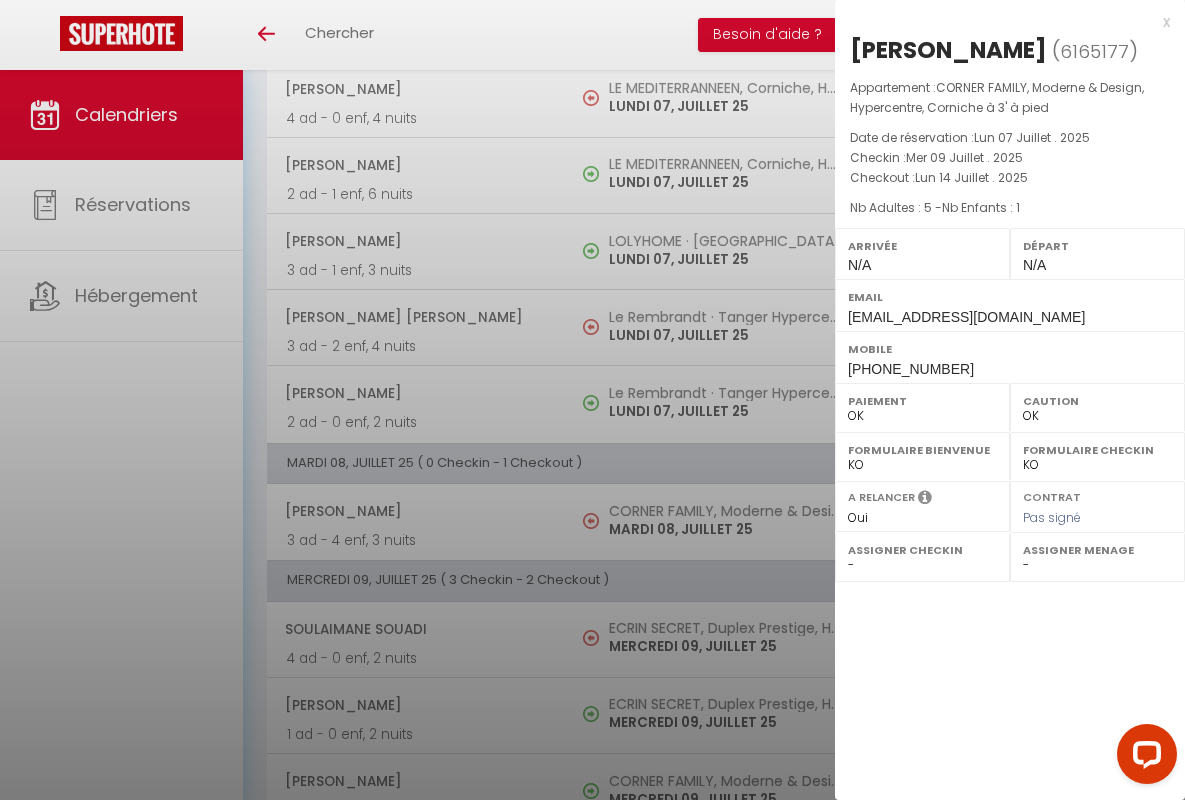 click on "x" at bounding box center (1002, 22) 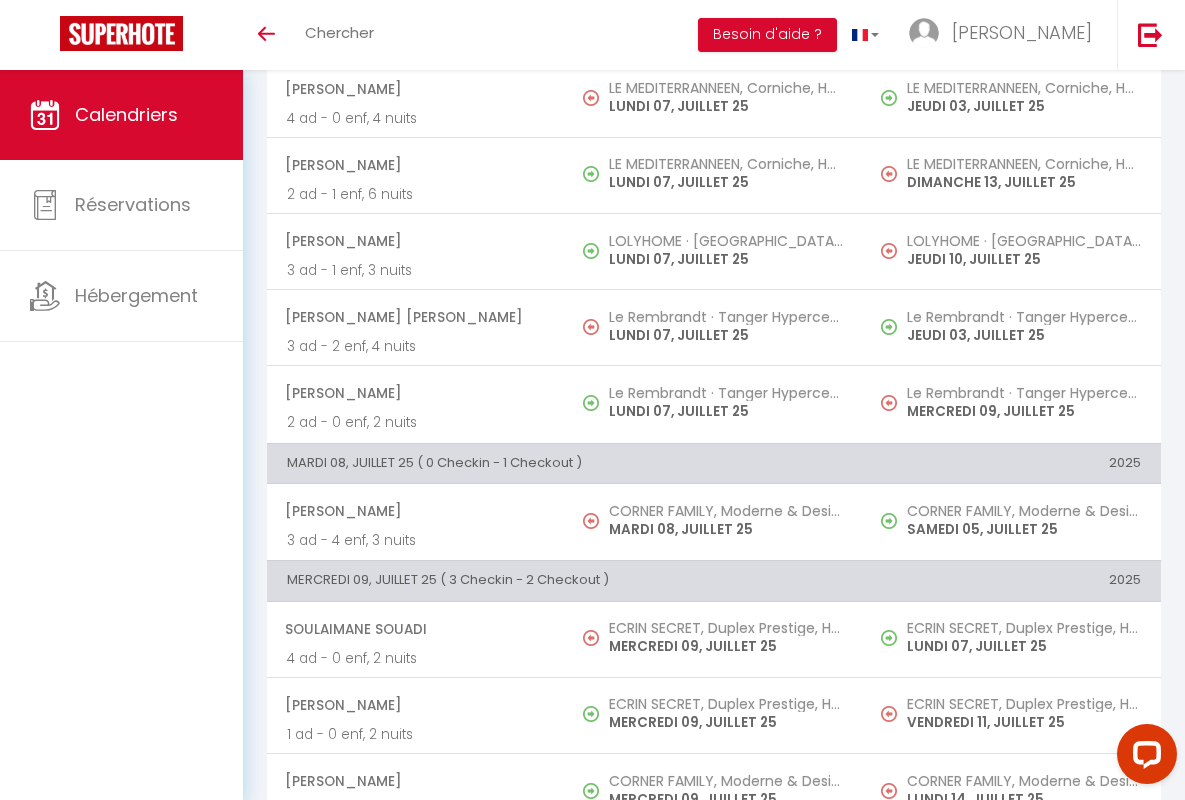 scroll, scrollTop: 913, scrollLeft: 0, axis: vertical 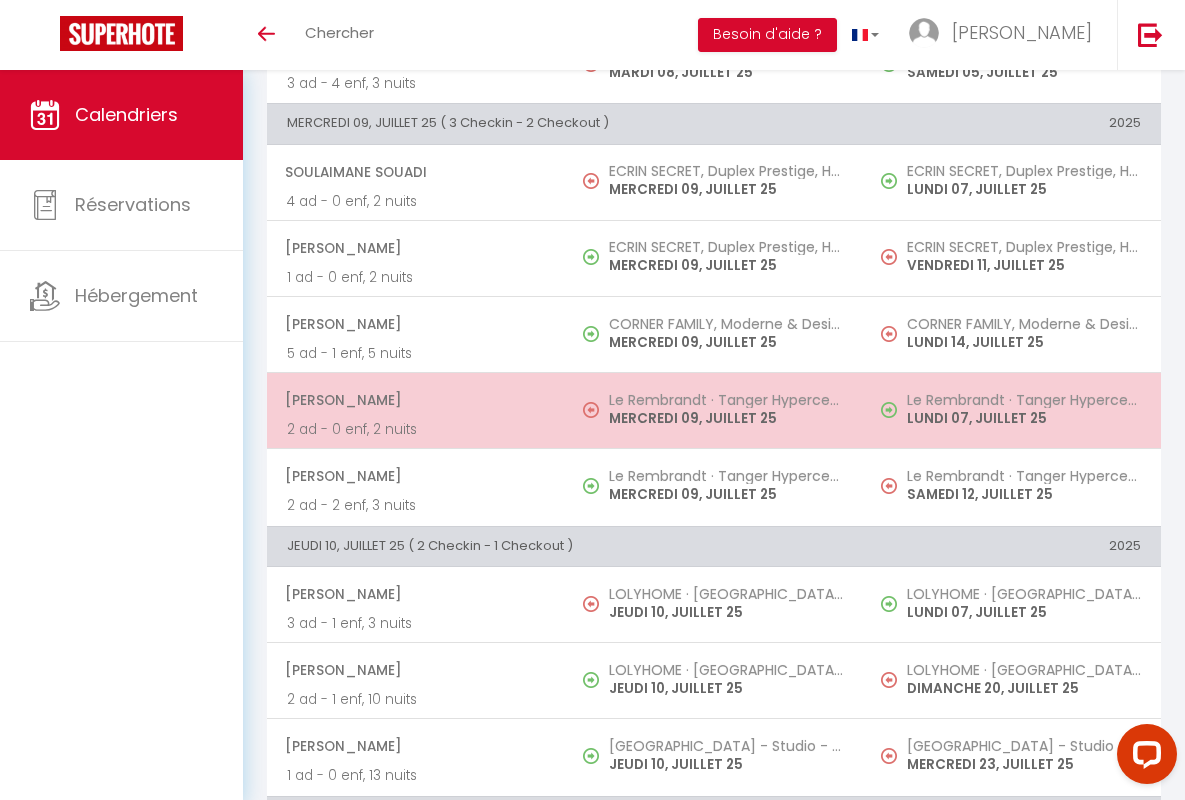 click on "[PERSON_NAME]" at bounding box center [415, 400] 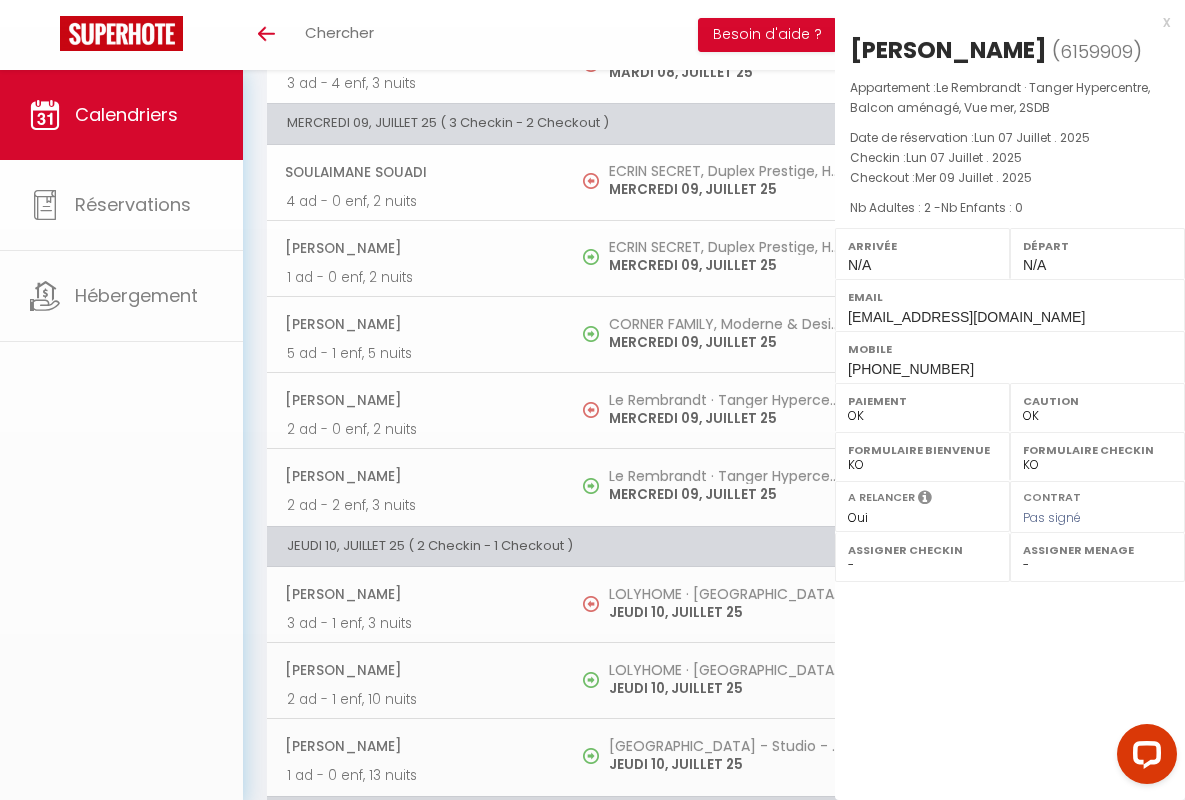 click on "x" at bounding box center [1002, 22] 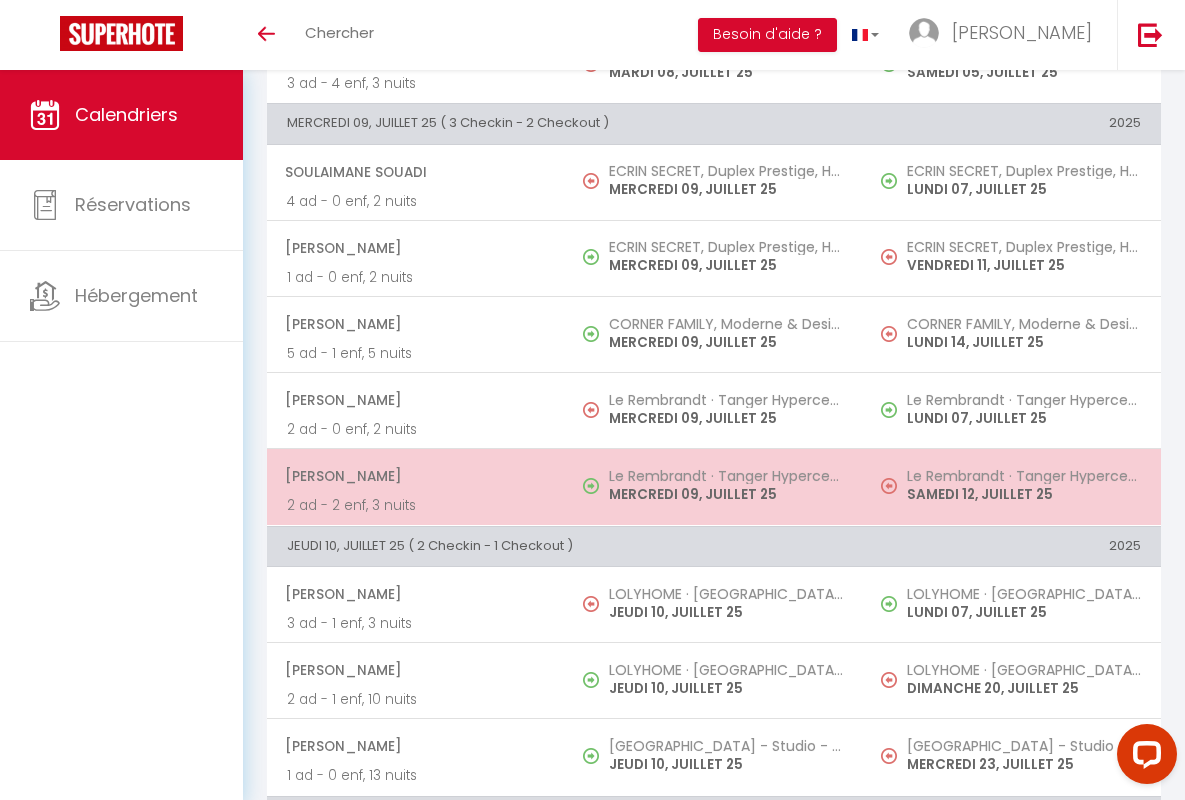 click on "[PERSON_NAME]" at bounding box center (415, 476) 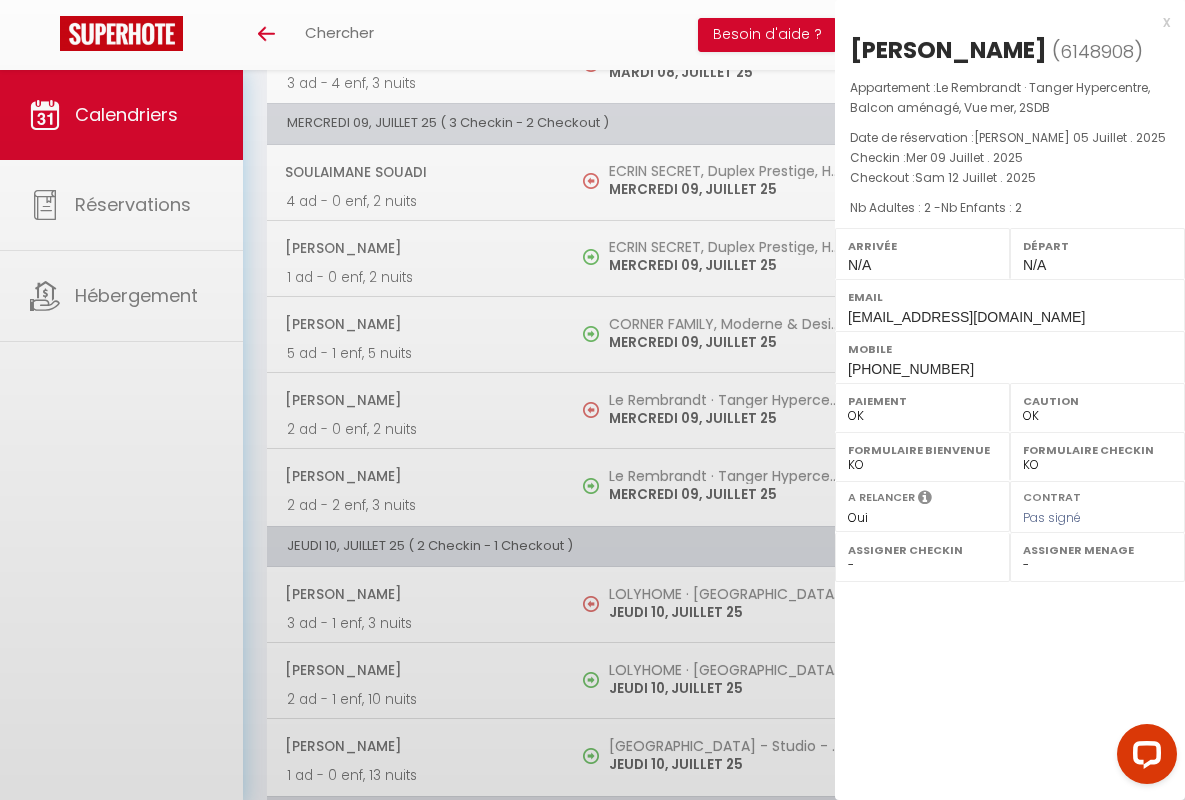 click on "x" at bounding box center (1002, 22) 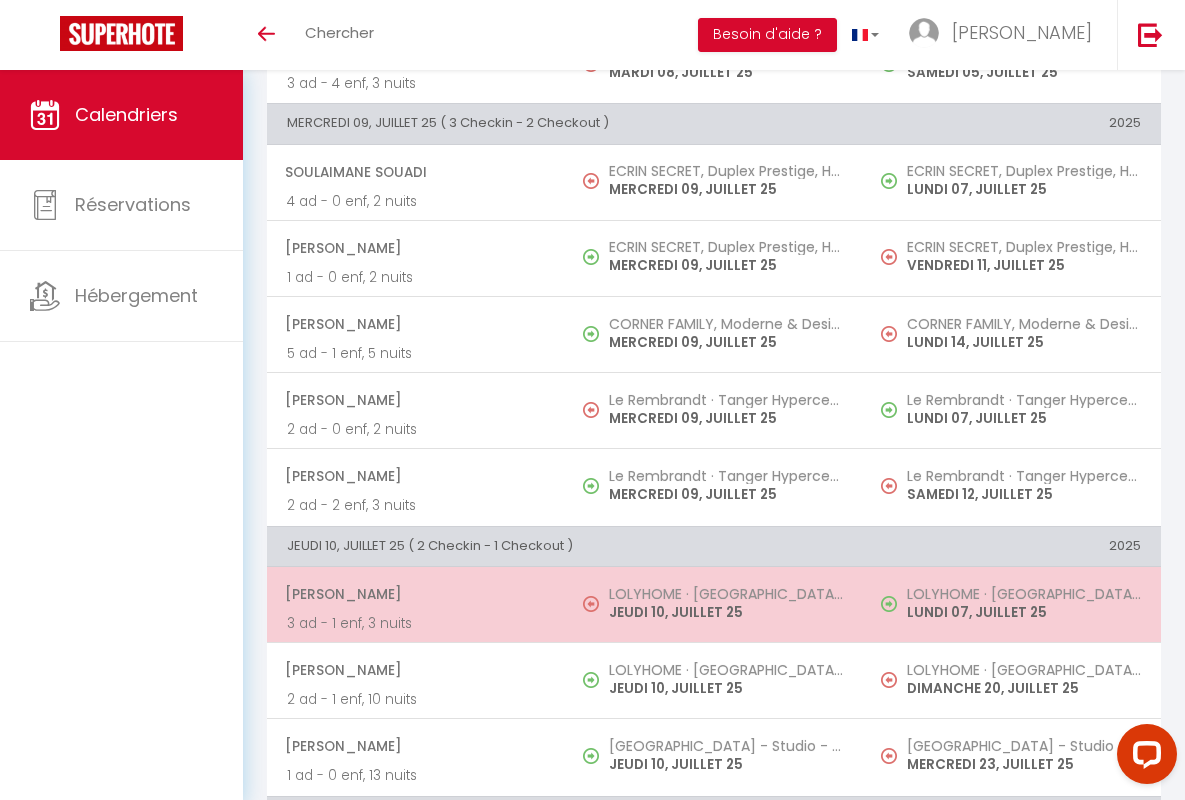 click on "[PERSON_NAME]" at bounding box center (415, 594) 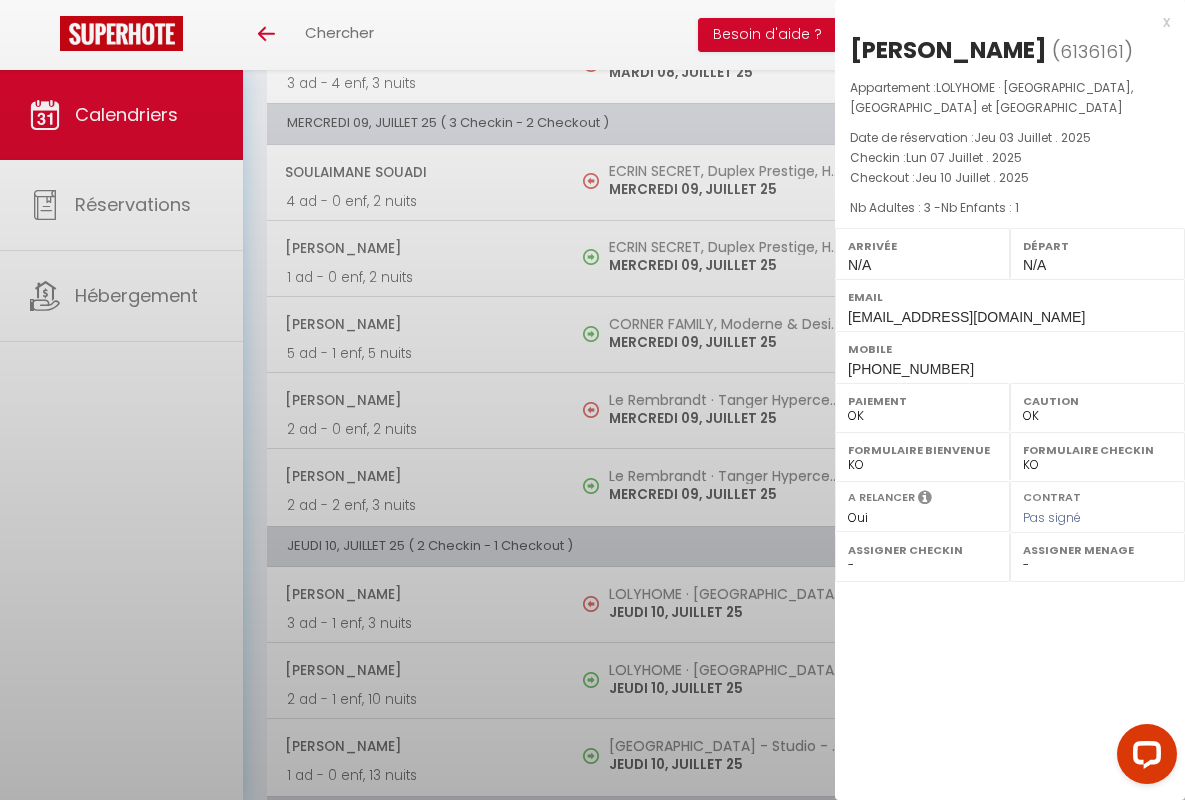 click on "x" at bounding box center (1002, 22) 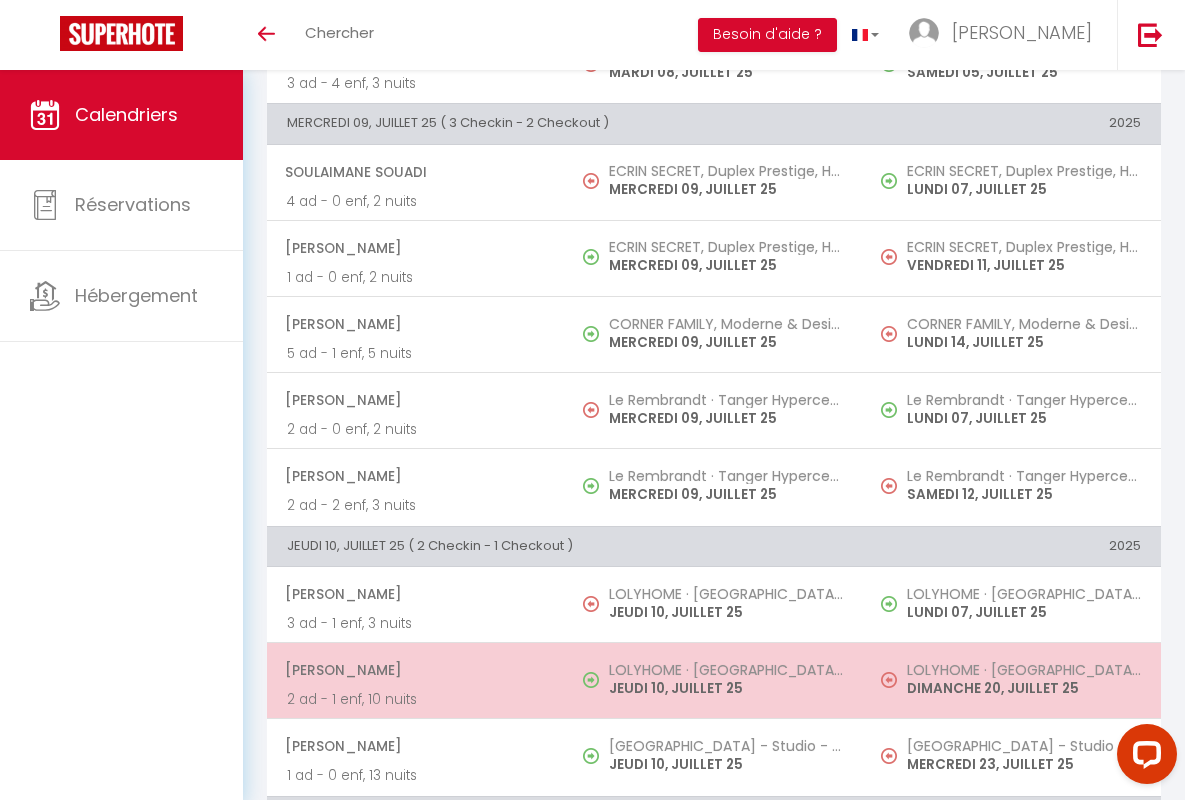 click on "[PERSON_NAME]" at bounding box center [415, 670] 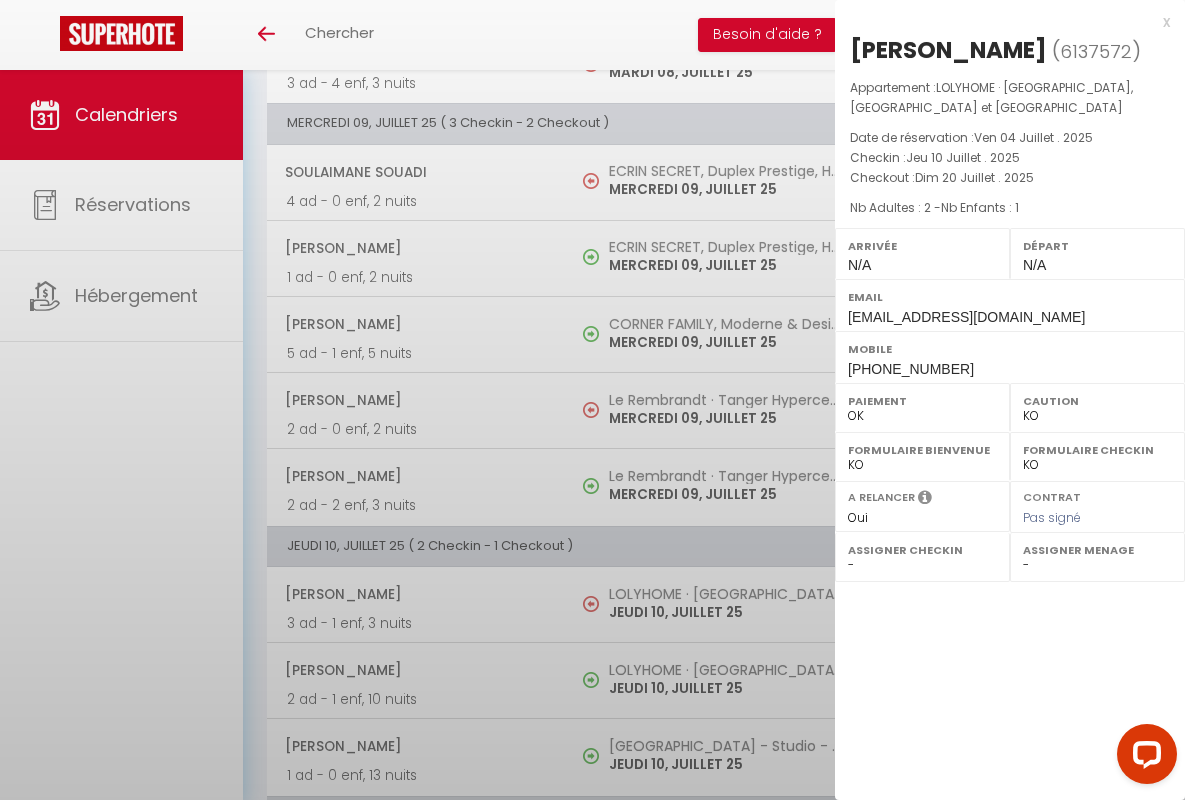 click on "x" at bounding box center [1002, 22] 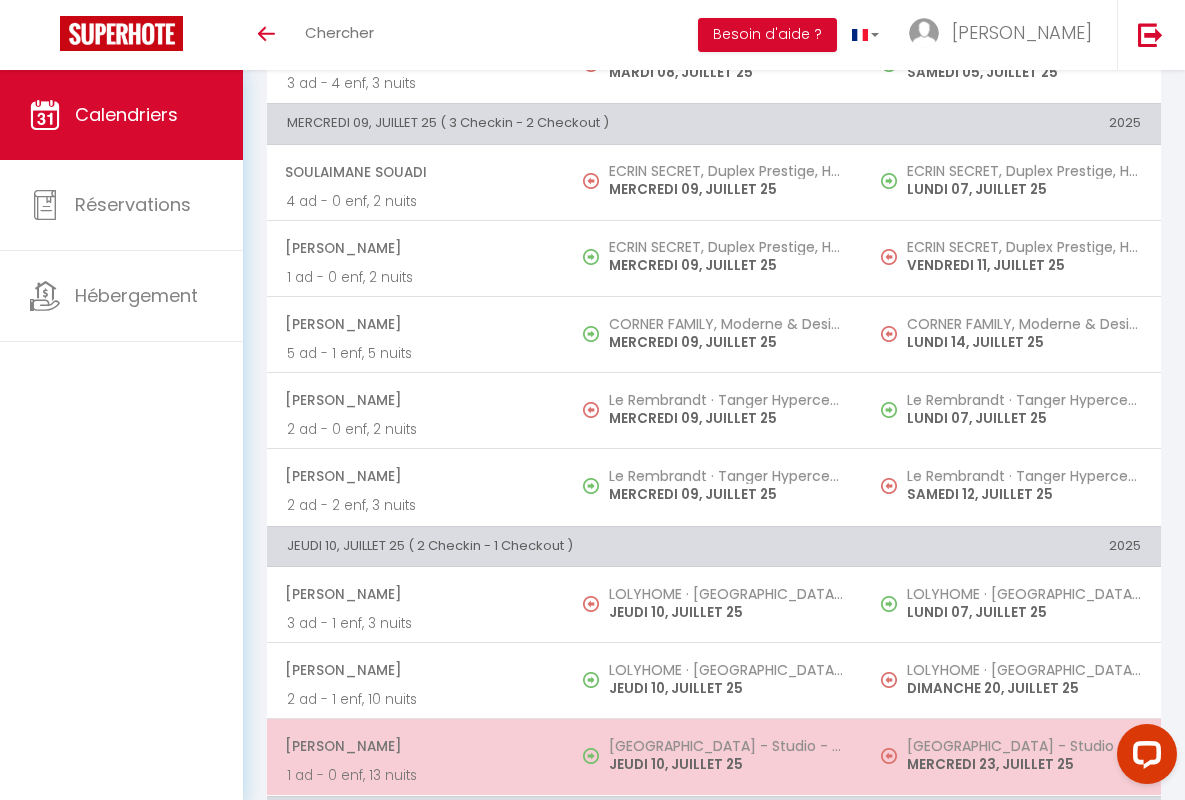 click on "[PERSON_NAME]" at bounding box center (415, 746) 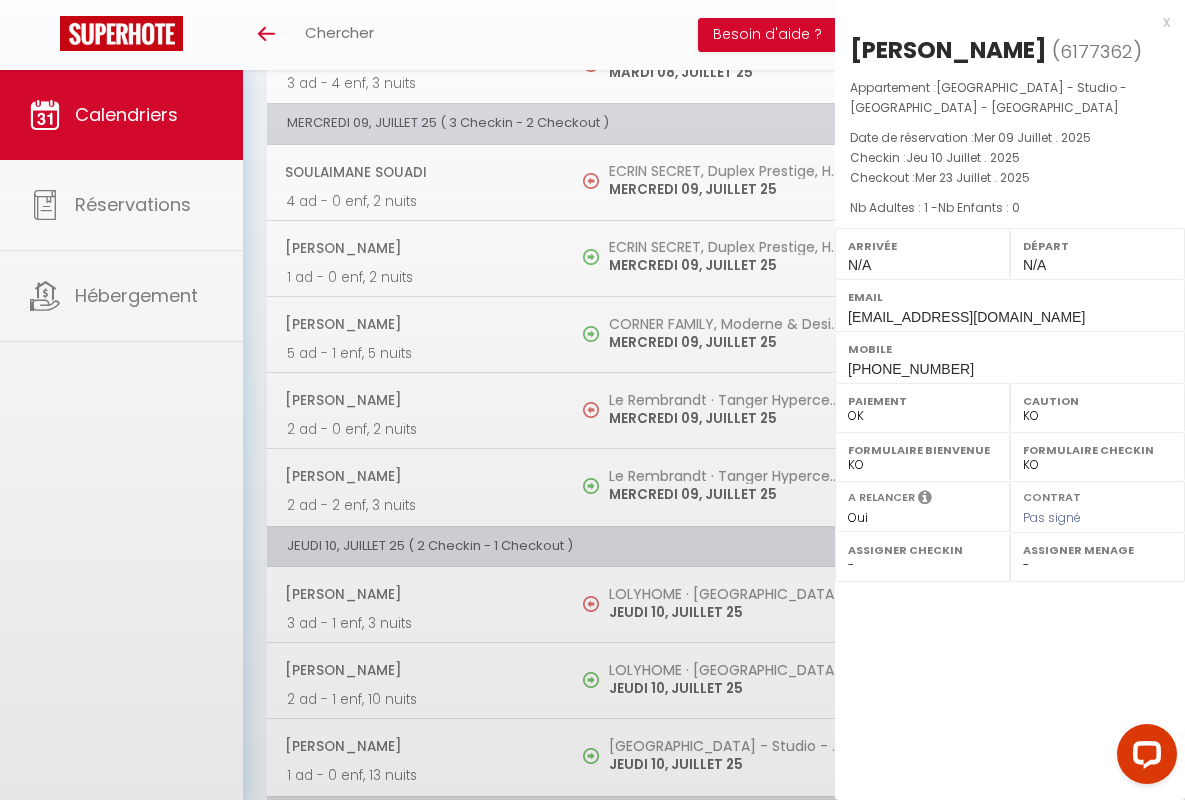 click on "x" at bounding box center (1002, 22) 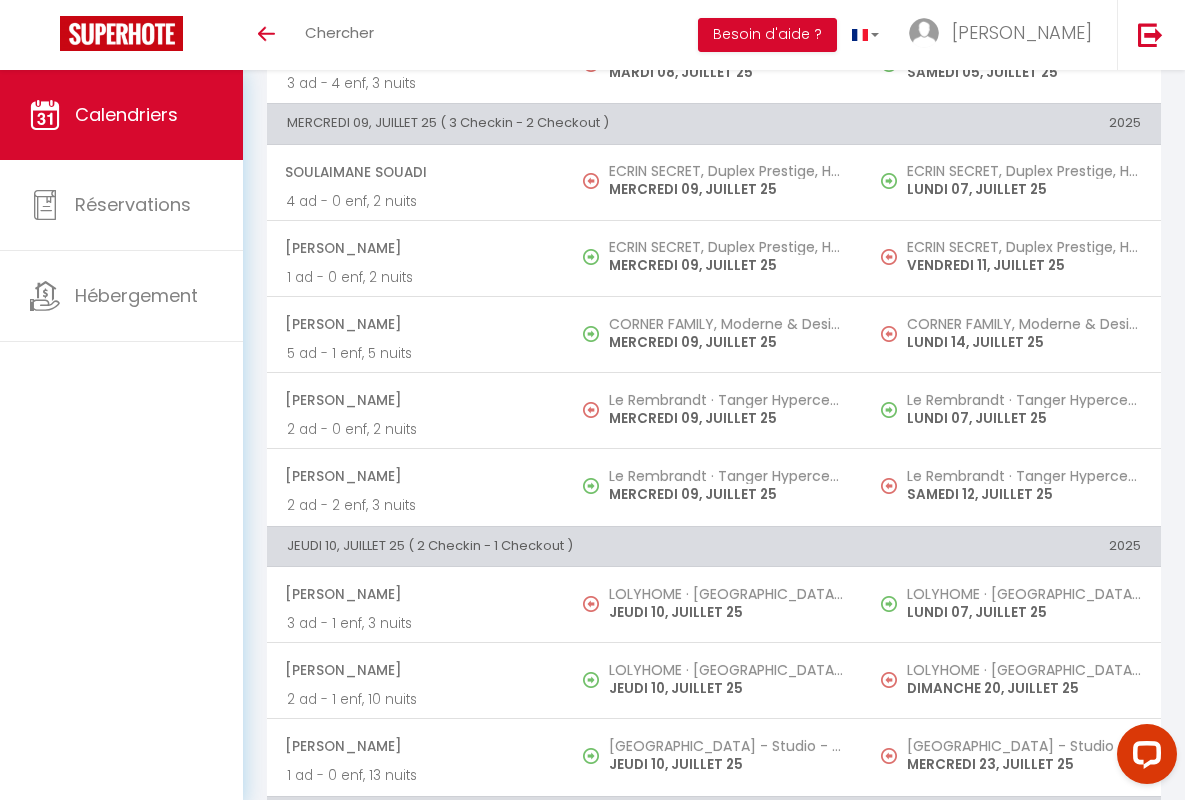 scroll, scrollTop: 1377, scrollLeft: 0, axis: vertical 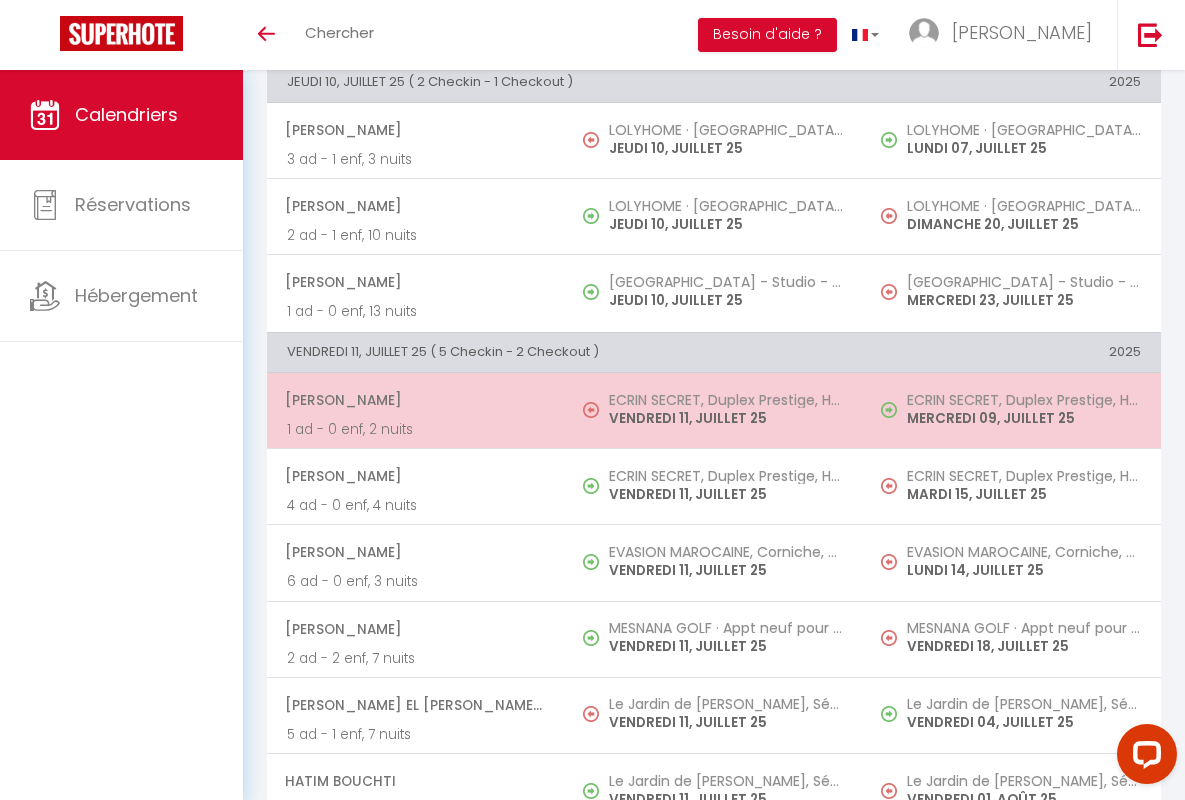 click on "[PERSON_NAME]" at bounding box center (415, 400) 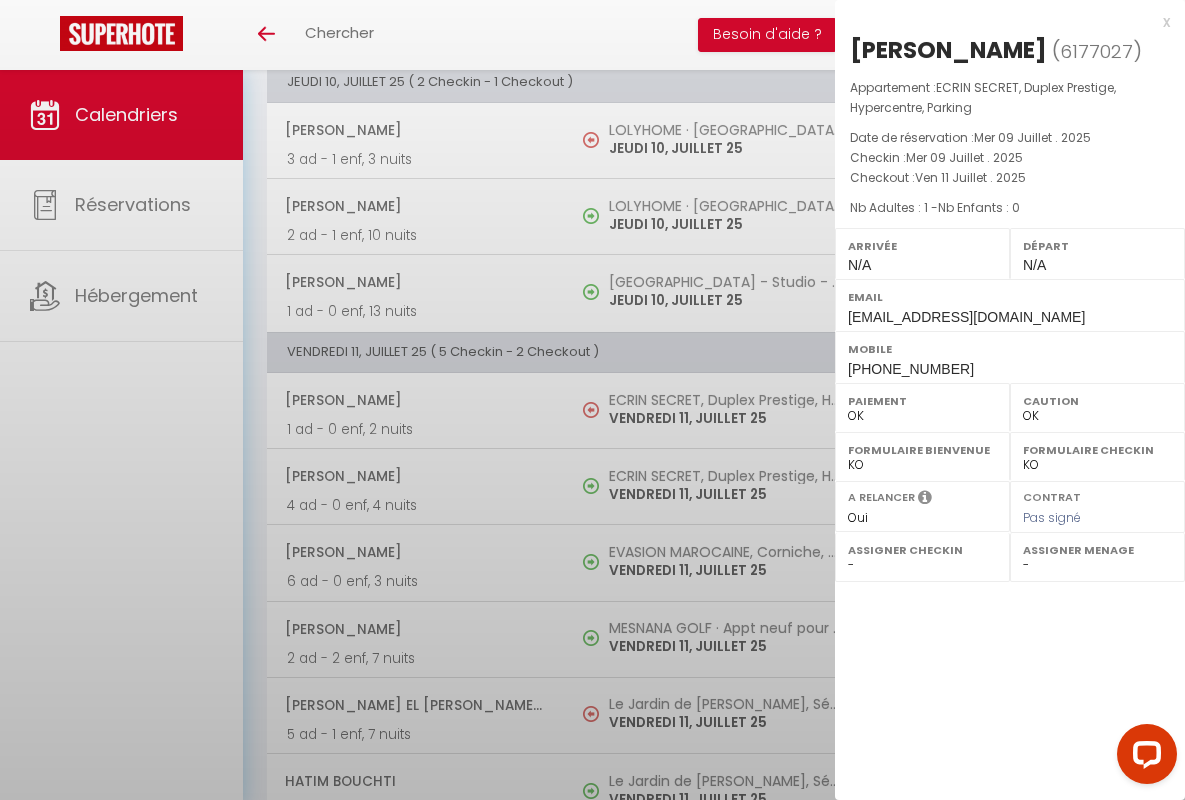 click on "x" at bounding box center [1002, 22] 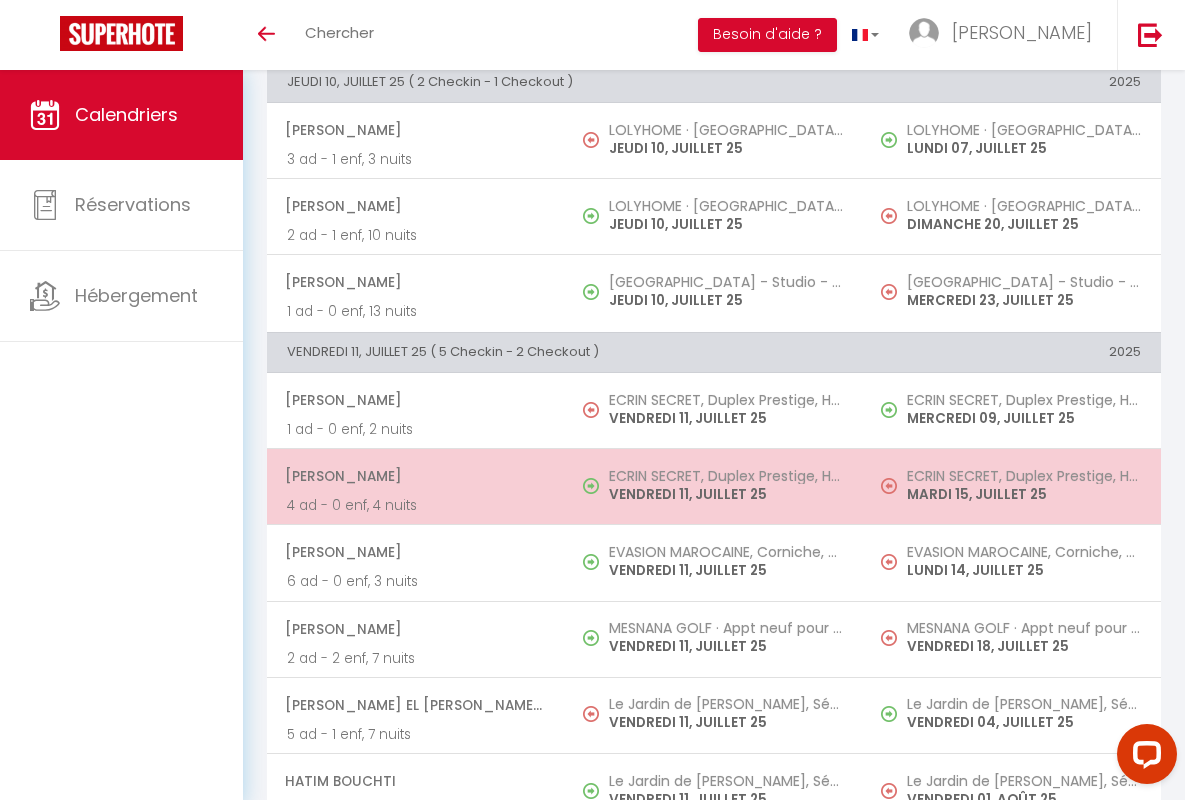 click on "[PERSON_NAME]" at bounding box center [415, 476] 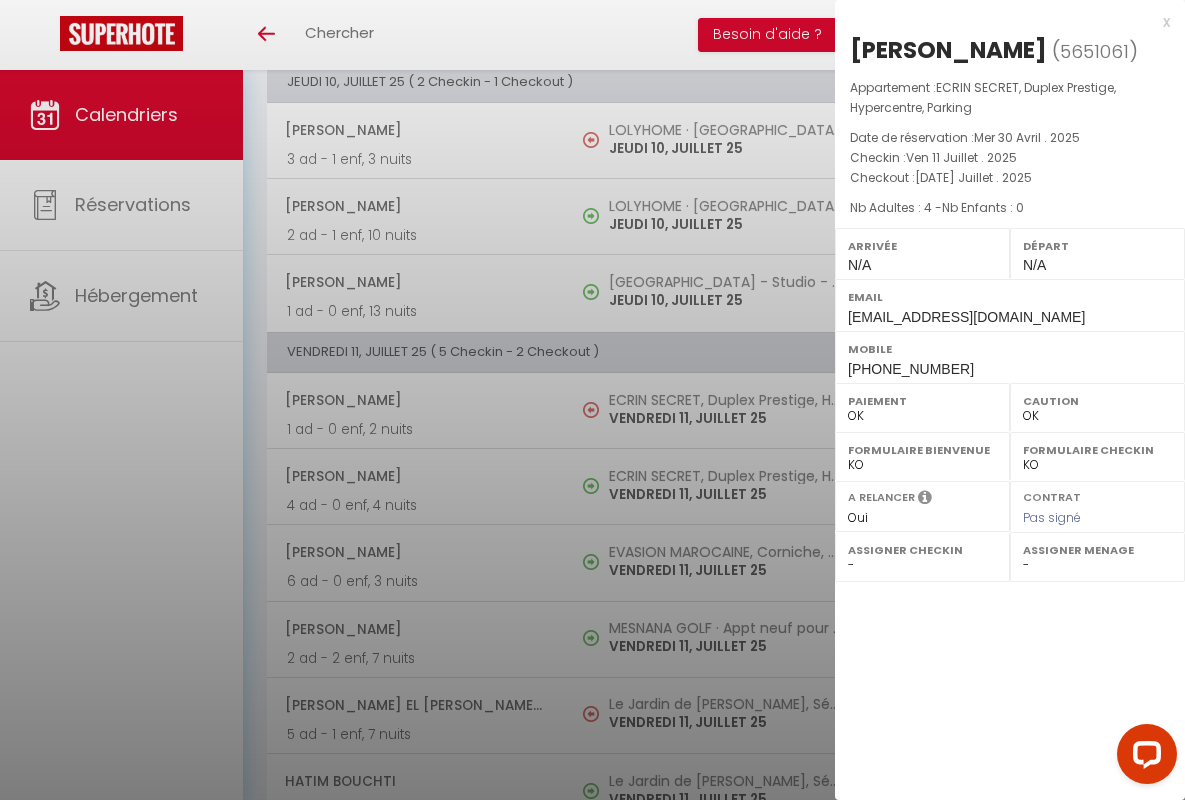 click on "x" at bounding box center (1002, 22) 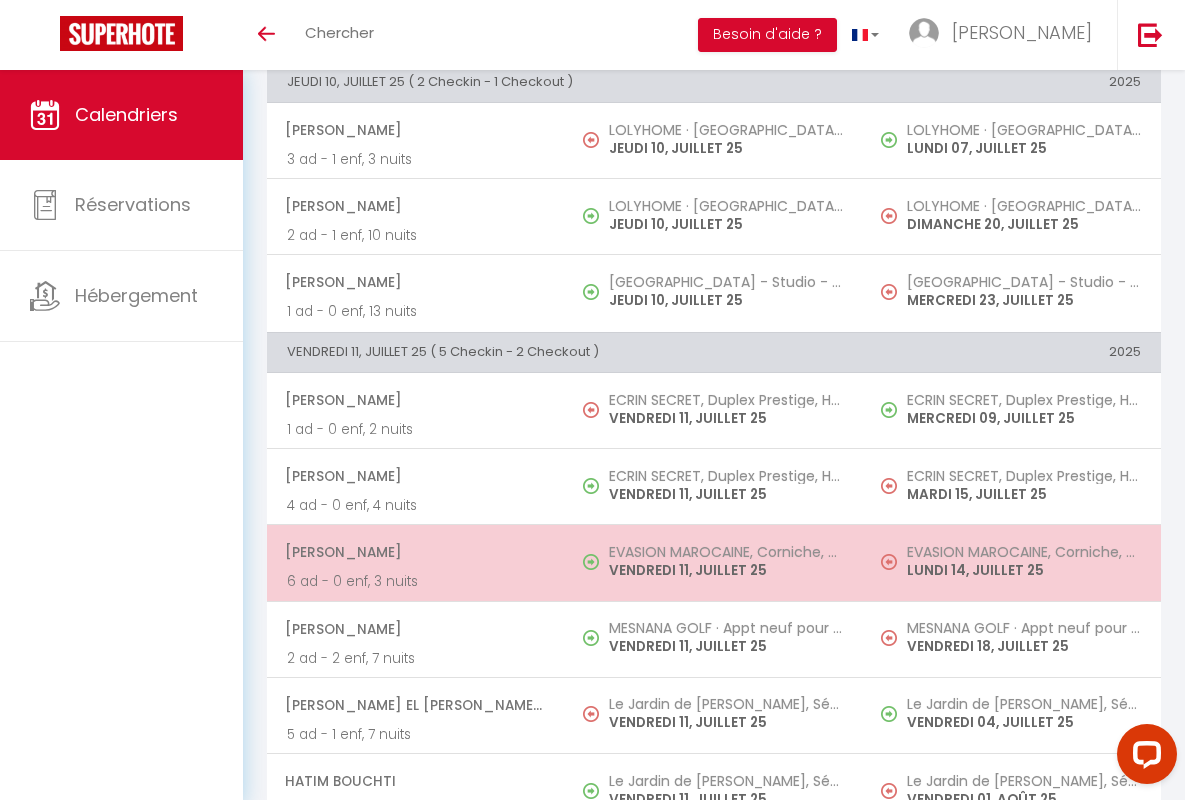 click on "[PERSON_NAME]" at bounding box center (415, 552) 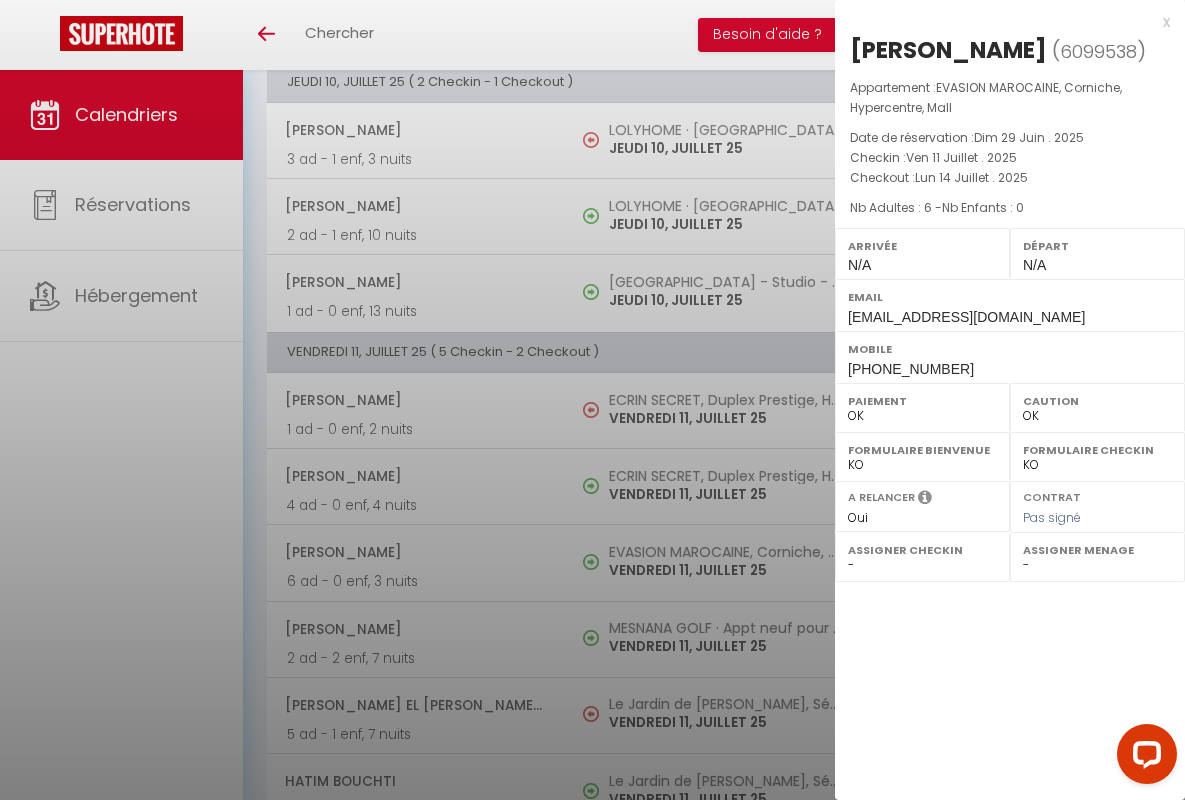 click on "x" at bounding box center (1002, 22) 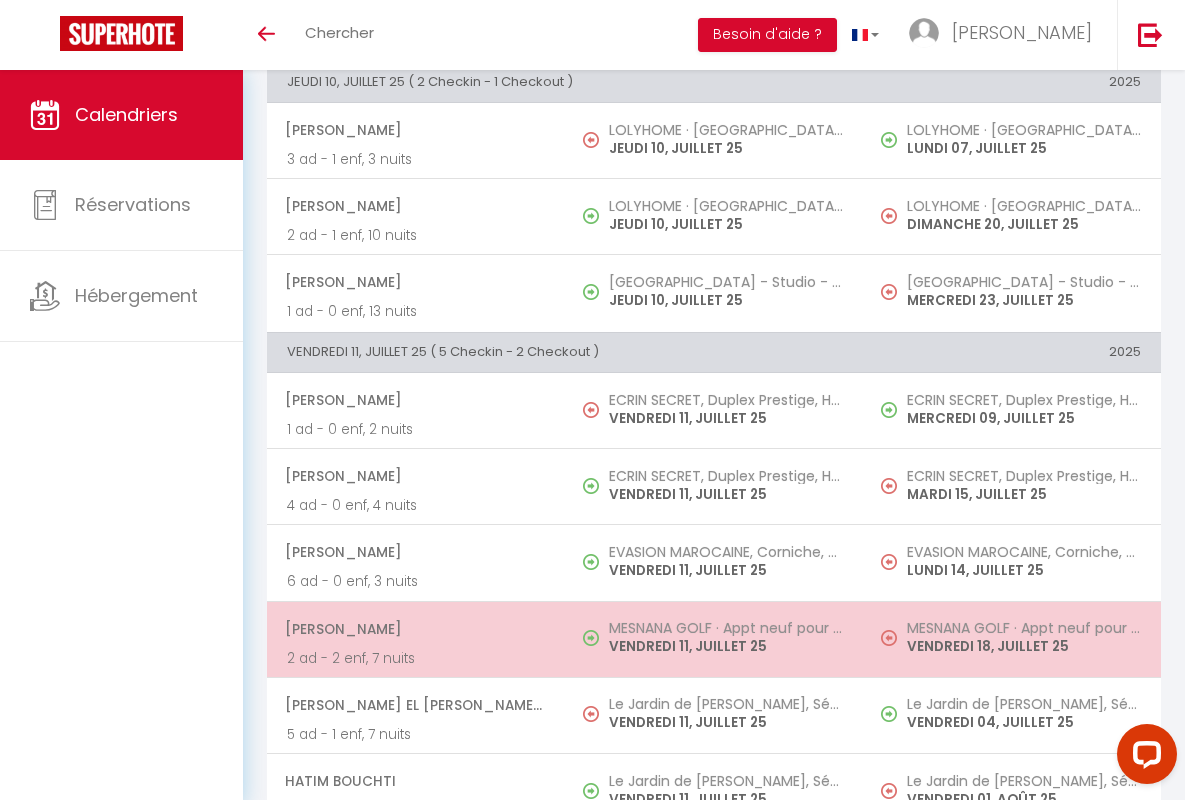 click on "[PERSON_NAME]" at bounding box center [415, 629] 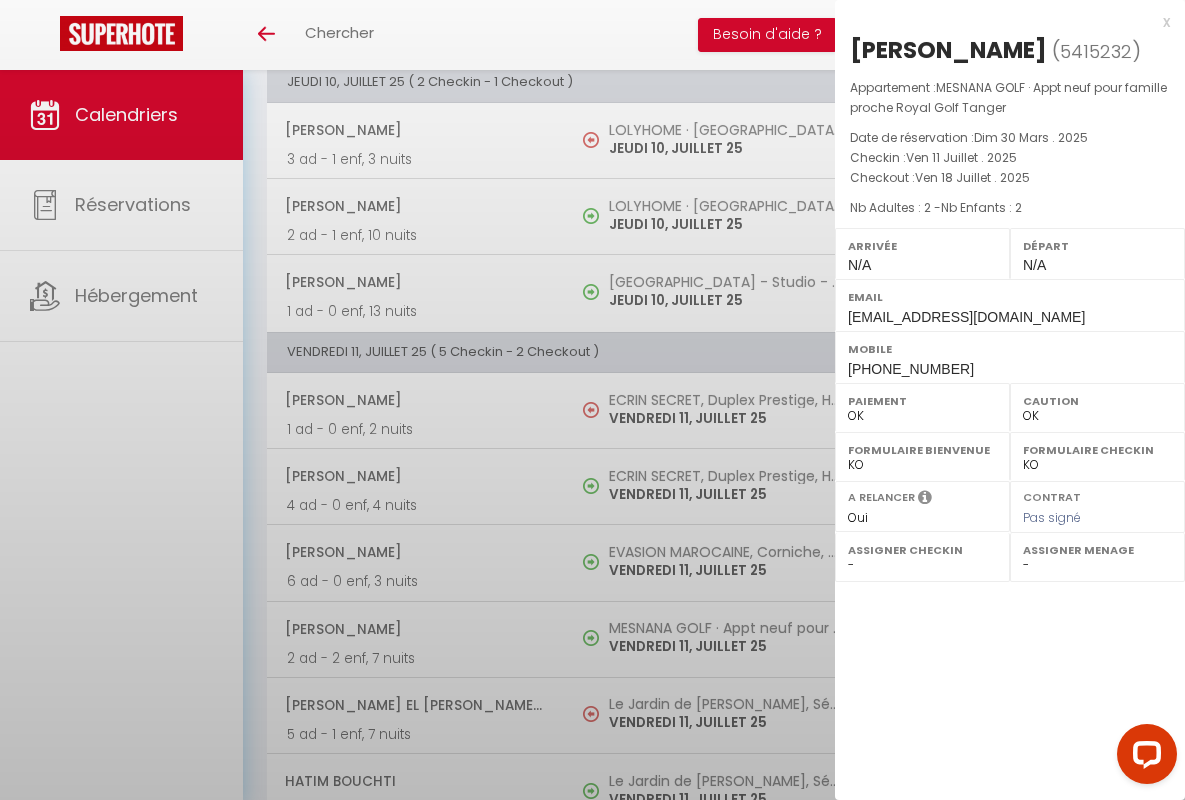 click on "x" at bounding box center [1002, 22] 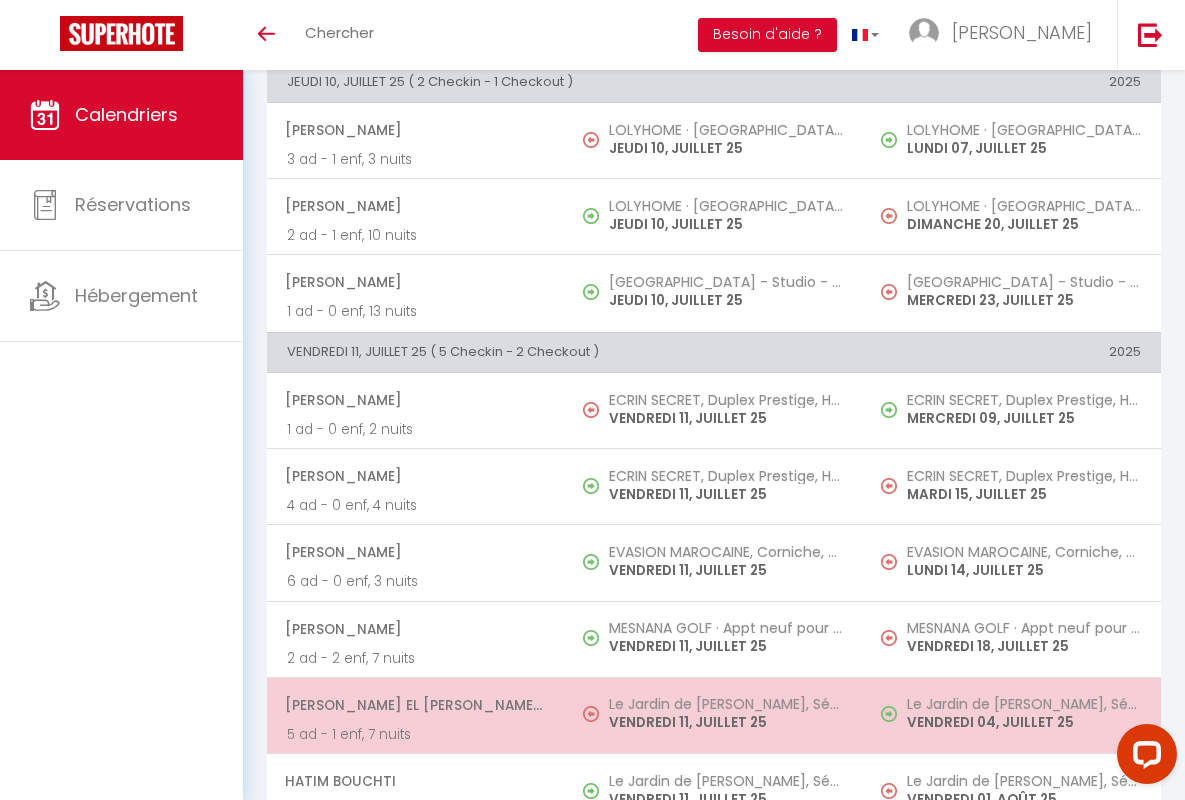 click on "[PERSON_NAME] El [PERSON_NAME] Serroukh" at bounding box center [415, 705] 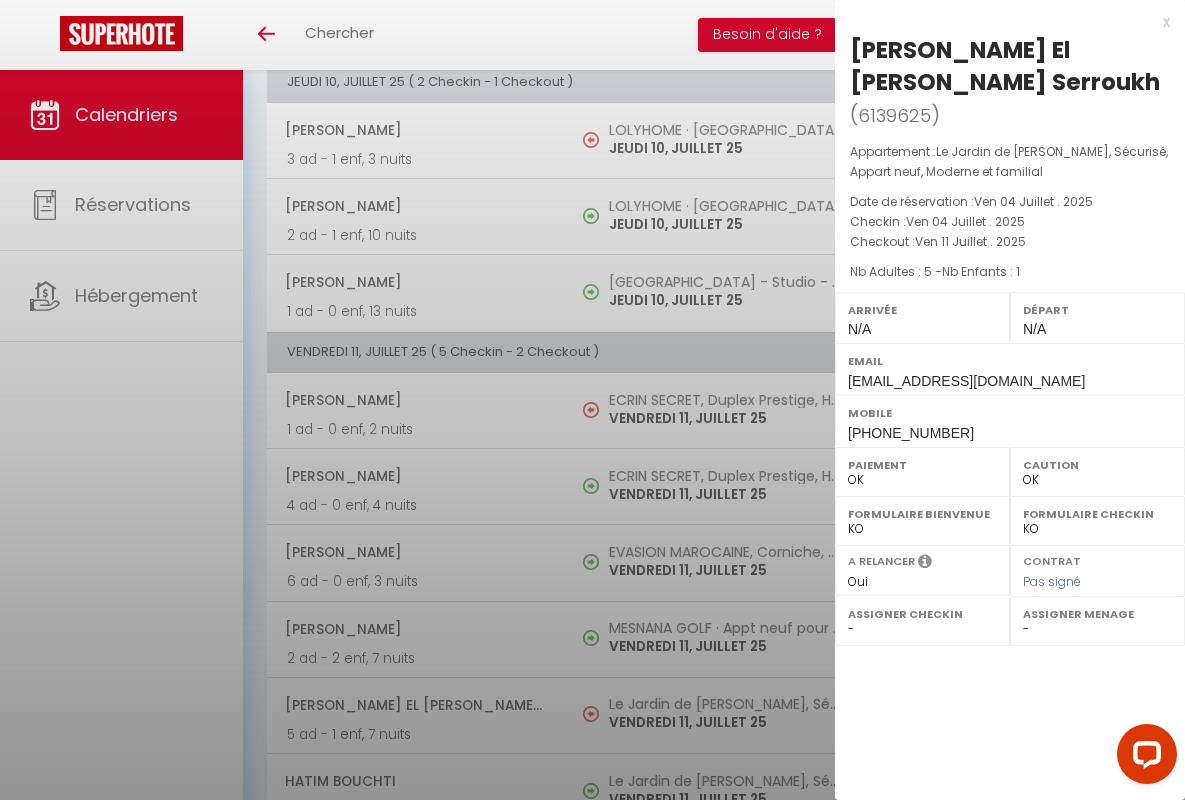 click on "x" at bounding box center (1002, 22) 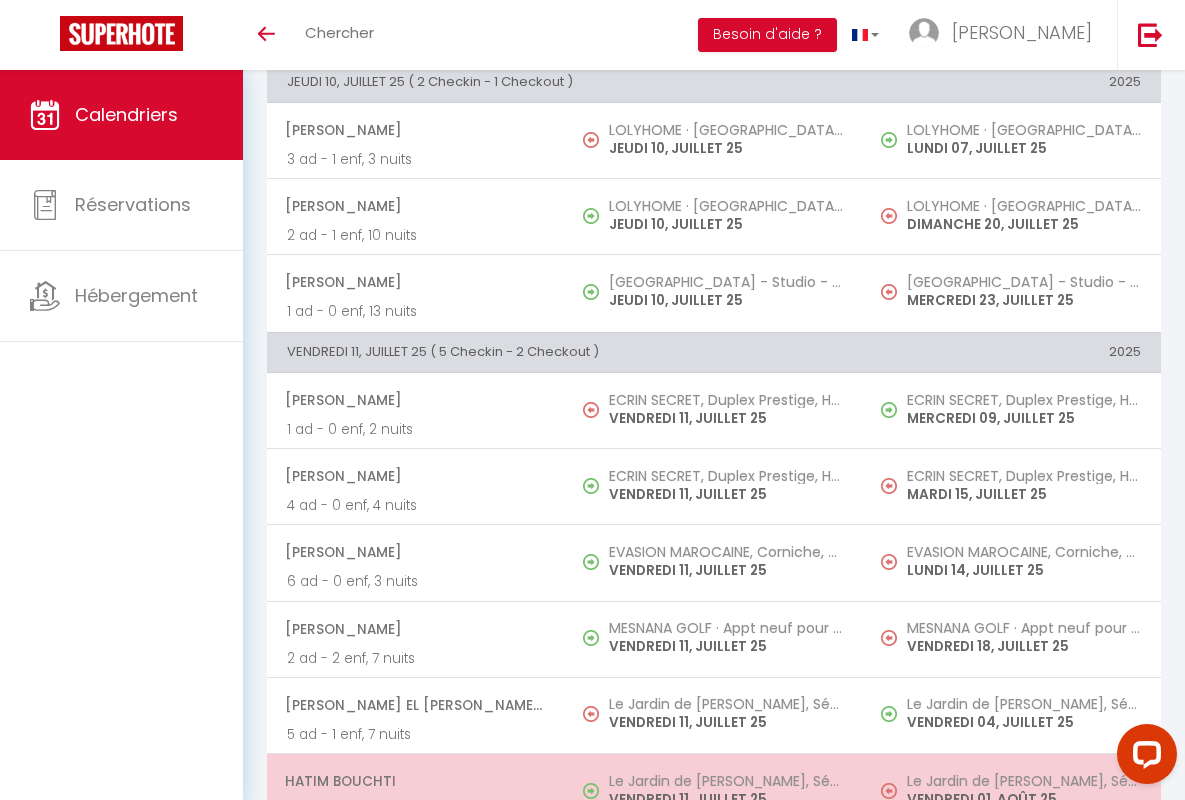 click on "Hatim Bouchti" at bounding box center [415, 781] 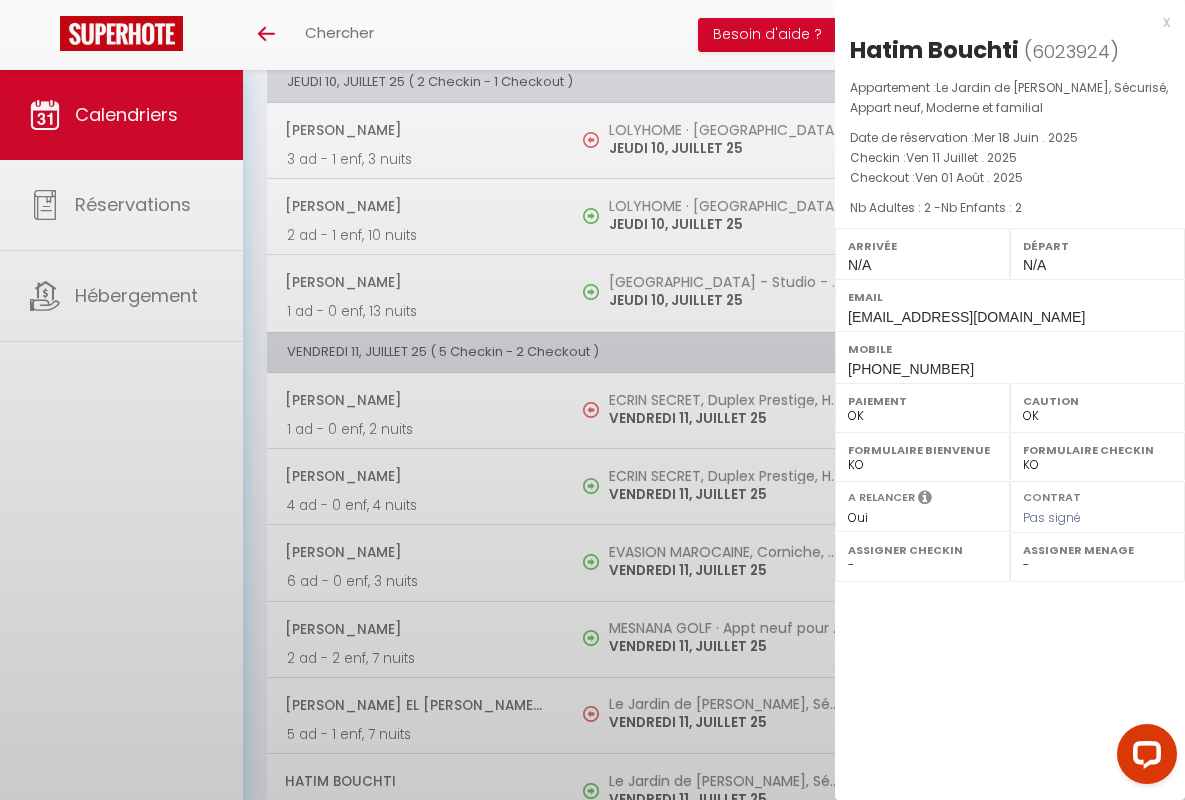 click on "x" at bounding box center [1002, 22] 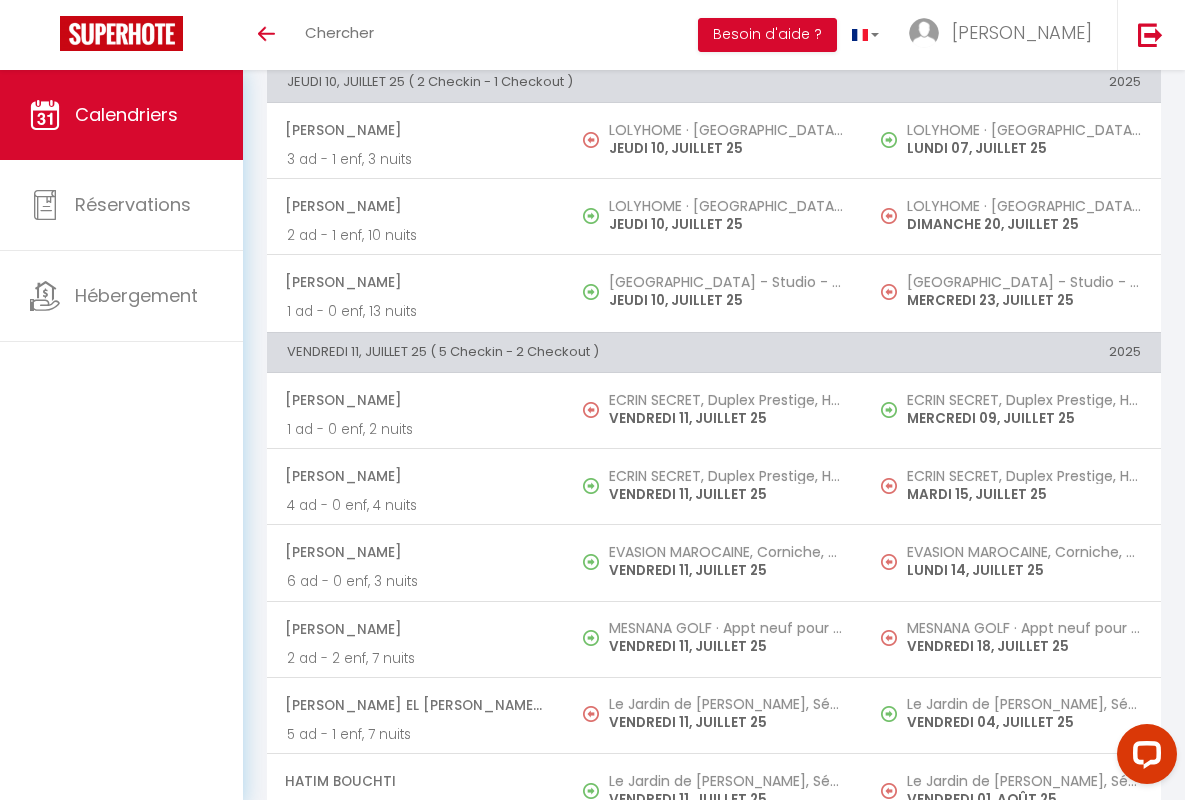 scroll, scrollTop: 1834, scrollLeft: 0, axis: vertical 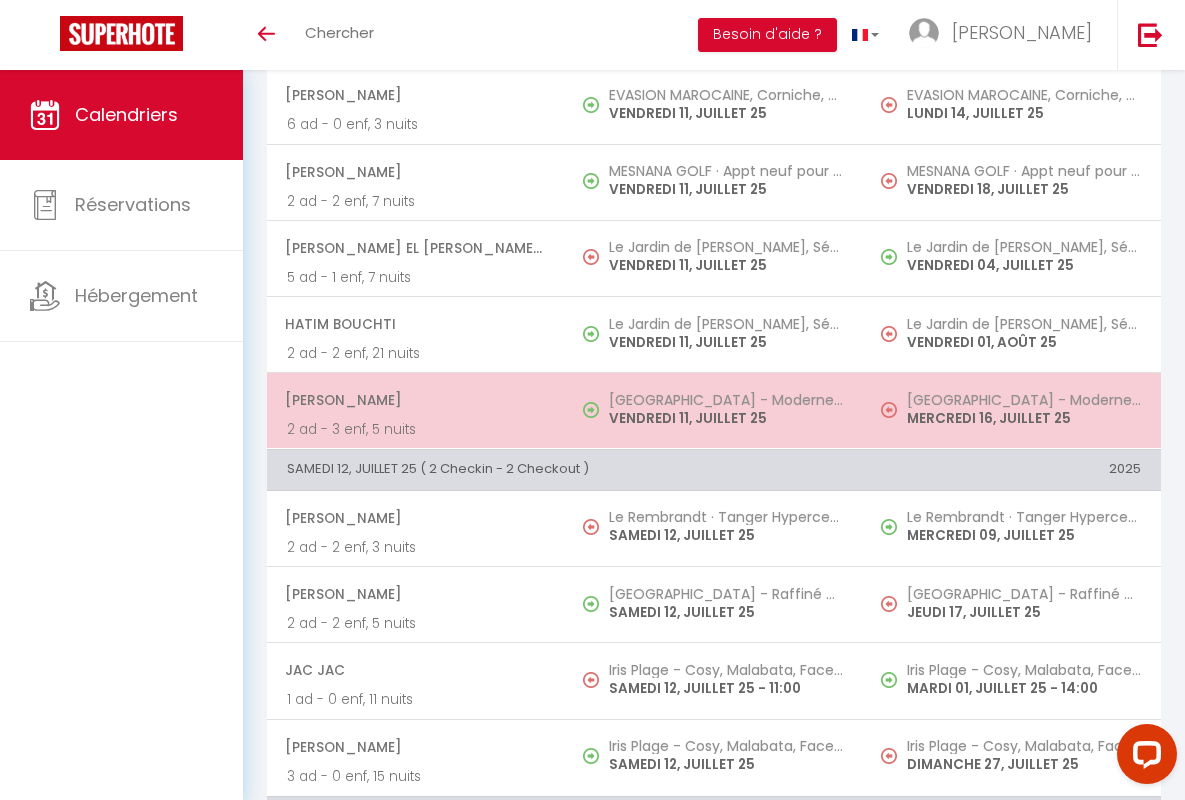 click on "[PERSON_NAME]" at bounding box center [415, 400] 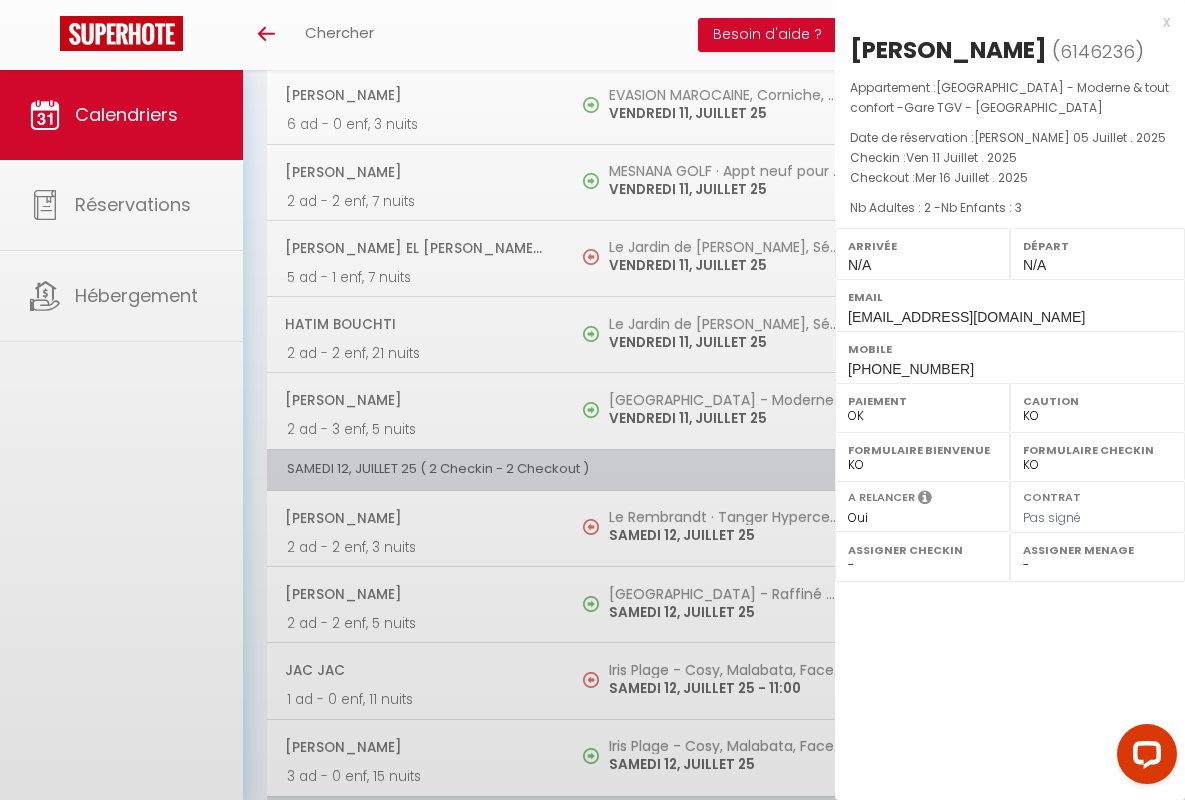 click on "x" at bounding box center [1002, 22] 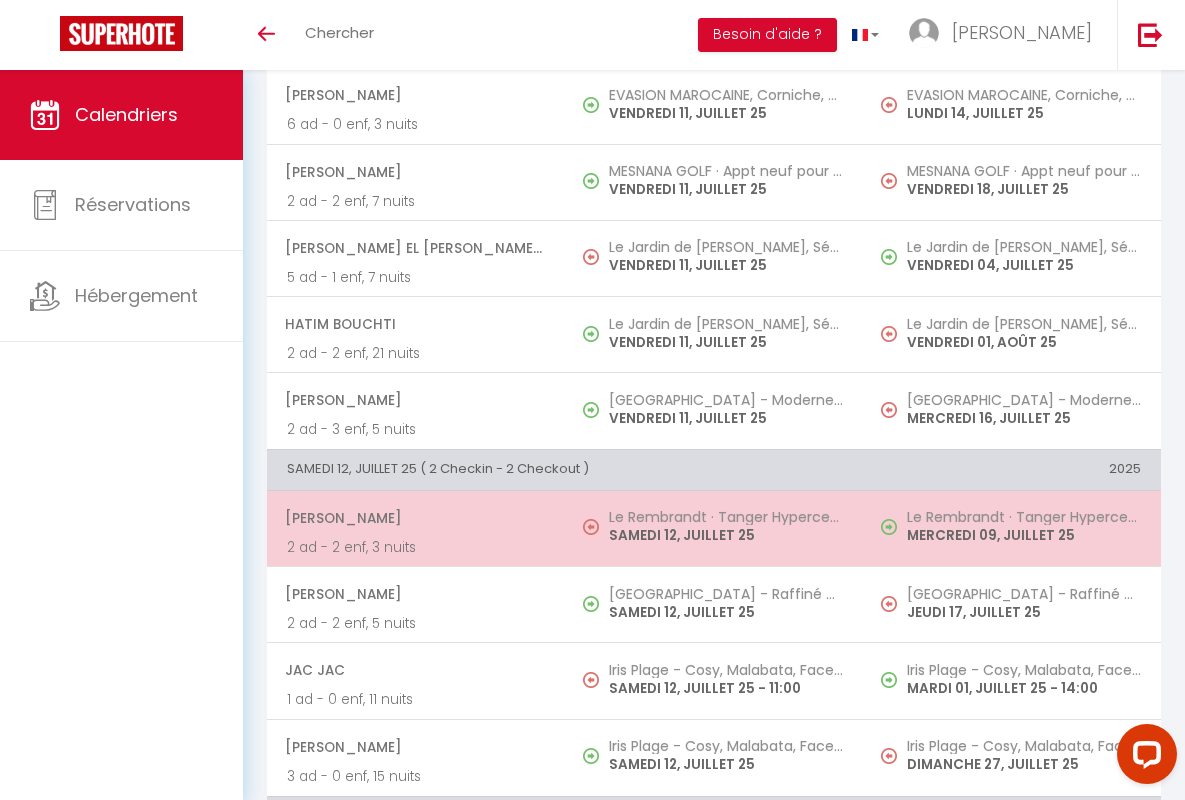 click on "[PERSON_NAME]" at bounding box center [415, 518] 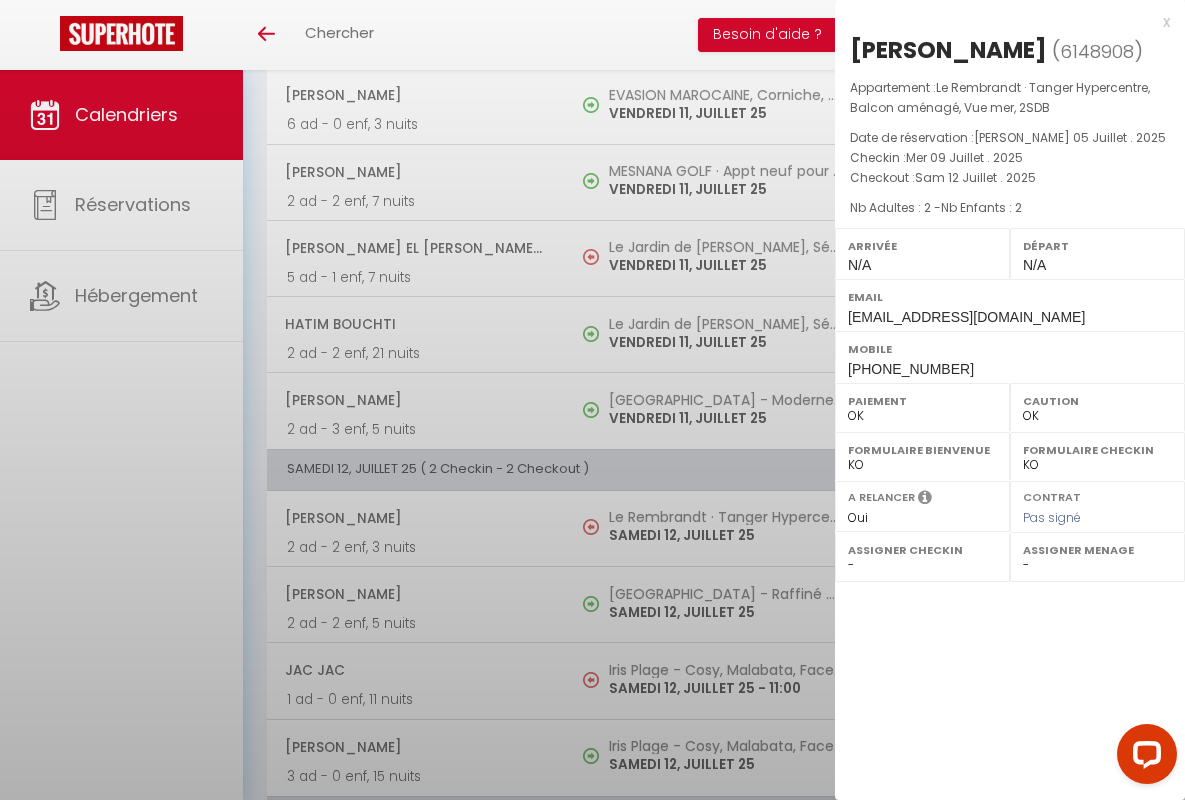 click on "x" at bounding box center (1002, 22) 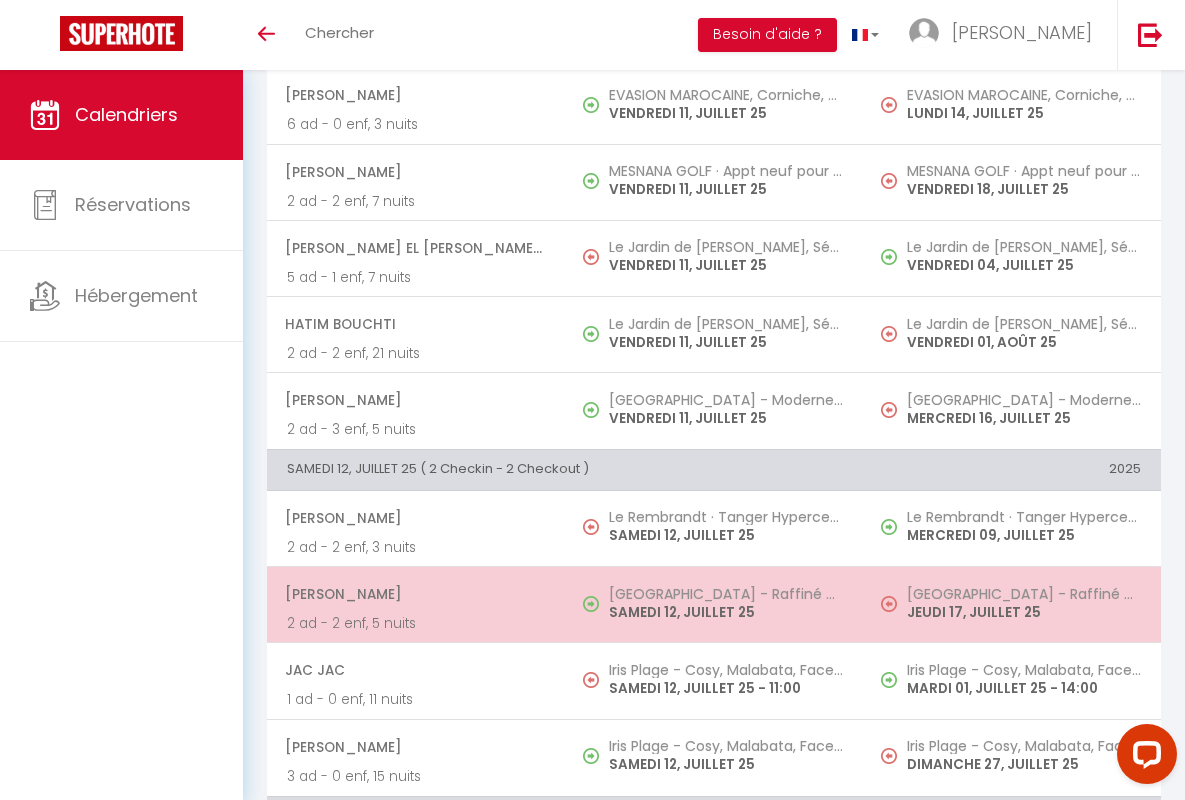 click on "[PERSON_NAME]" at bounding box center (415, 594) 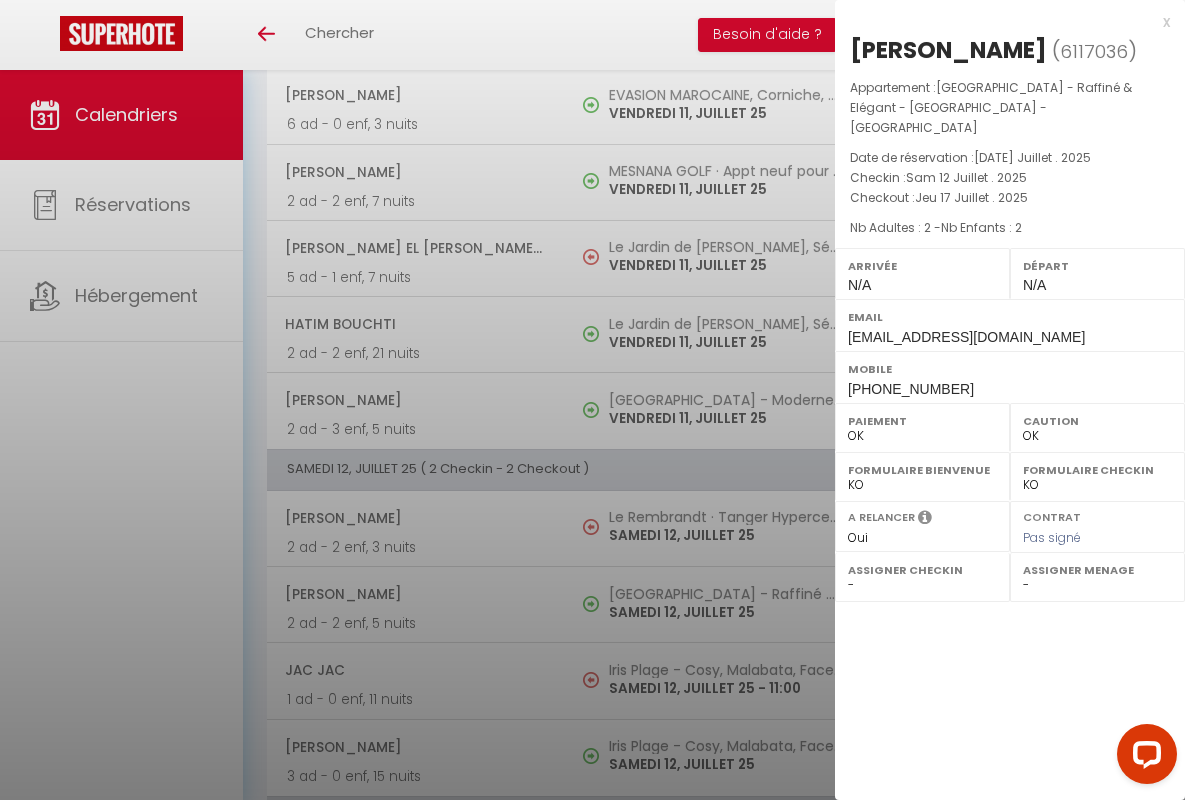 click on "x" at bounding box center (1002, 22) 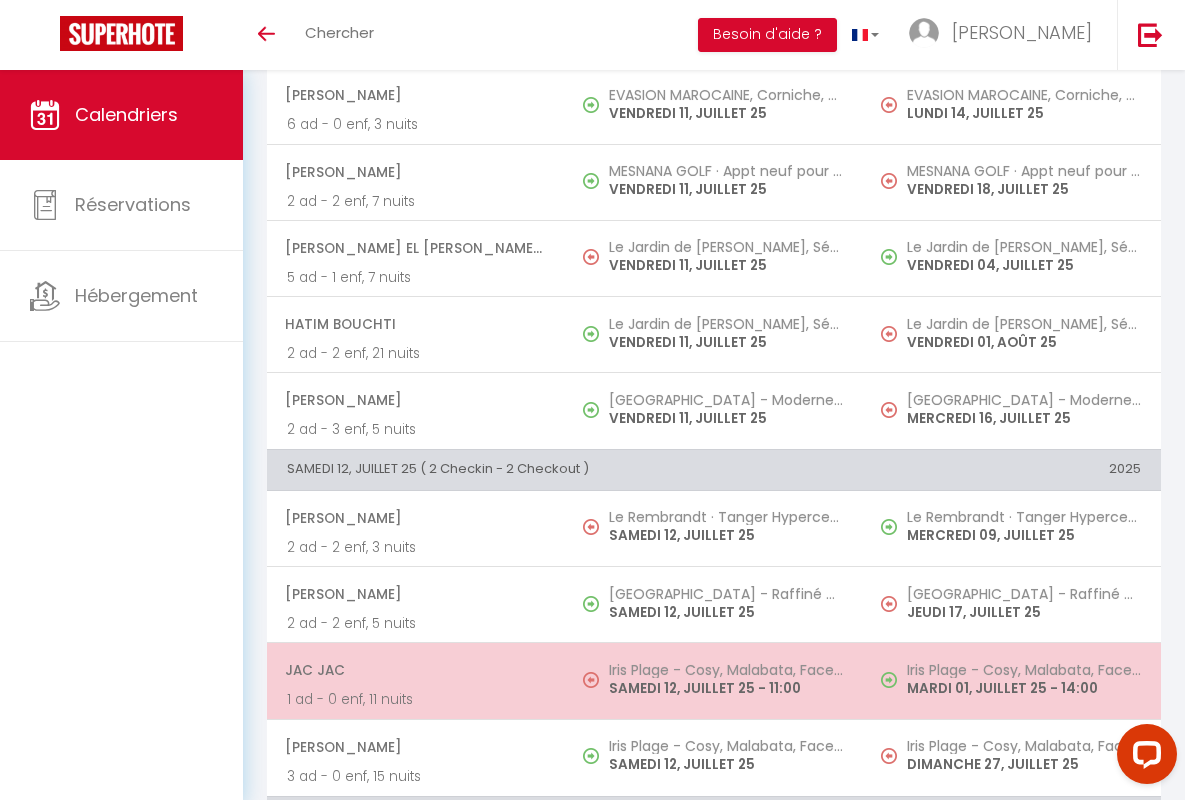 click on "JAC JAC" at bounding box center [415, 670] 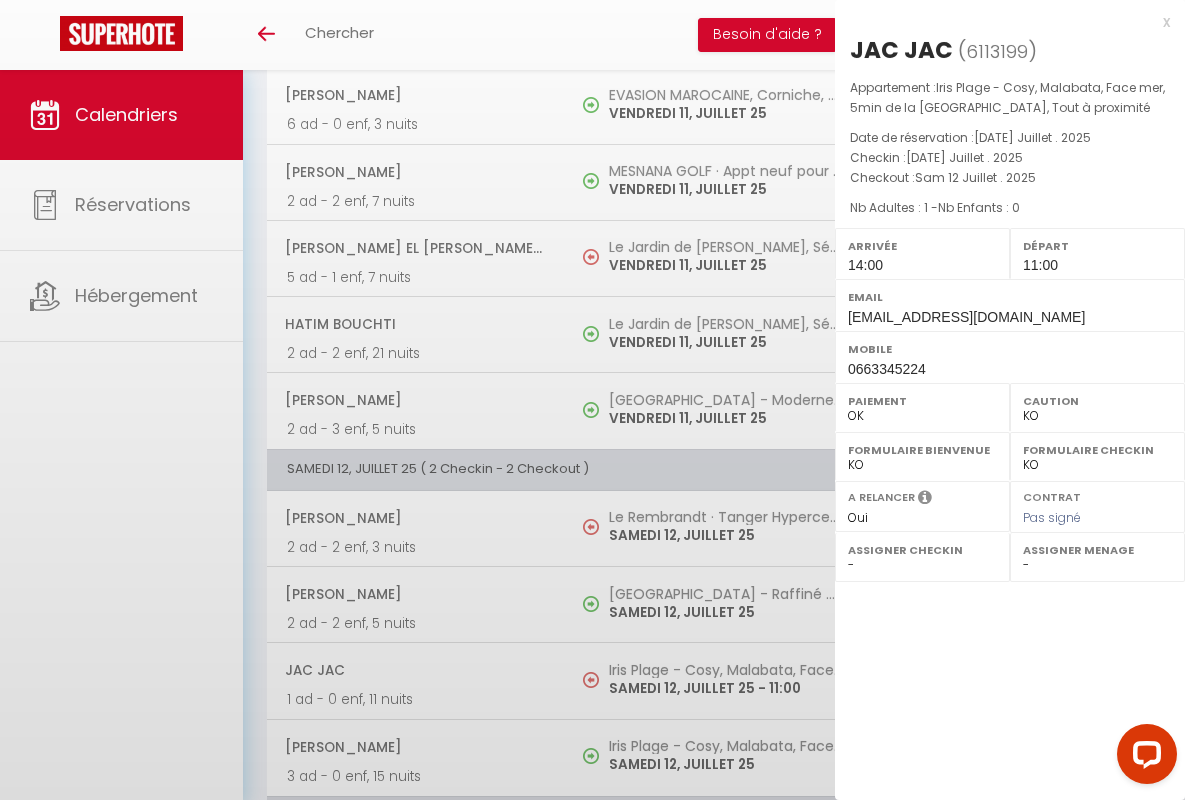 click on "x" at bounding box center (1002, 22) 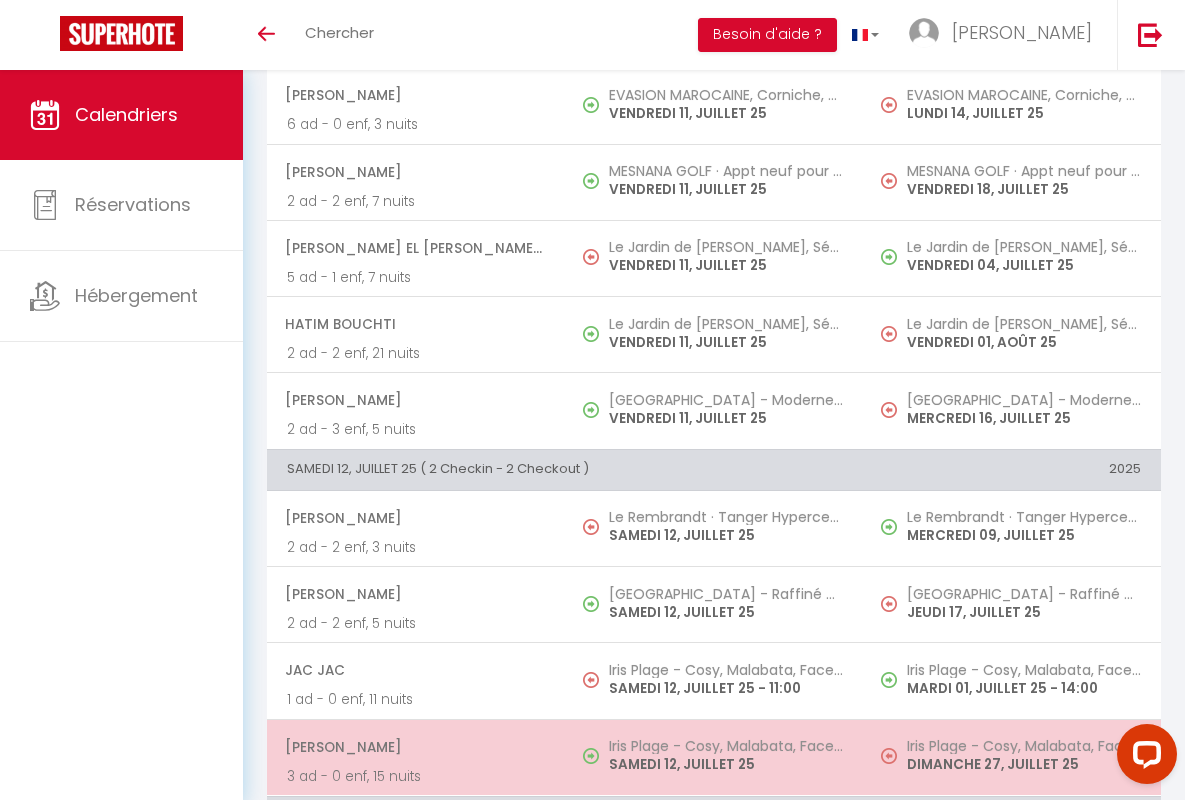 click on "[PERSON_NAME]" at bounding box center (415, 747) 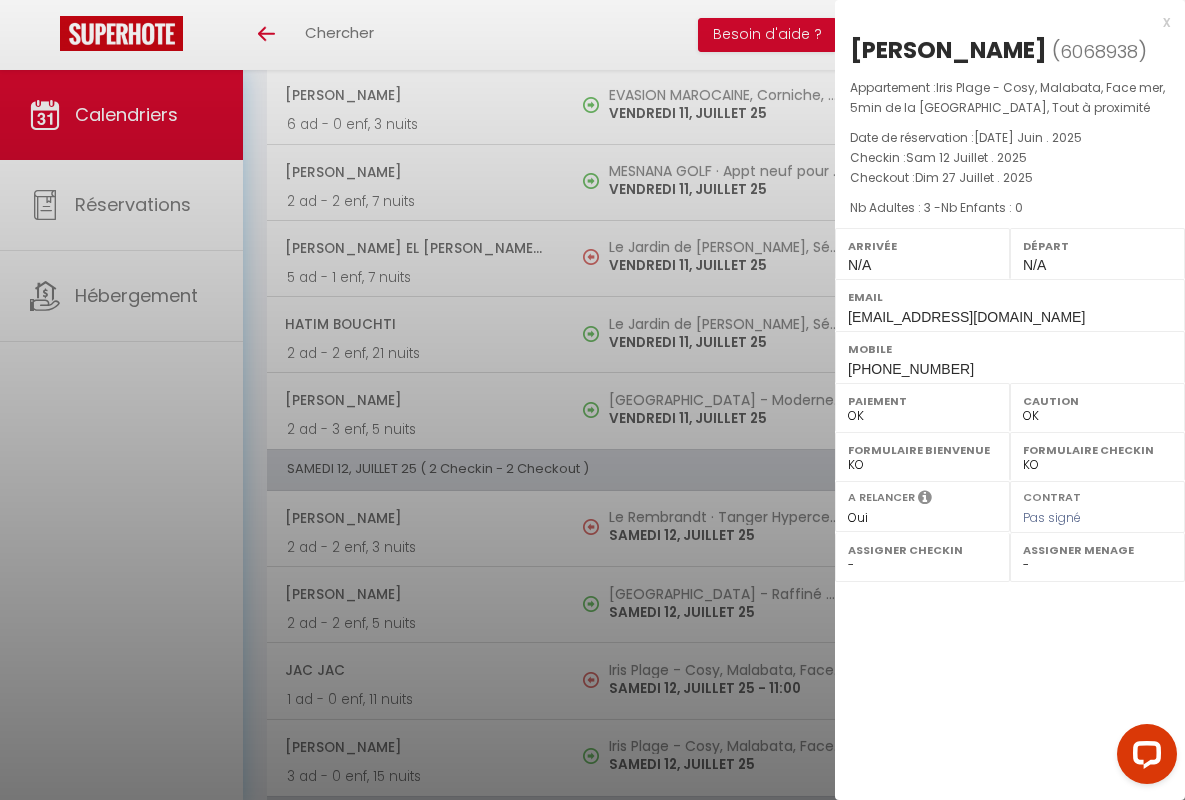 click on "x" at bounding box center [1002, 22] 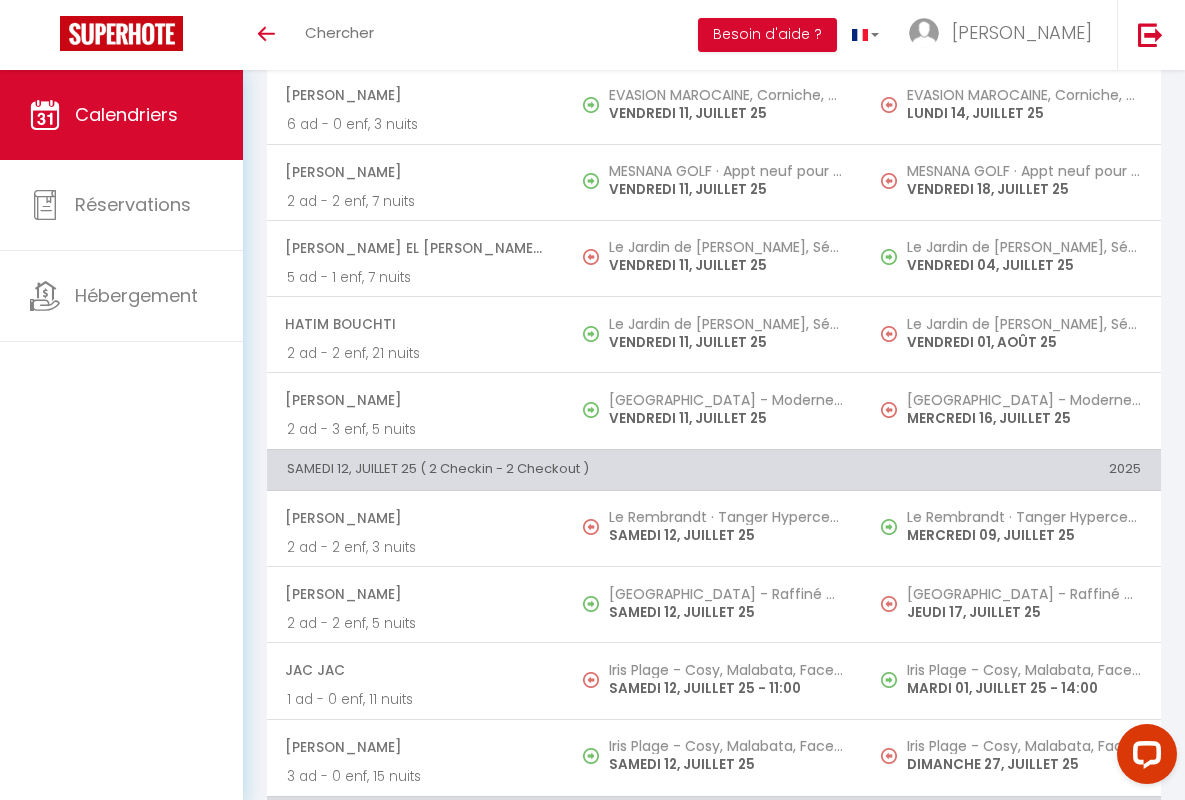 scroll, scrollTop: 1986, scrollLeft: 0, axis: vertical 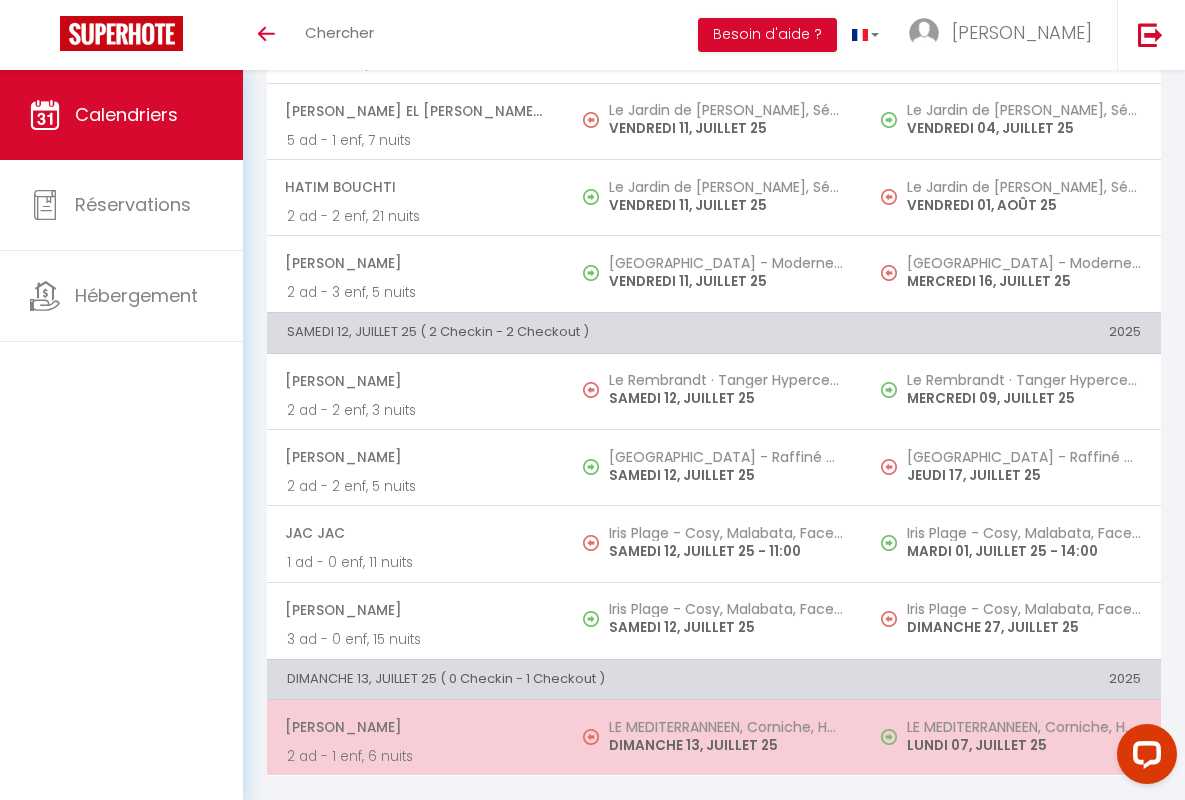 click on "[PERSON_NAME]" at bounding box center (415, 727) 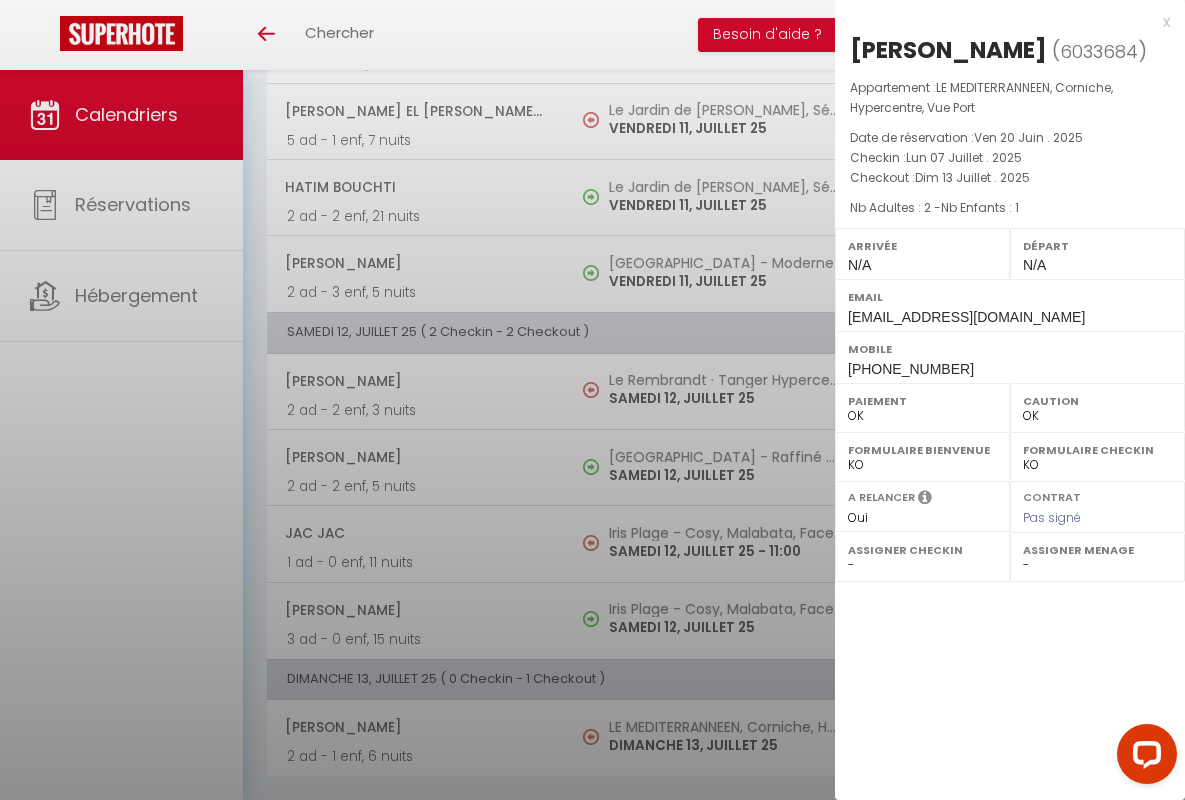 click on "x" at bounding box center (1002, 22) 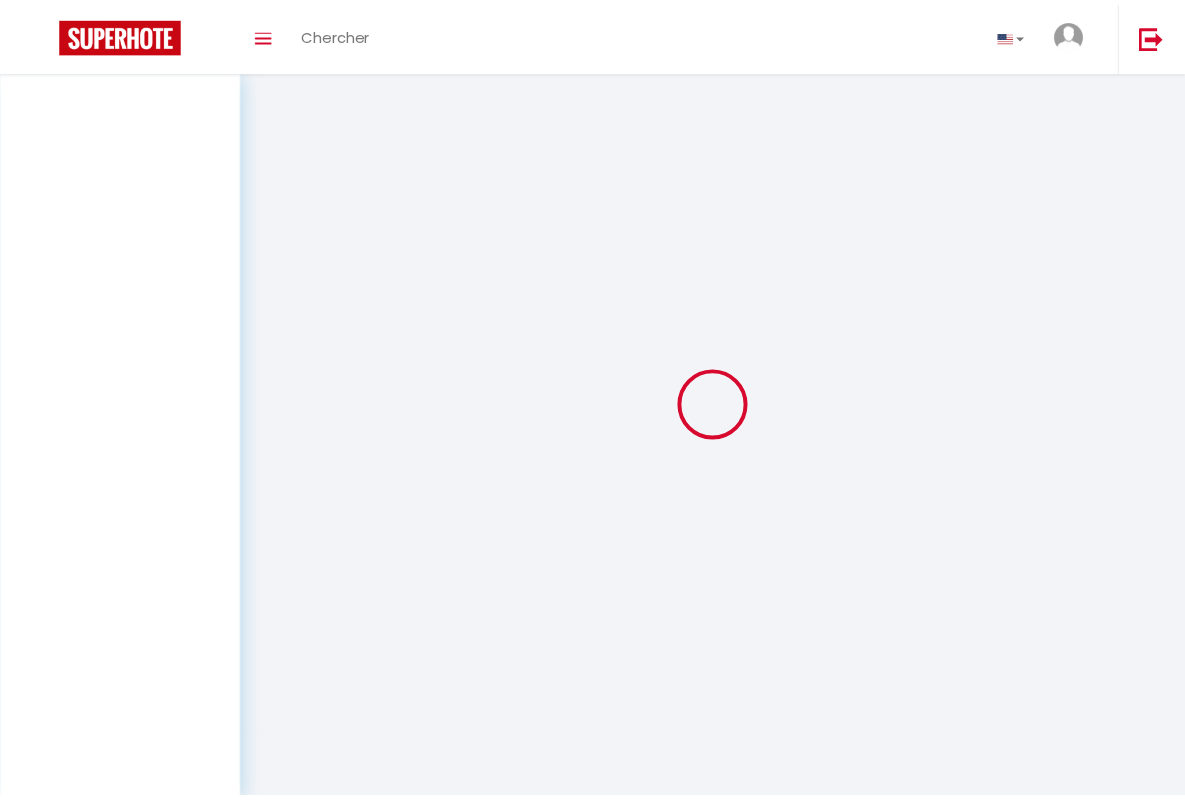 scroll, scrollTop: 0, scrollLeft: 0, axis: both 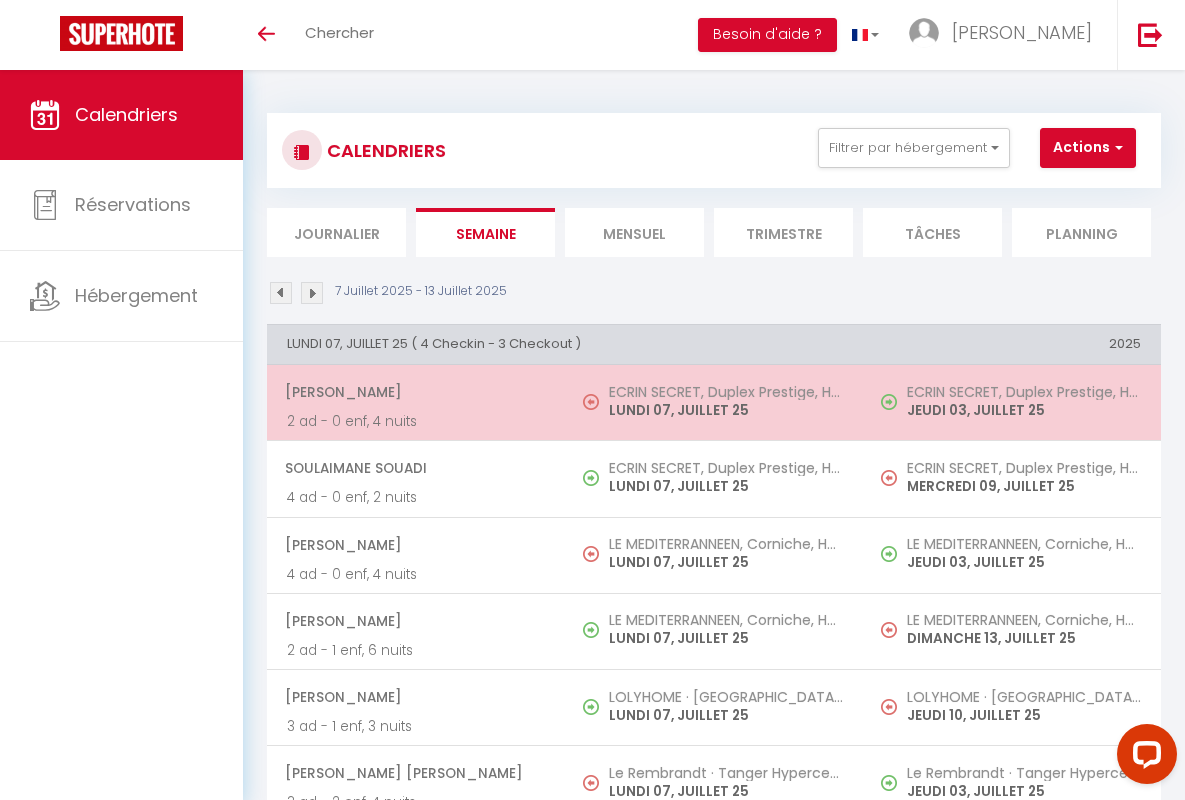 click on "[PERSON_NAME]" at bounding box center (415, 392) 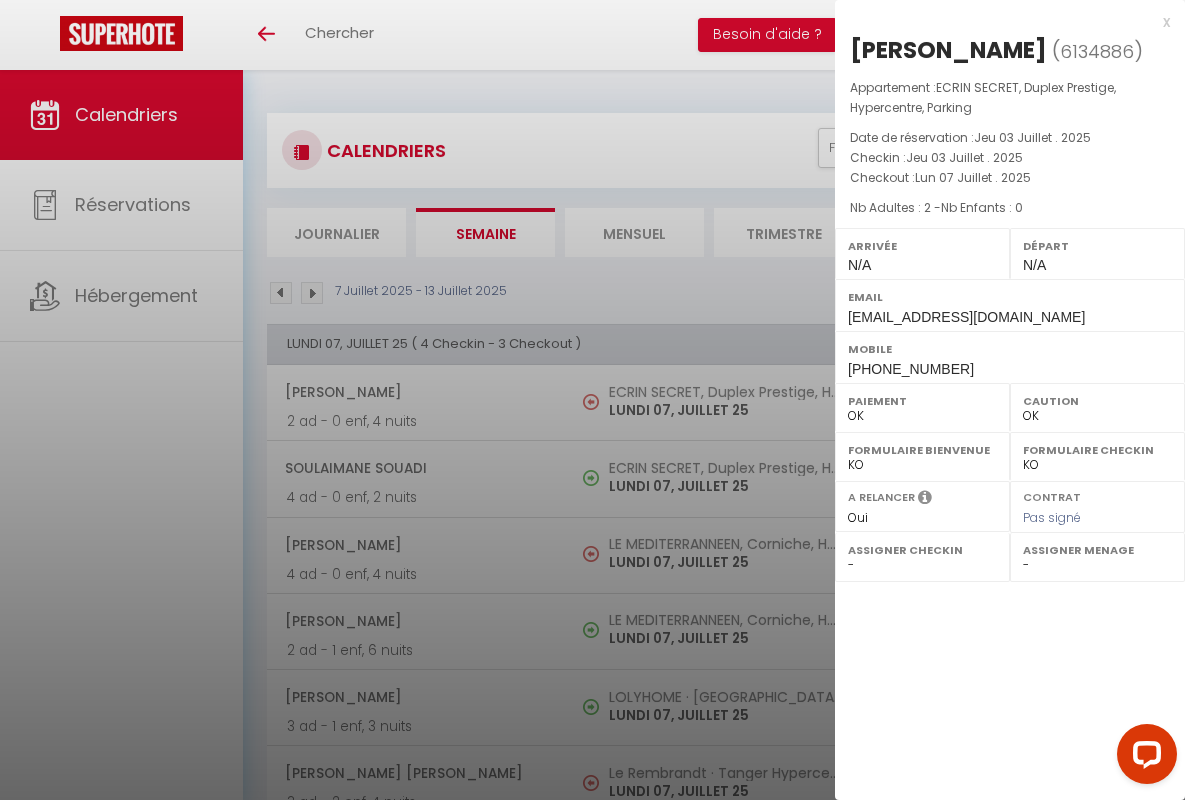 click on "x" at bounding box center [1002, 22] 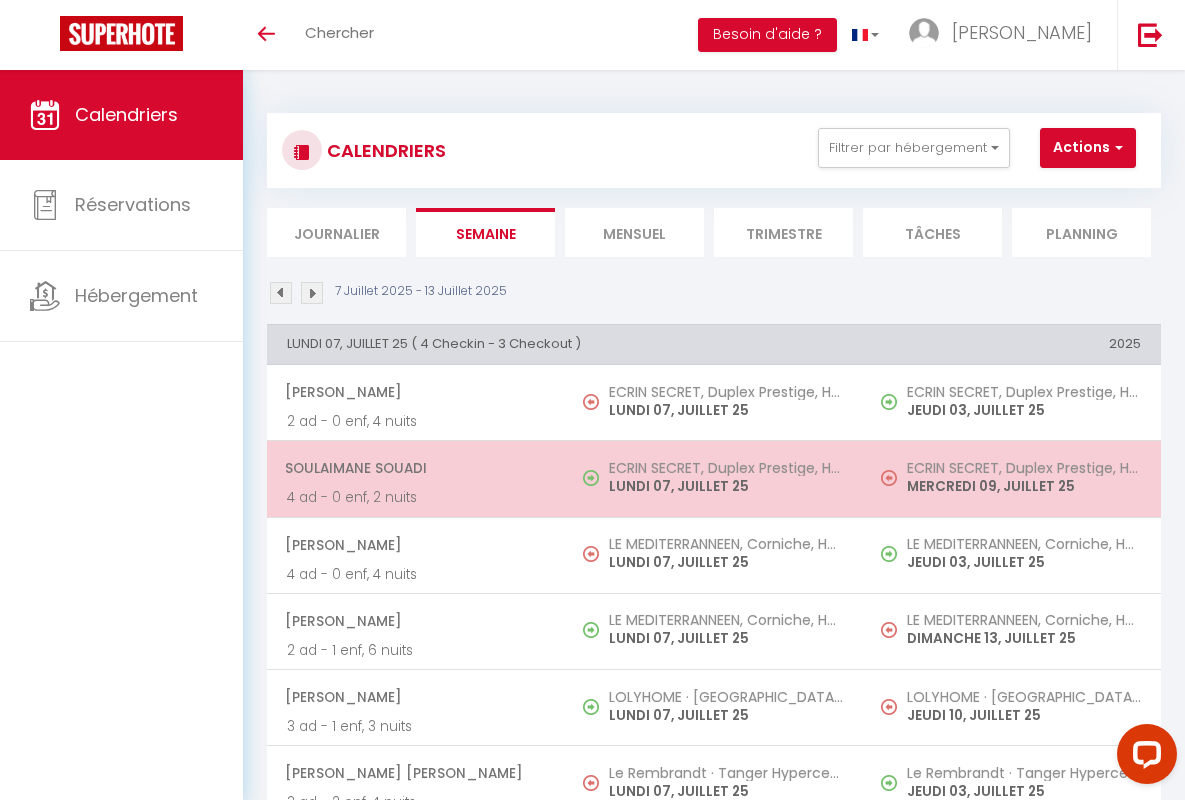 click on "Soulaimane Souadi" at bounding box center (415, 468) 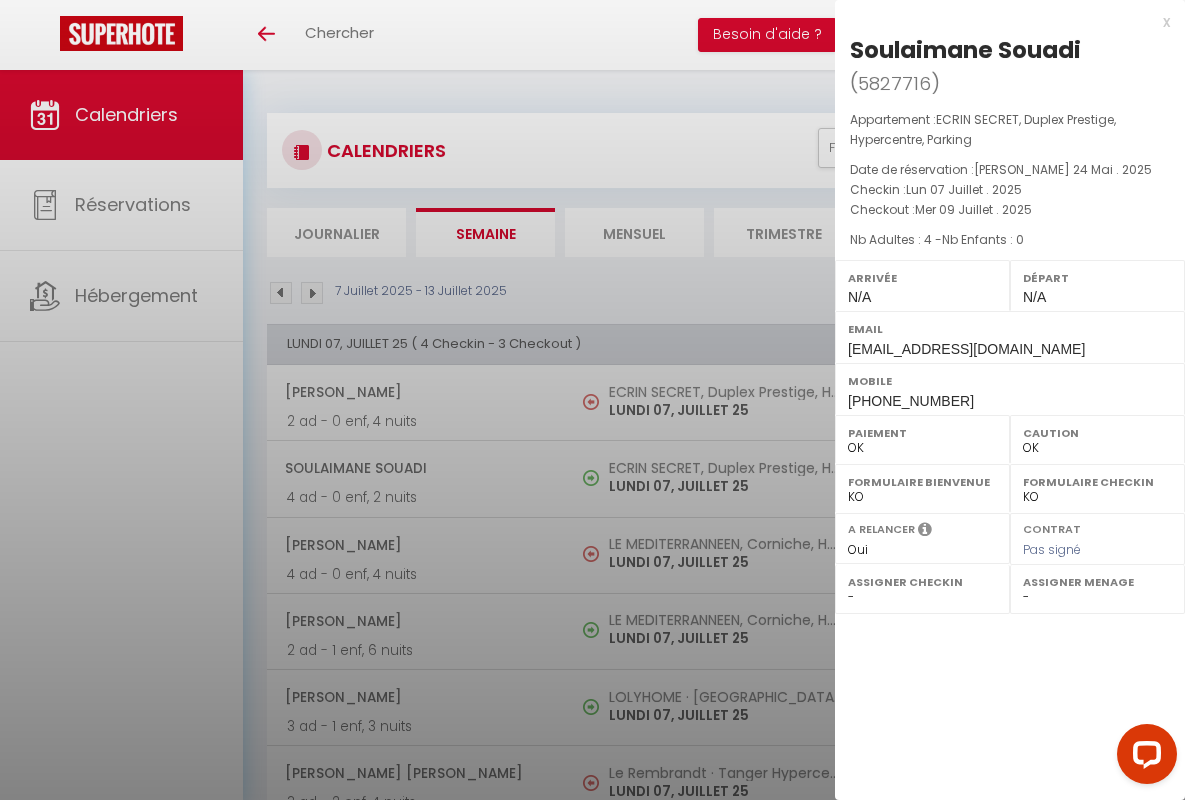 click on "x" at bounding box center (1002, 22) 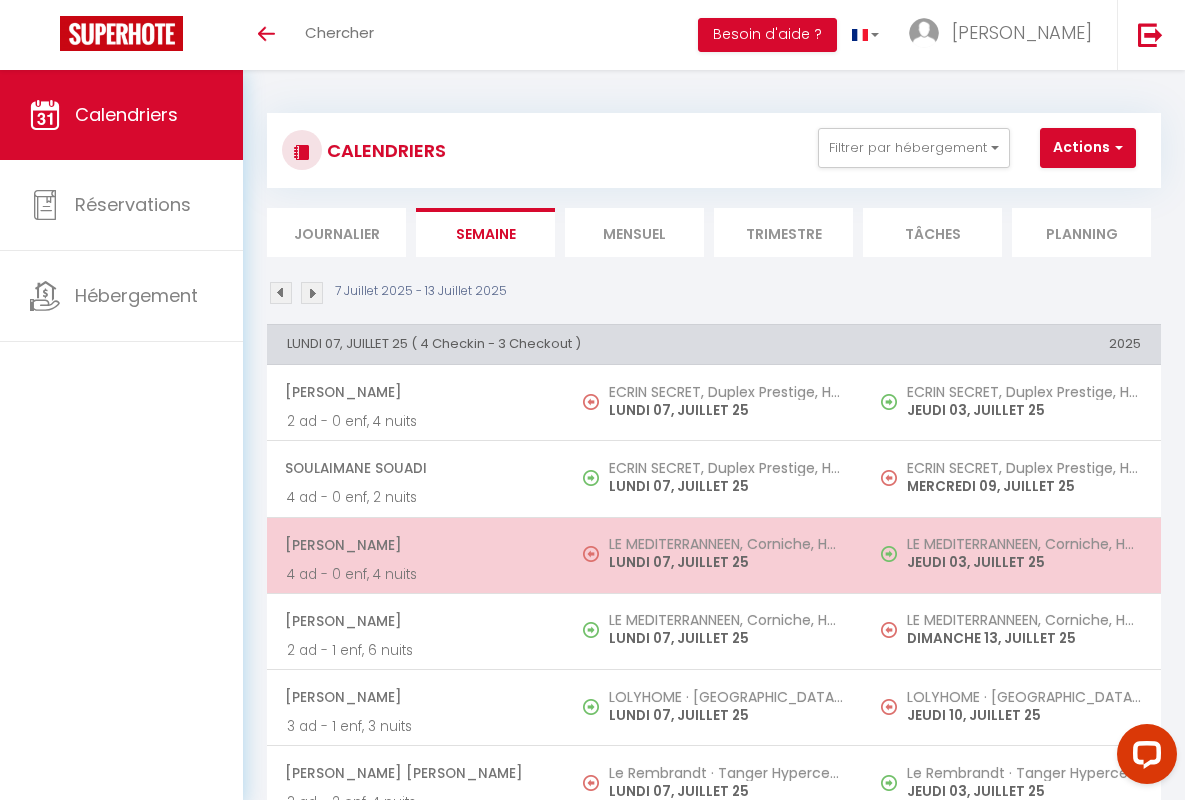 click on "[PERSON_NAME]" at bounding box center [415, 545] 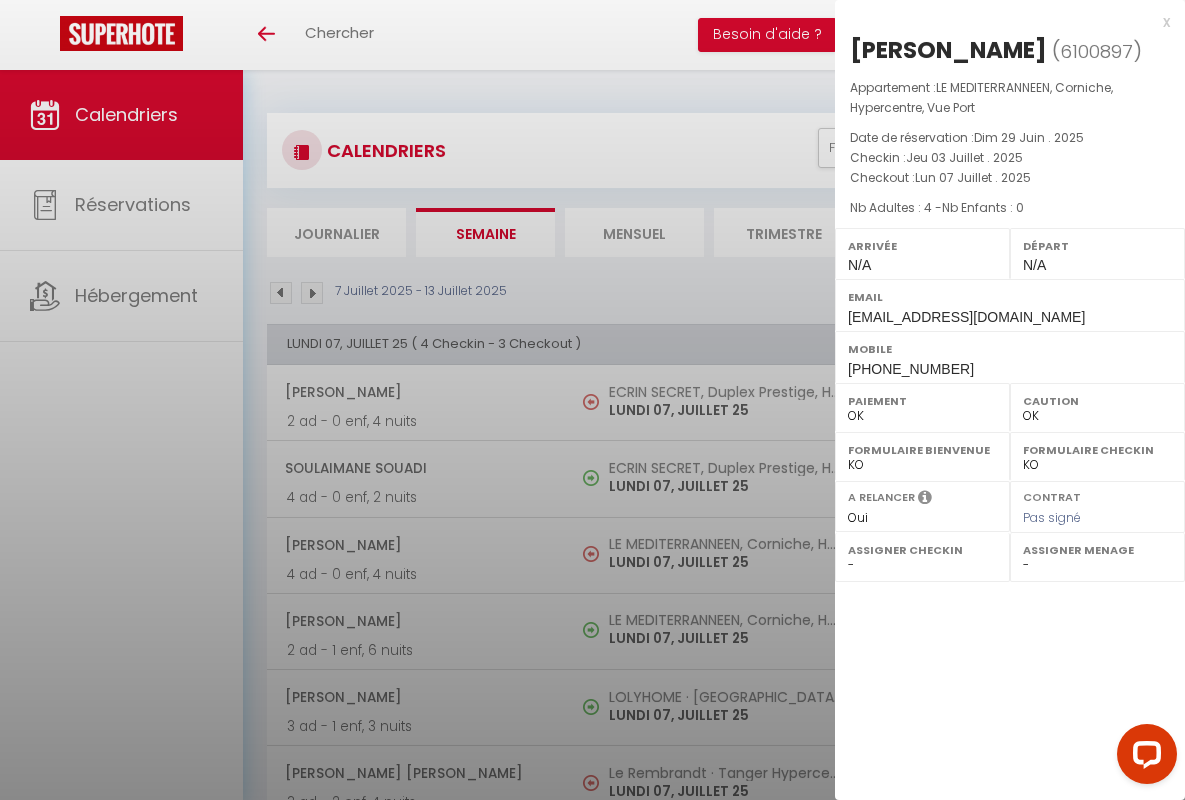 click on "x" at bounding box center (1002, 22) 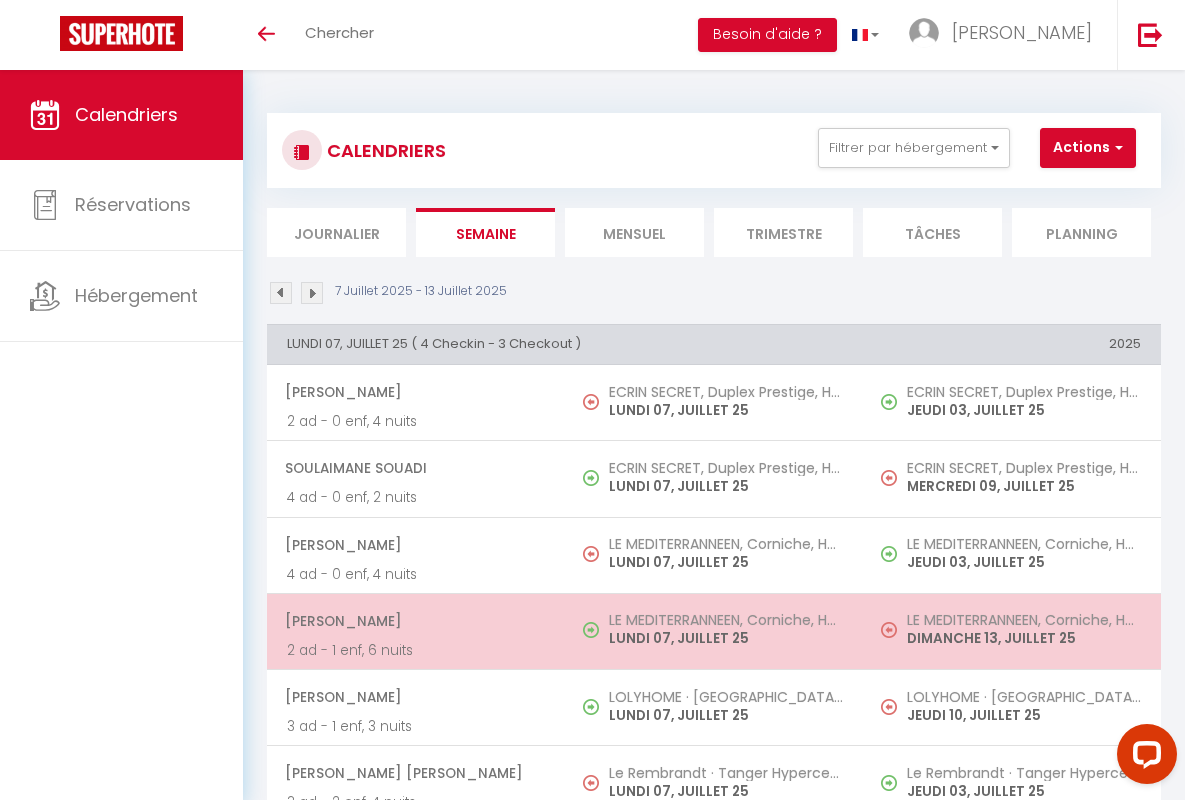 click on "[PERSON_NAME]" at bounding box center (415, 621) 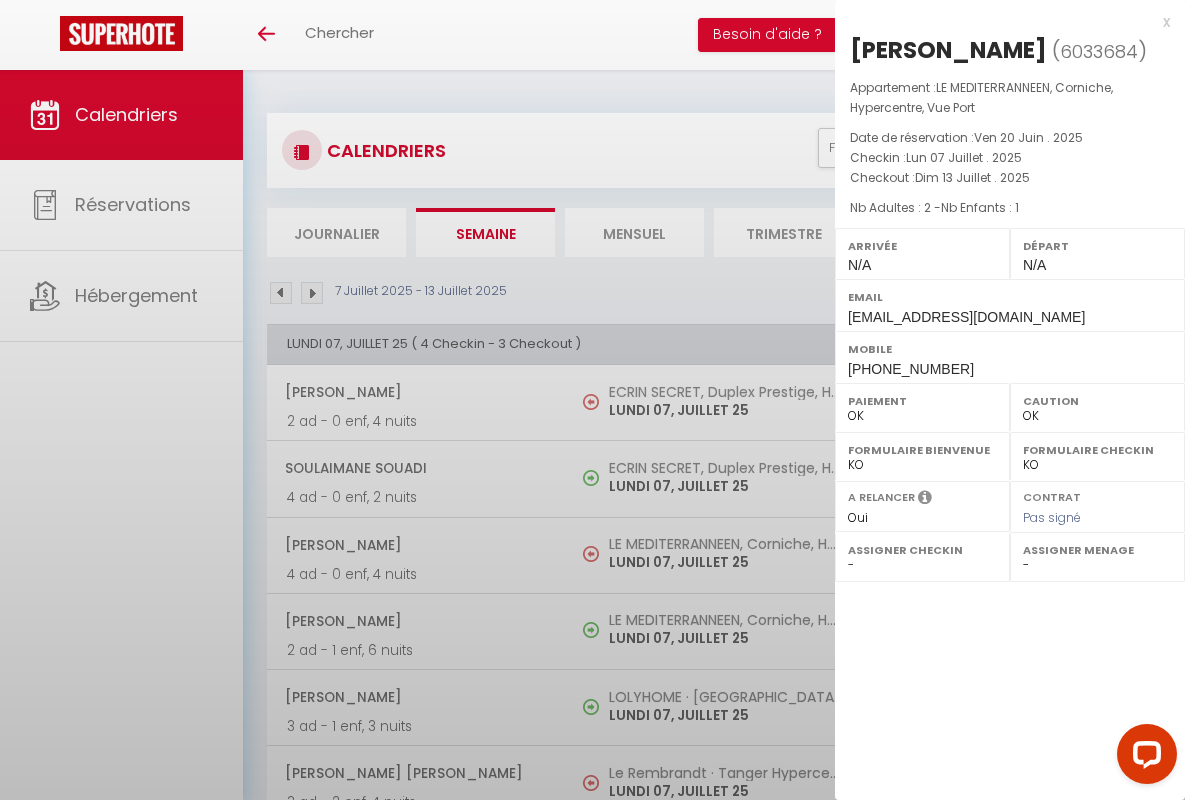 click on "x" at bounding box center [1002, 22] 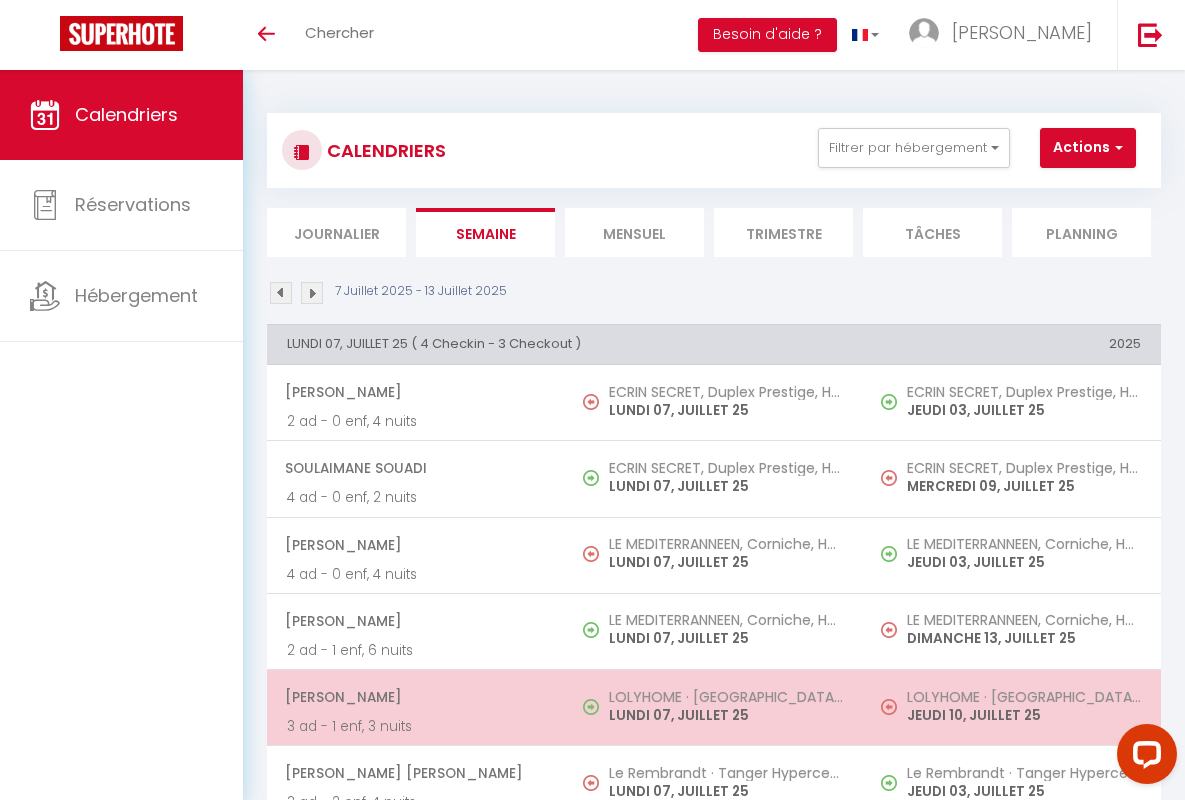 click on "[PERSON_NAME]" at bounding box center (415, 697) 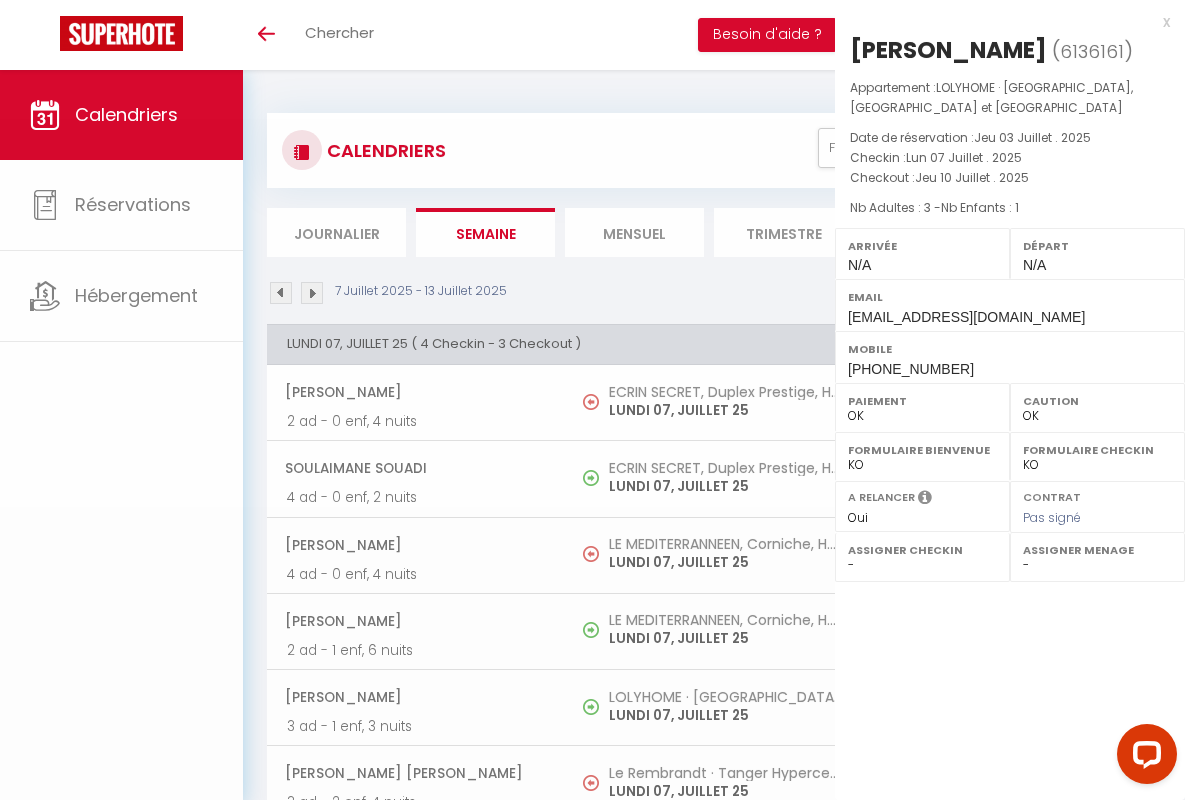 click on "x" at bounding box center [1002, 22] 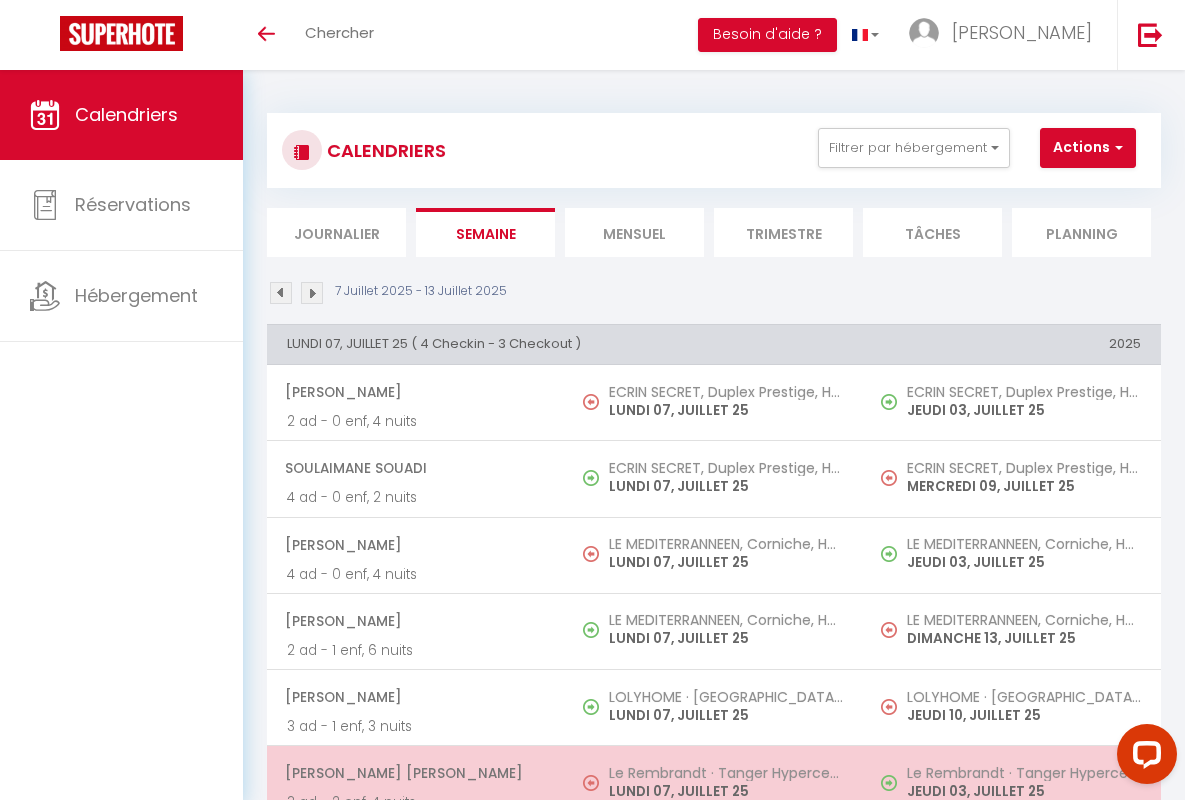click on "[PERSON_NAME] [PERSON_NAME]" at bounding box center (415, 773) 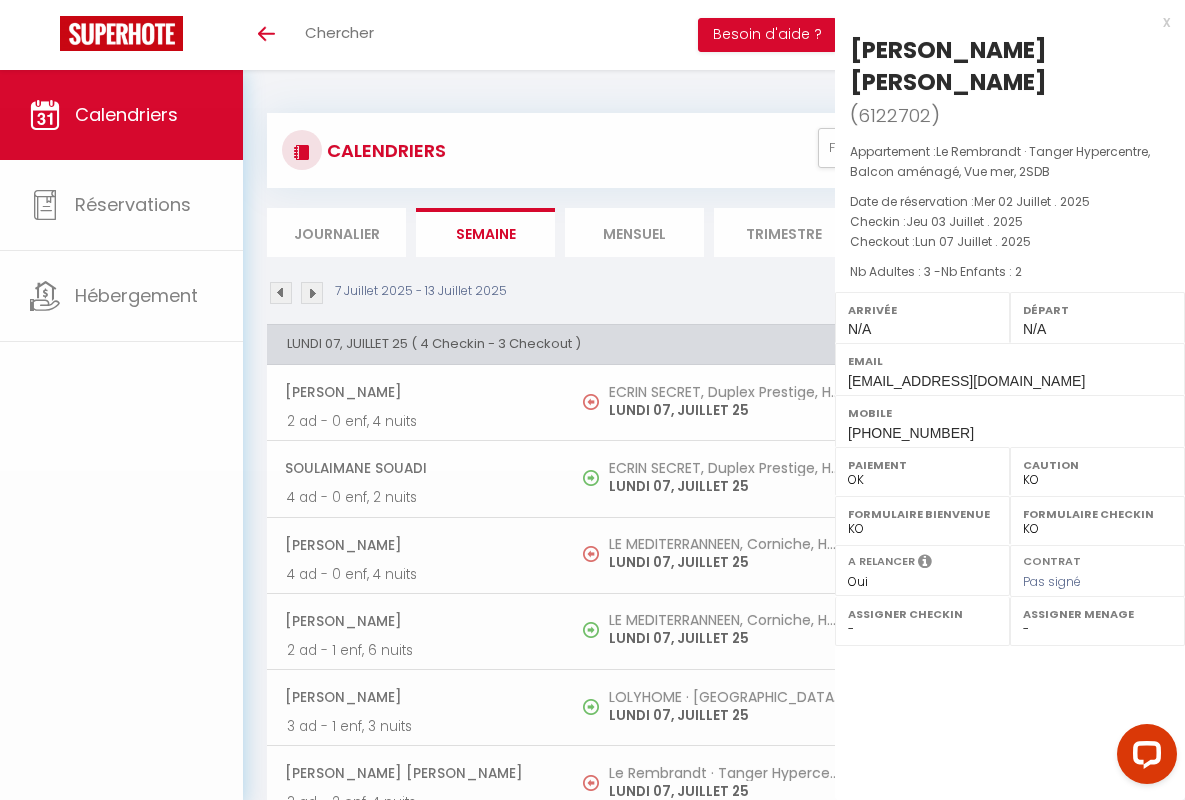 click on "x" at bounding box center [1002, 22] 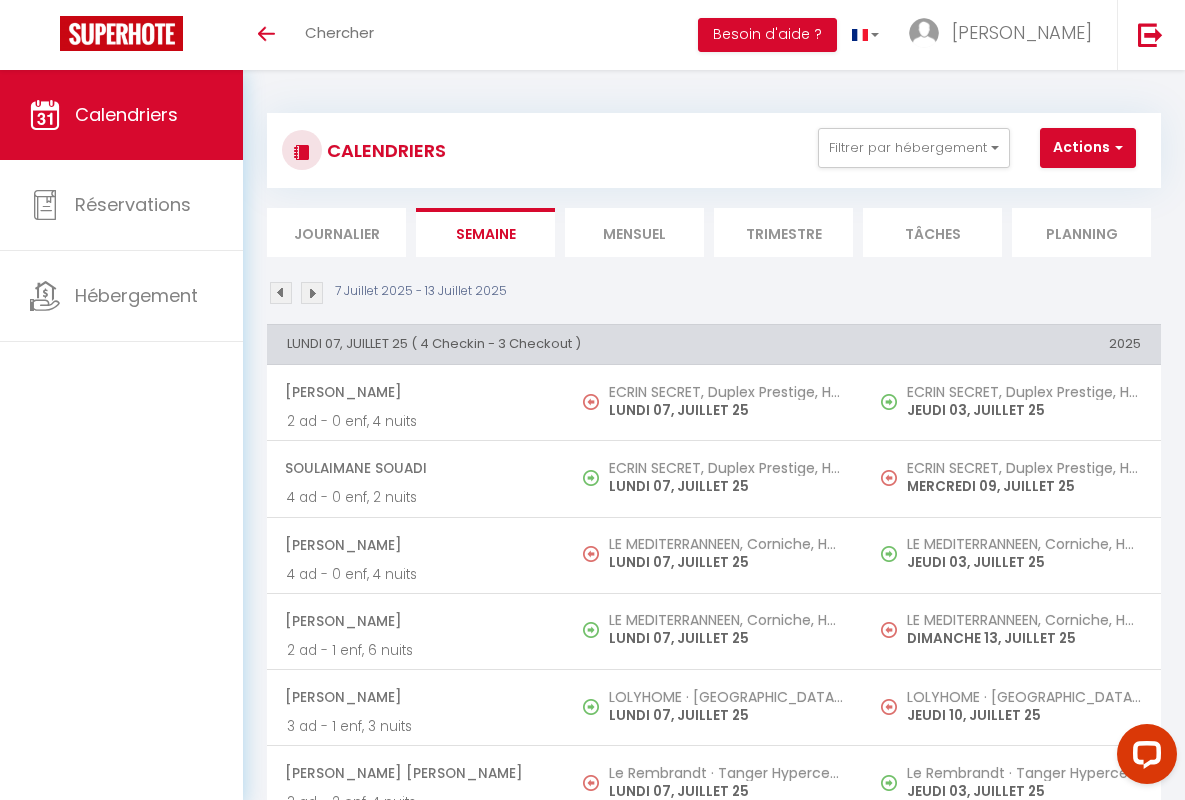 scroll, scrollTop: 449, scrollLeft: 0, axis: vertical 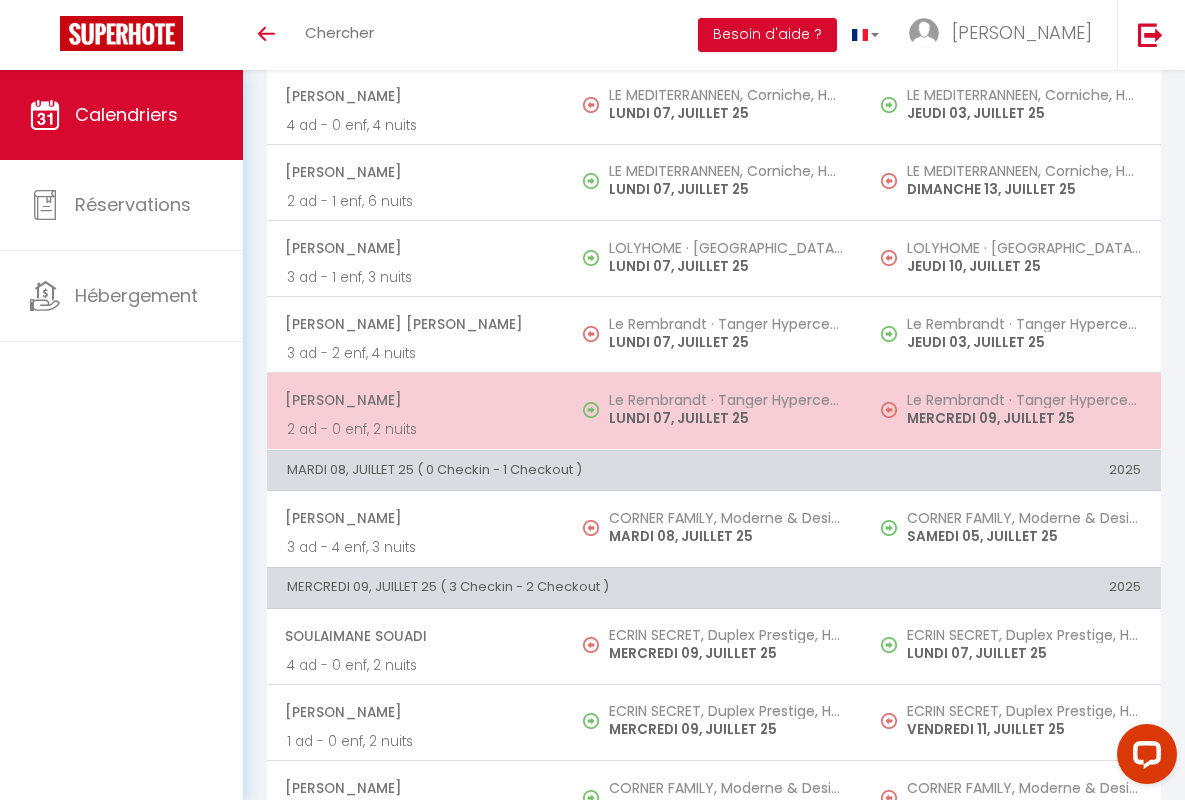 click on "[PERSON_NAME]" at bounding box center (415, 400) 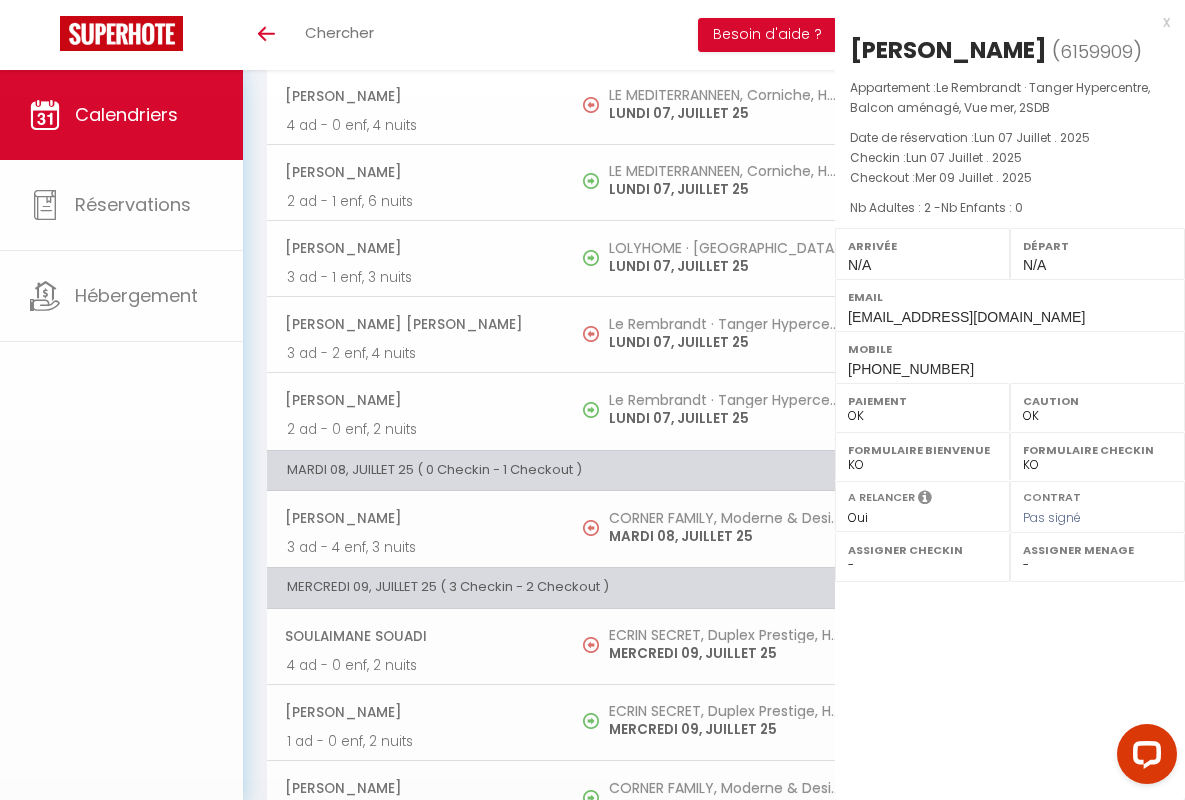 click on "x" at bounding box center [1002, 22] 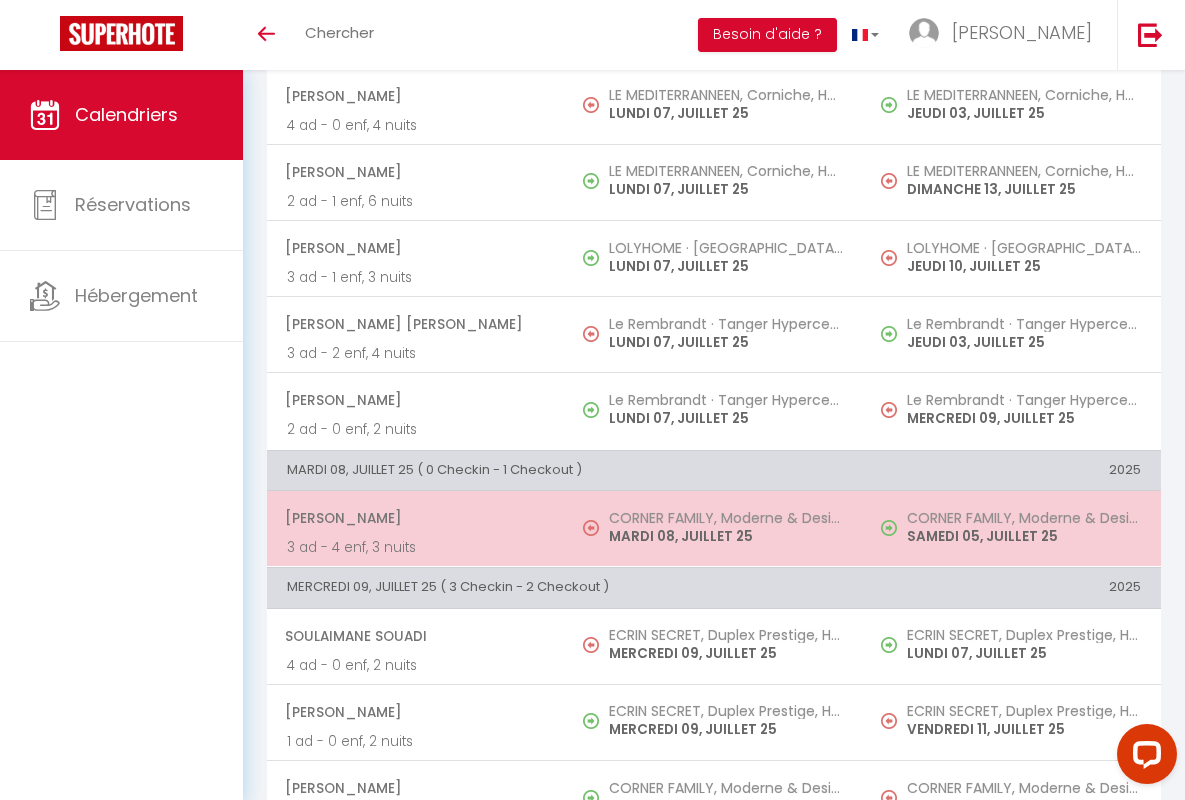 click on "[PERSON_NAME]" at bounding box center [415, 518] 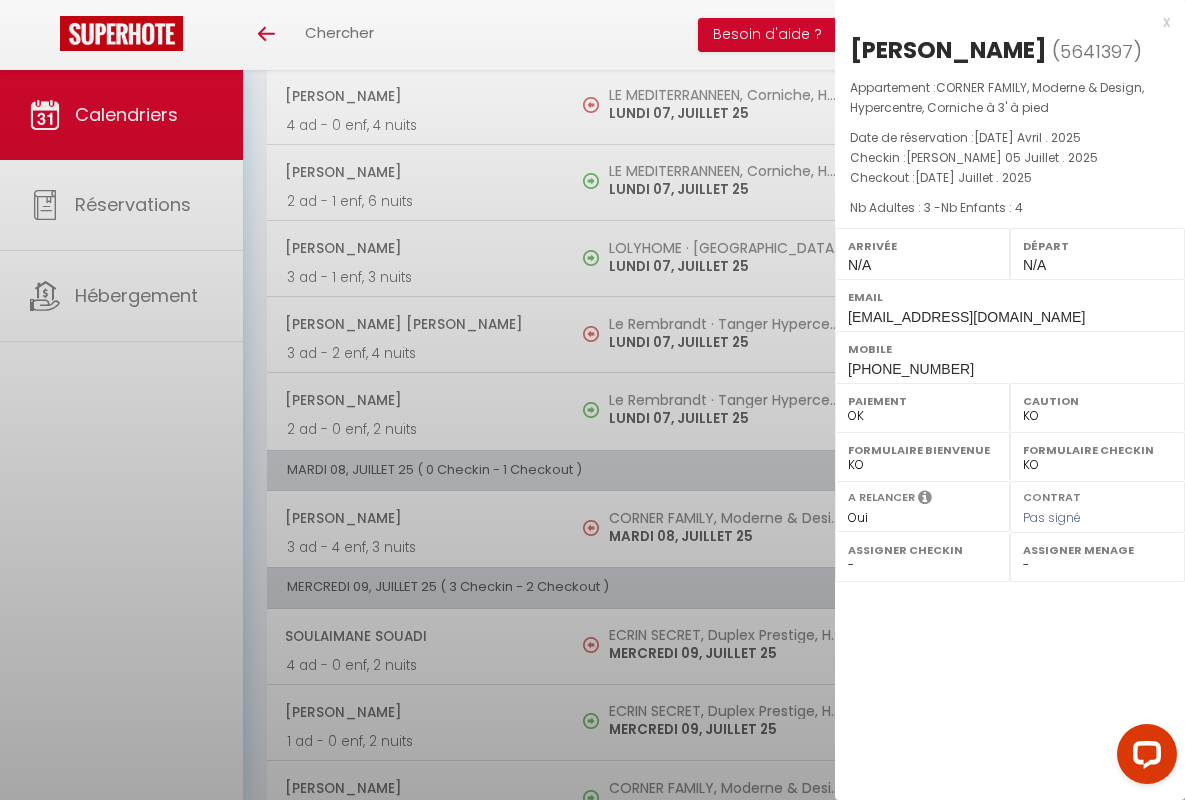 click on "x" at bounding box center (1002, 22) 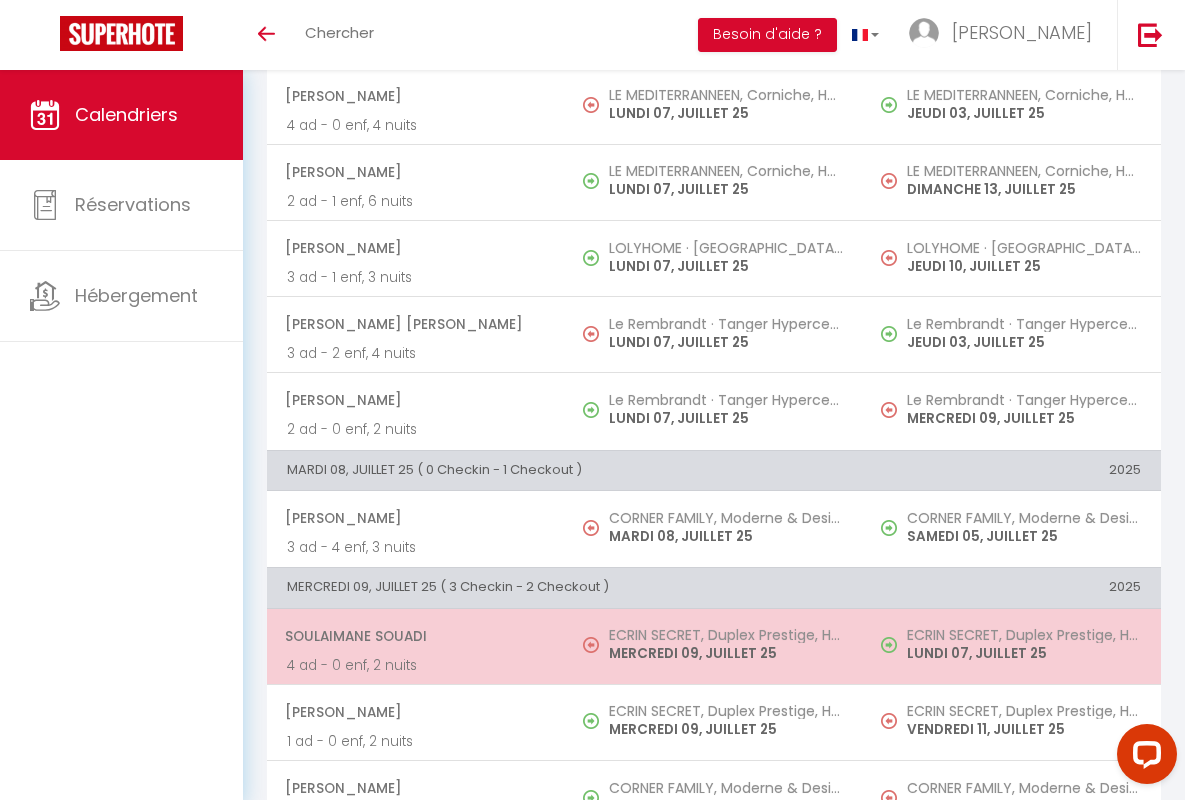 click on "Soulaimane Souadi" at bounding box center [415, 636] 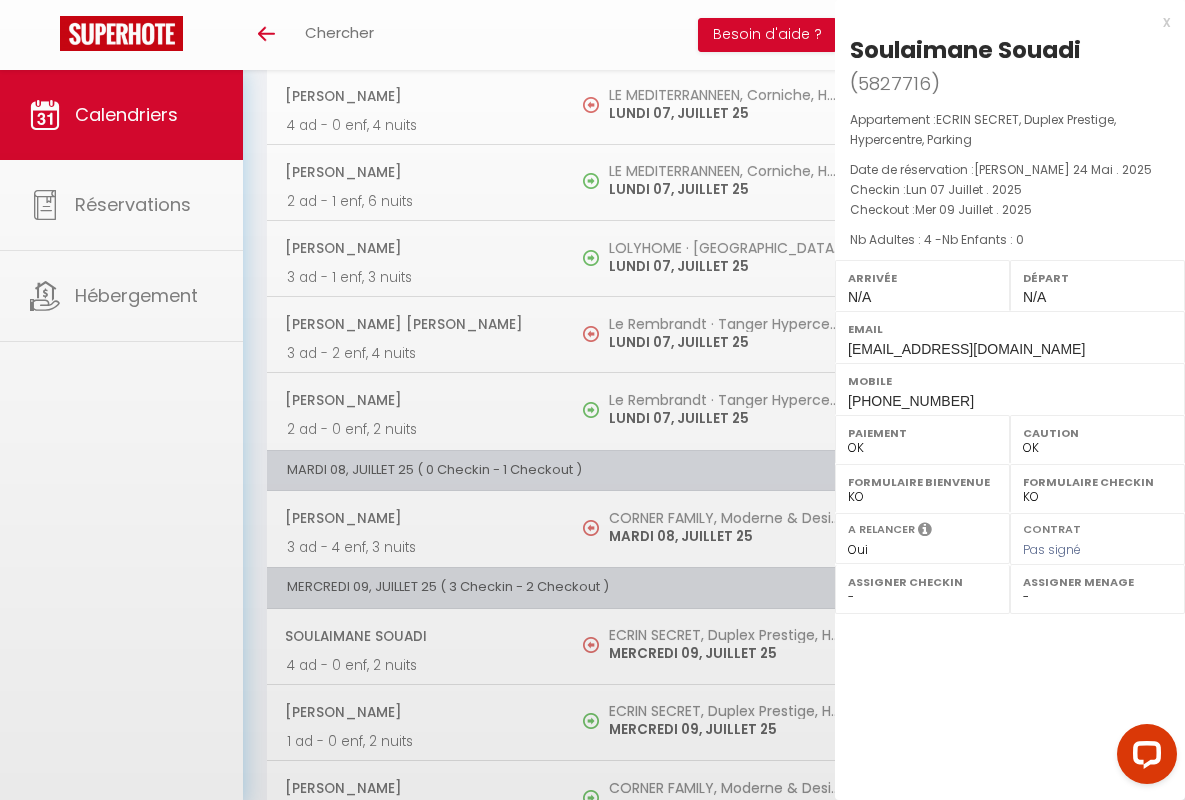 click on "x" at bounding box center (1002, 22) 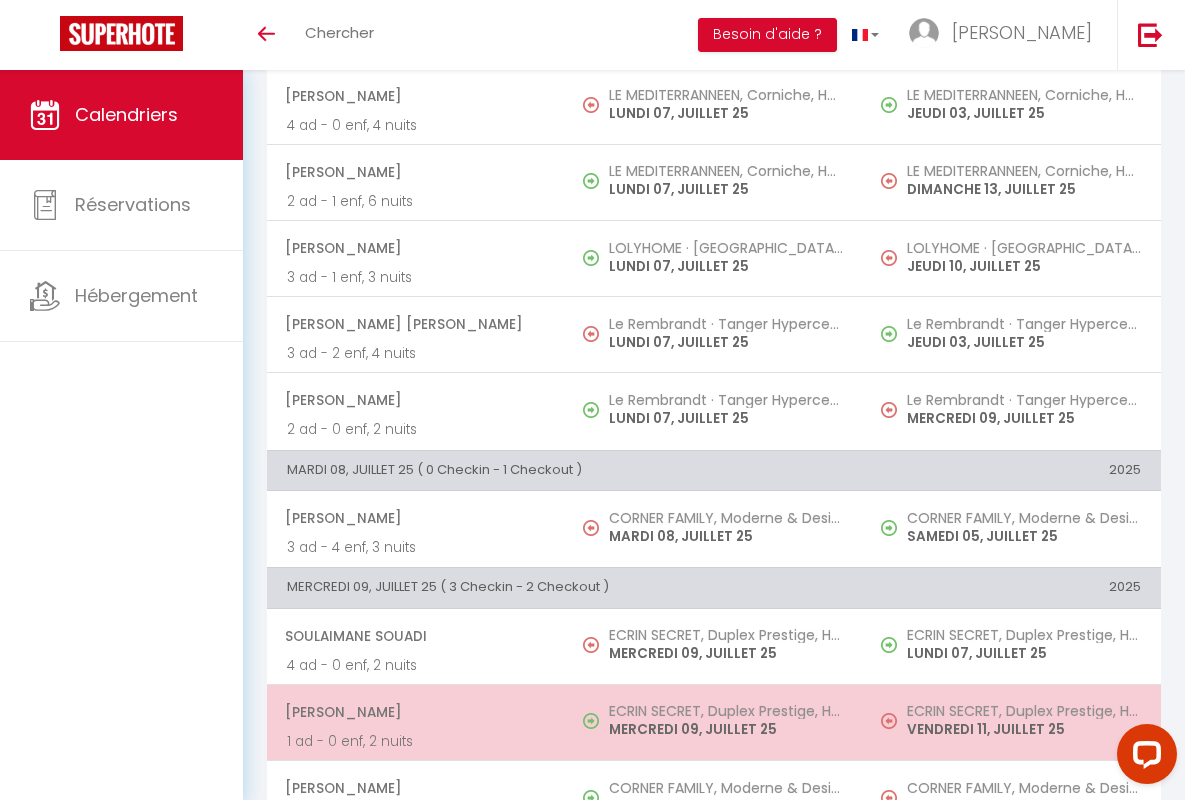 click on "[PERSON_NAME]" at bounding box center [415, 712] 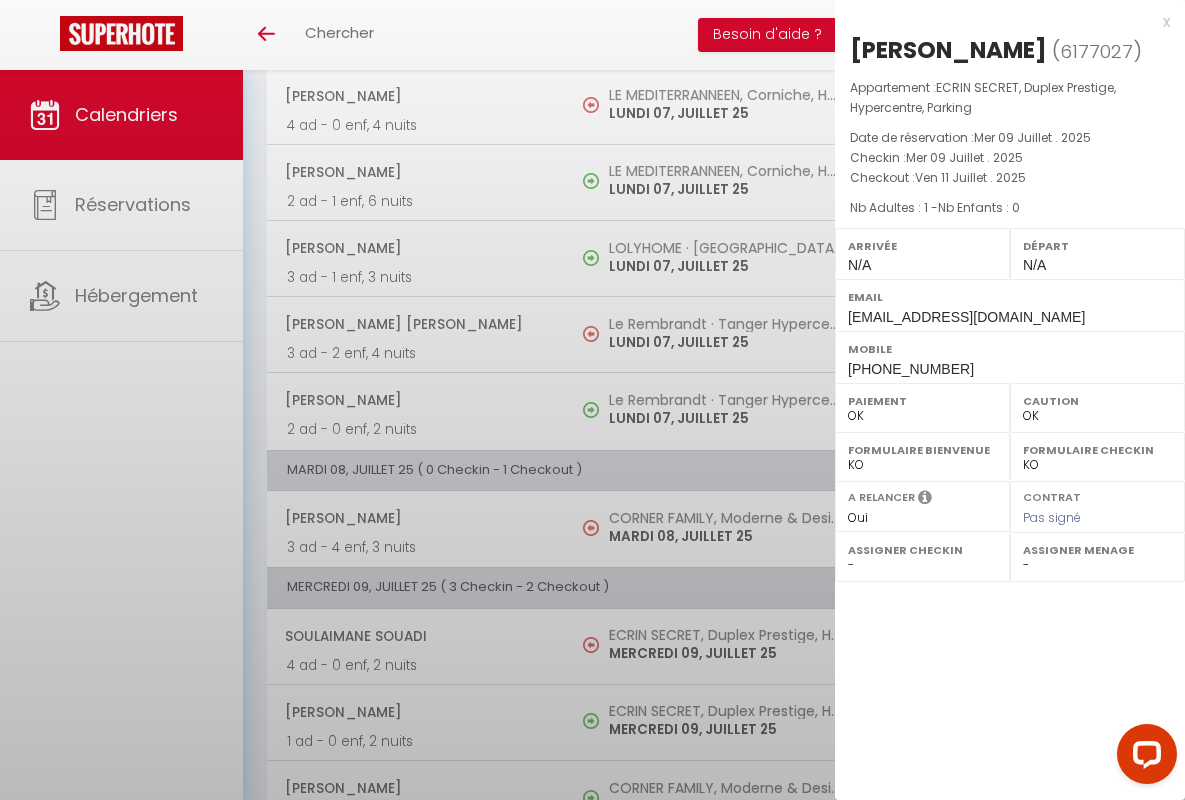 click on "x" at bounding box center (1002, 22) 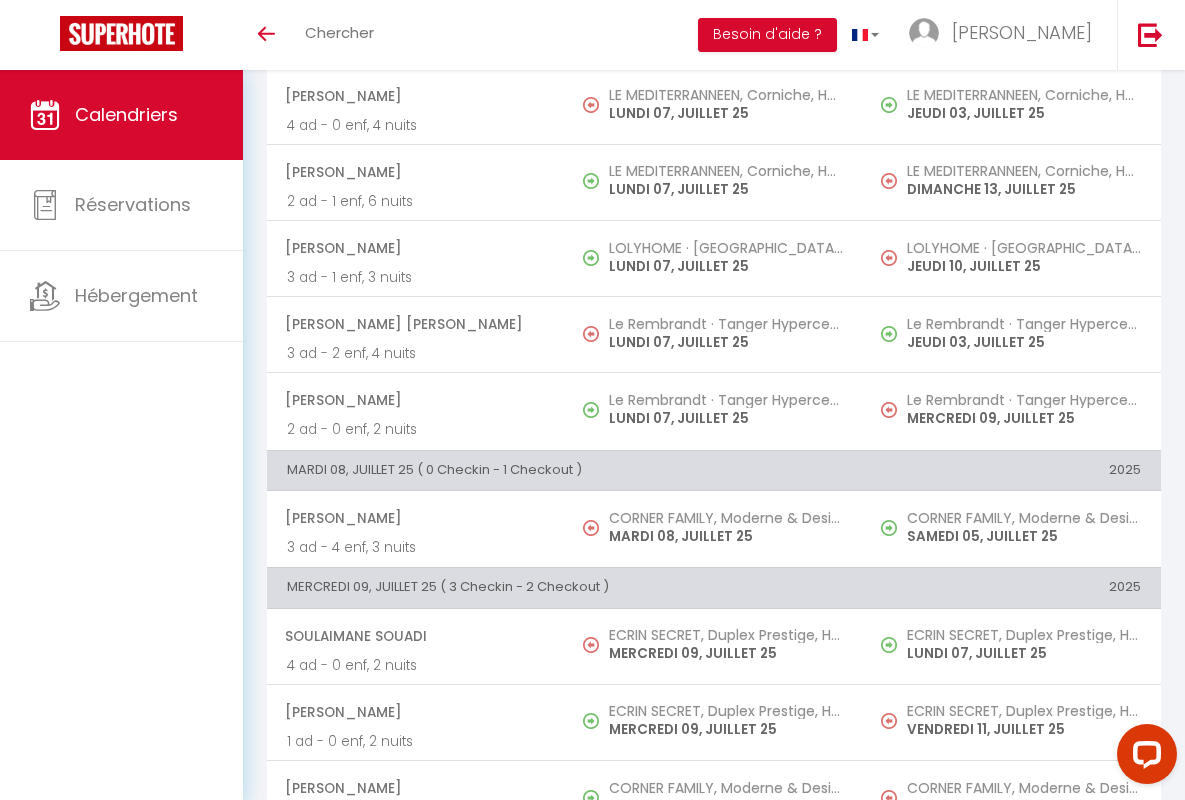 scroll, scrollTop: 456, scrollLeft: 0, axis: vertical 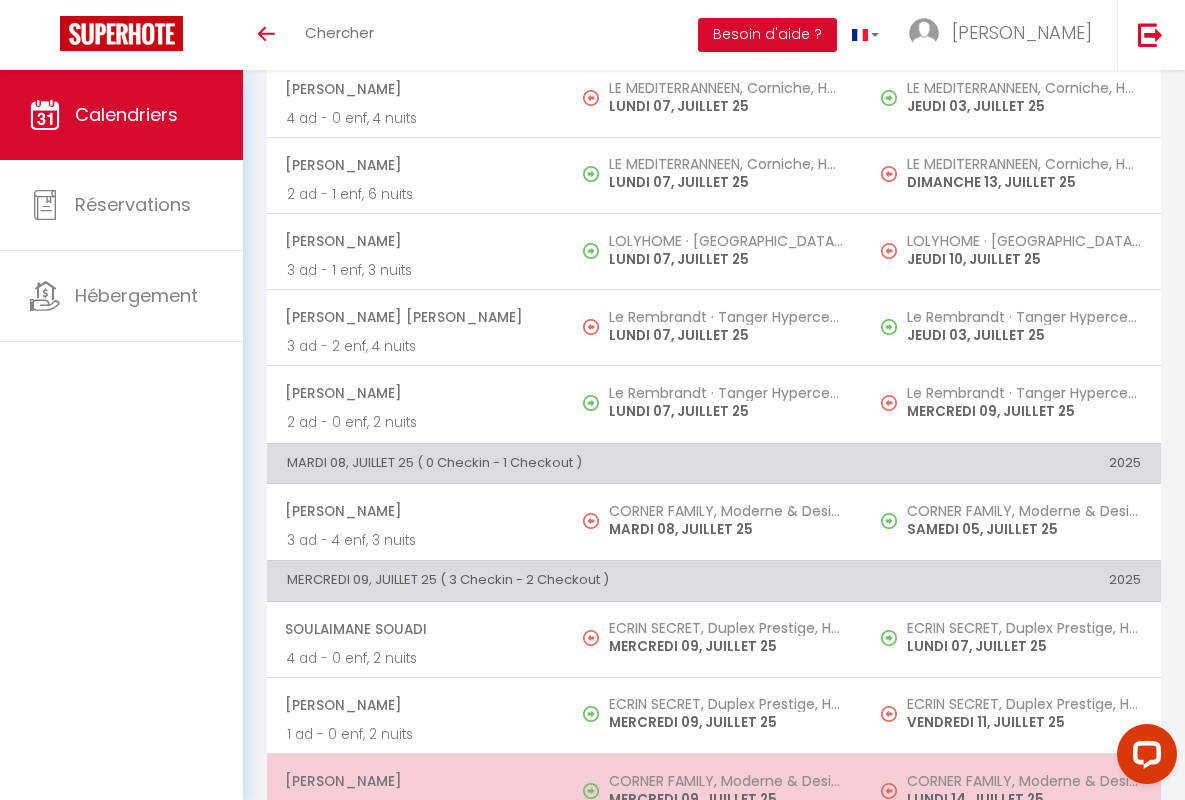 click on "[PERSON_NAME]" at bounding box center (415, 781) 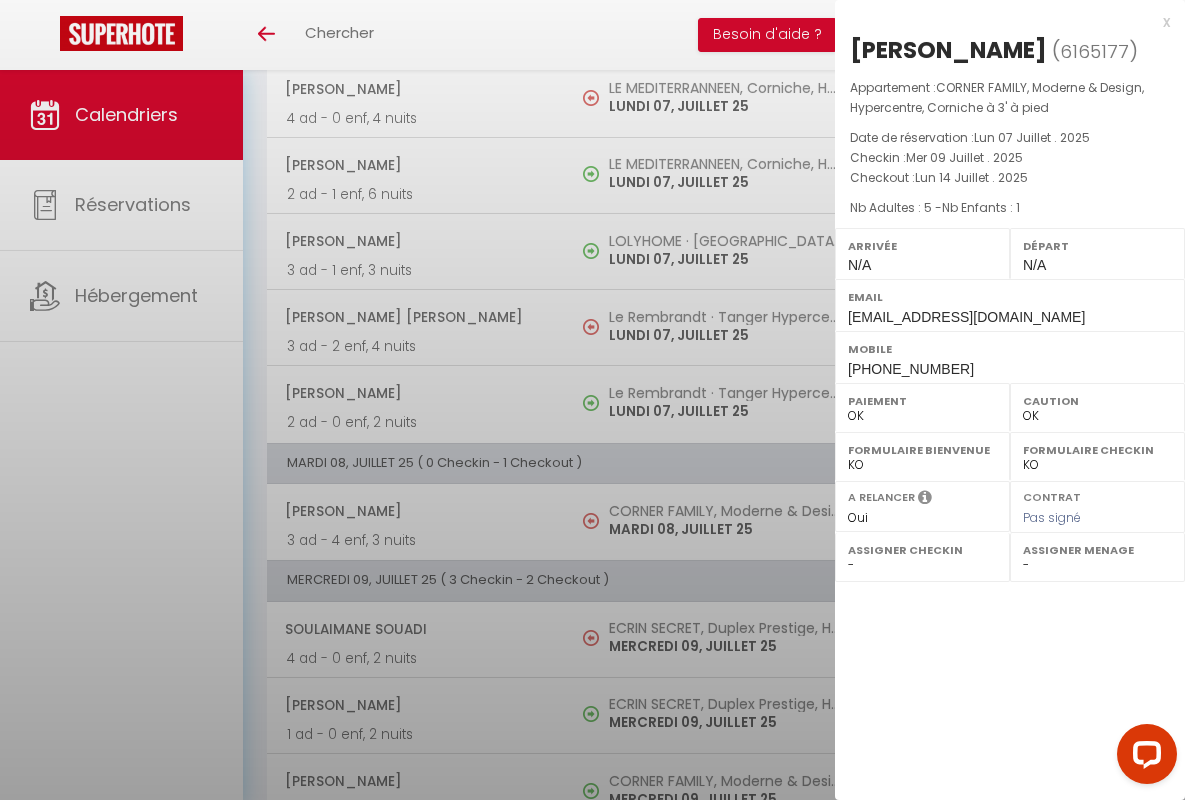 click on "x" at bounding box center [1002, 22] 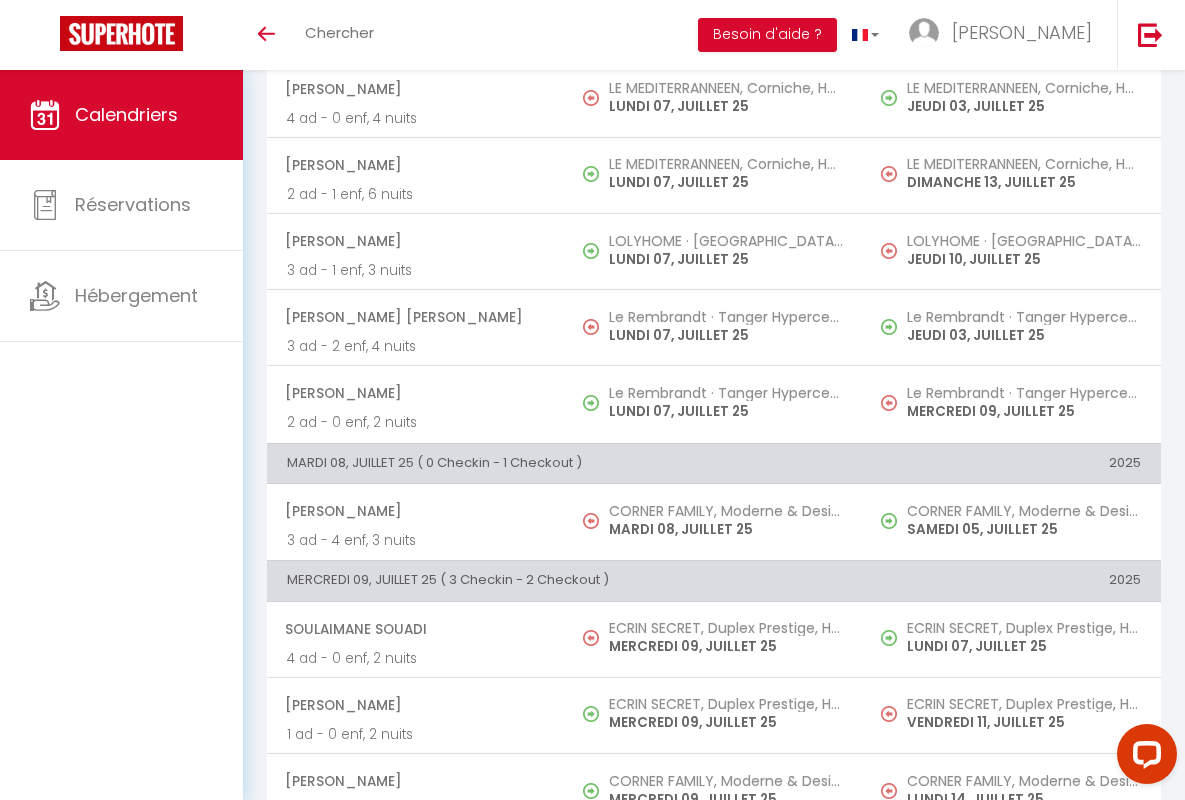 scroll, scrollTop: 913, scrollLeft: 0, axis: vertical 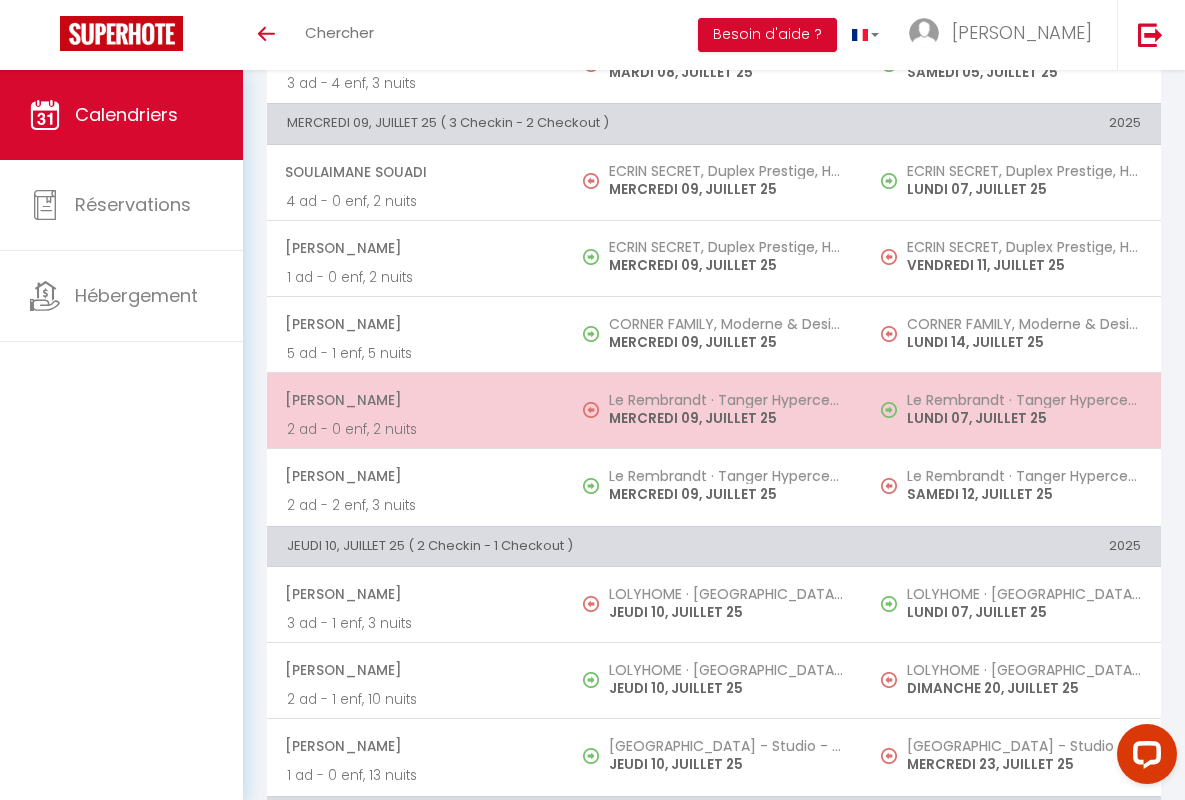 click on "[PERSON_NAME]" at bounding box center (415, 400) 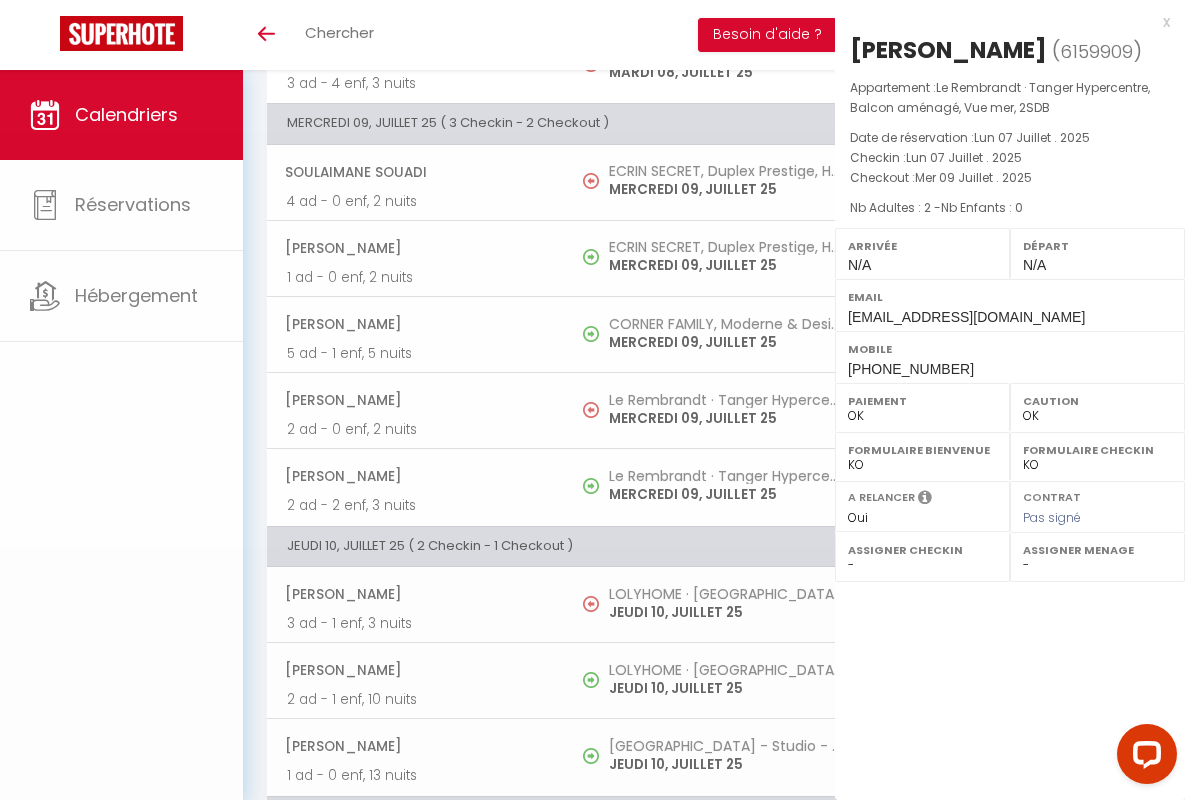 click on "x" at bounding box center [1002, 22] 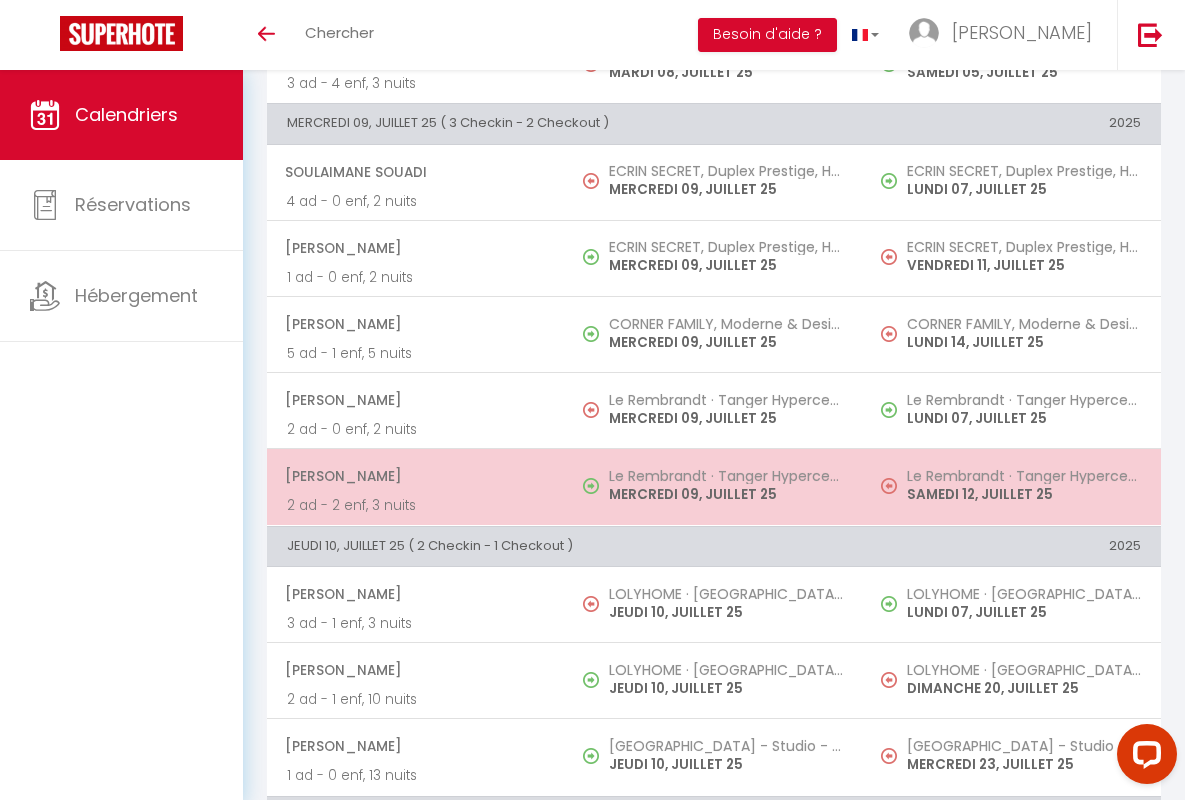 click on "[PERSON_NAME]" at bounding box center [415, 476] 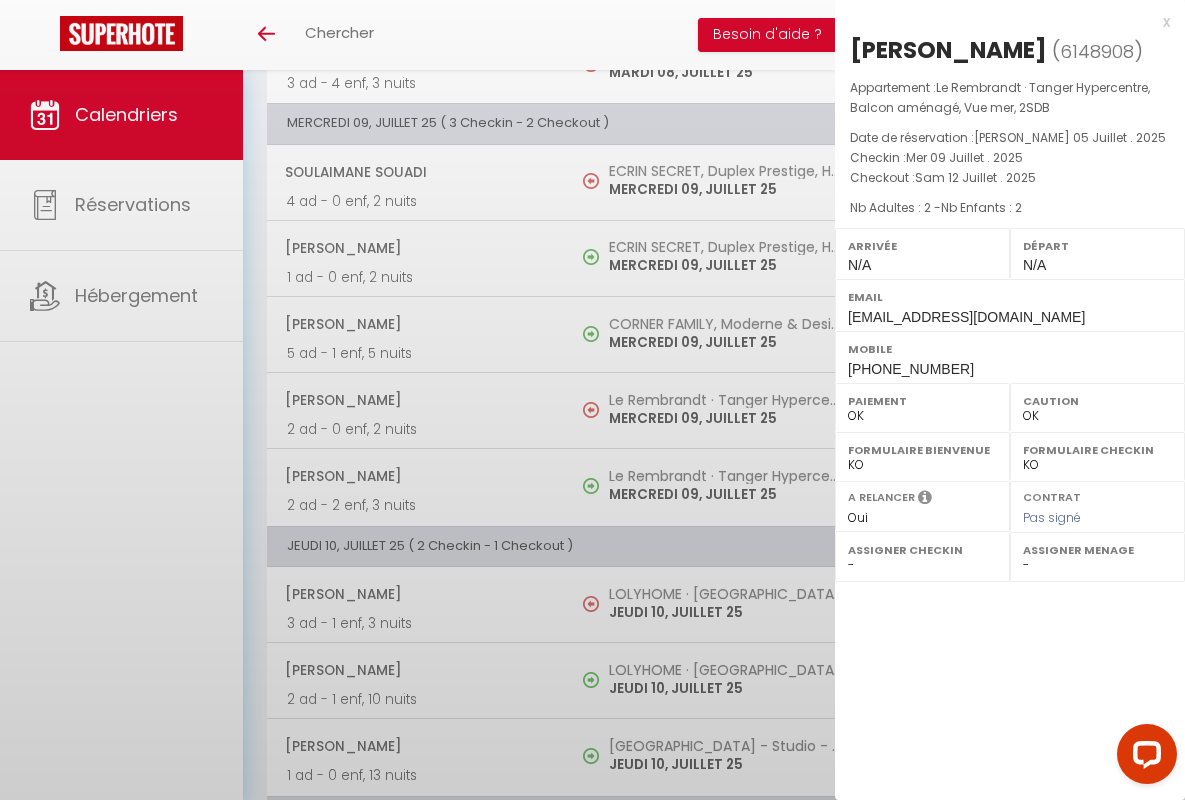 click on "x" at bounding box center (1002, 22) 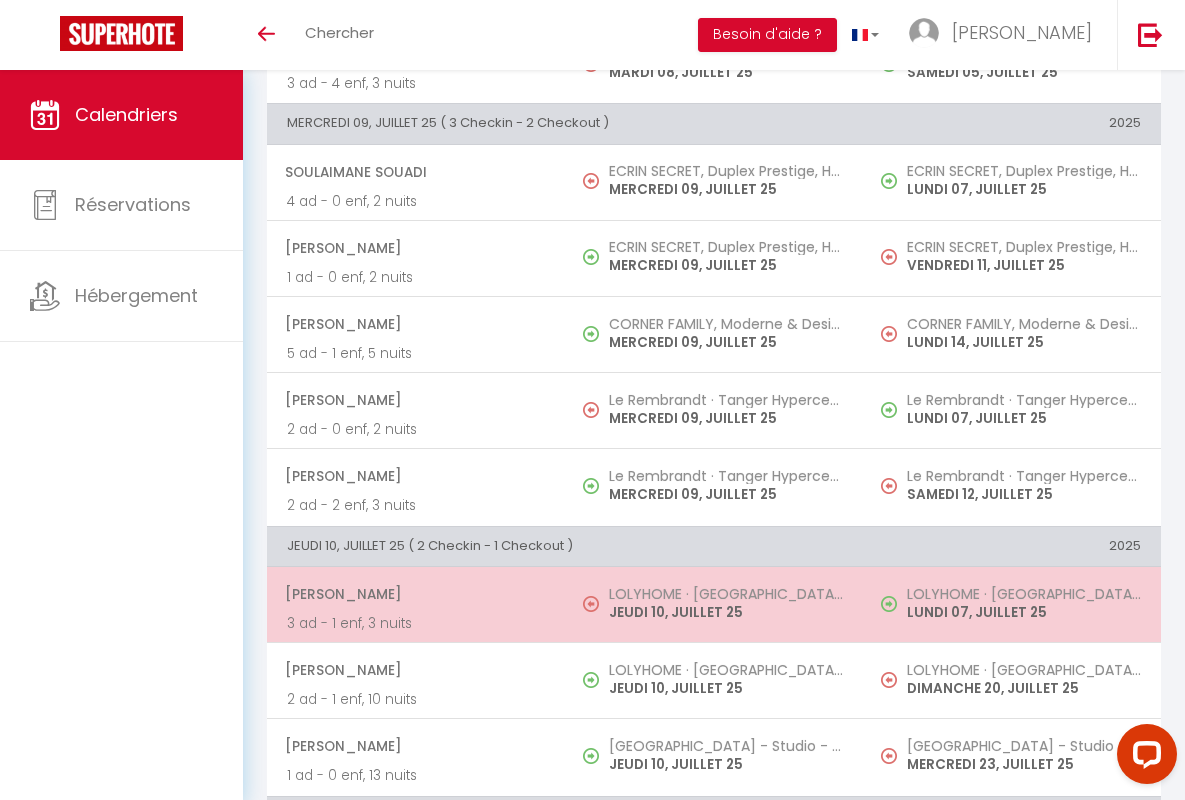 click on "[PERSON_NAME]" at bounding box center [415, 594] 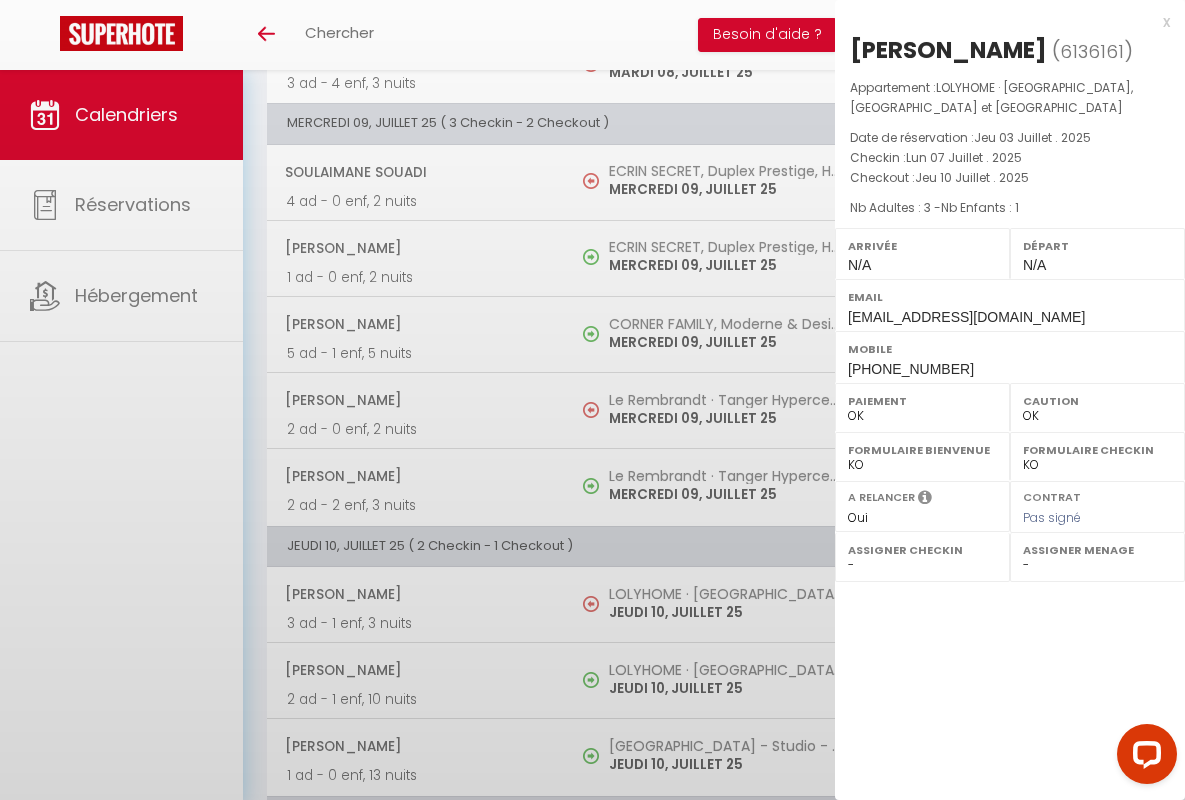 click on "x" at bounding box center [1002, 22] 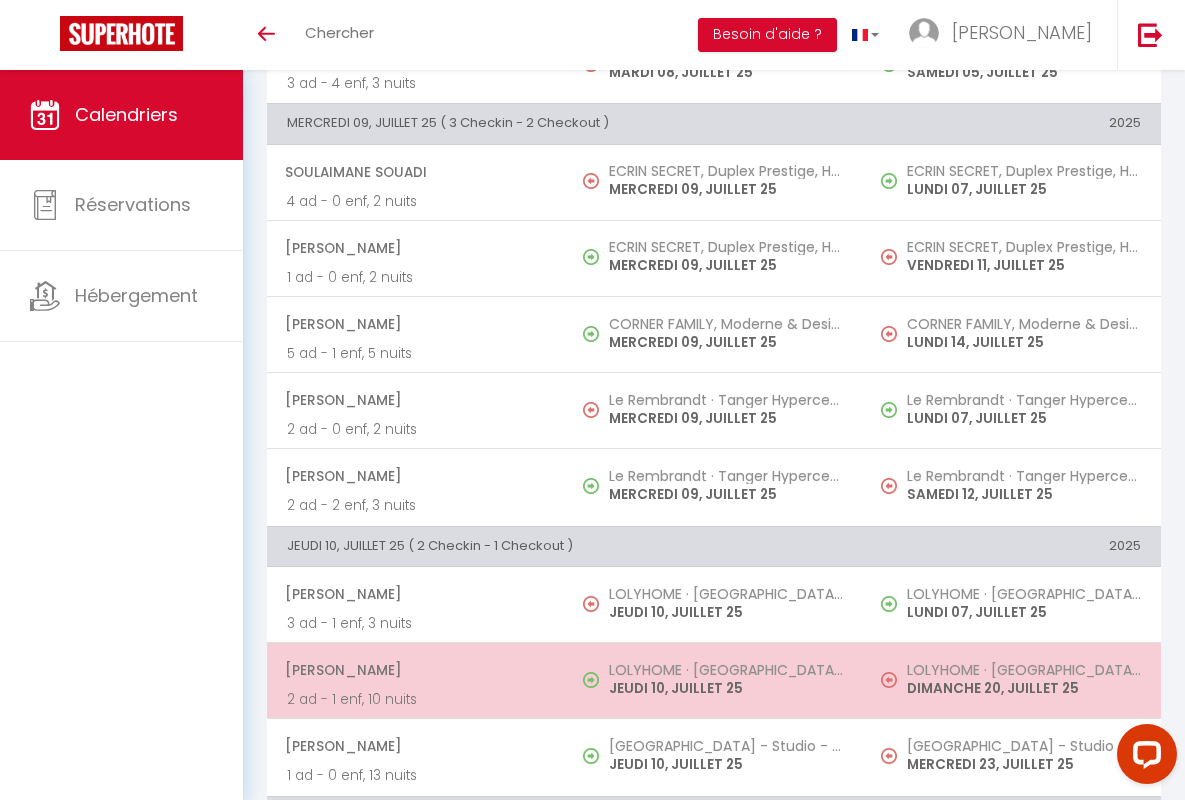 click on "[PERSON_NAME]" at bounding box center (415, 670) 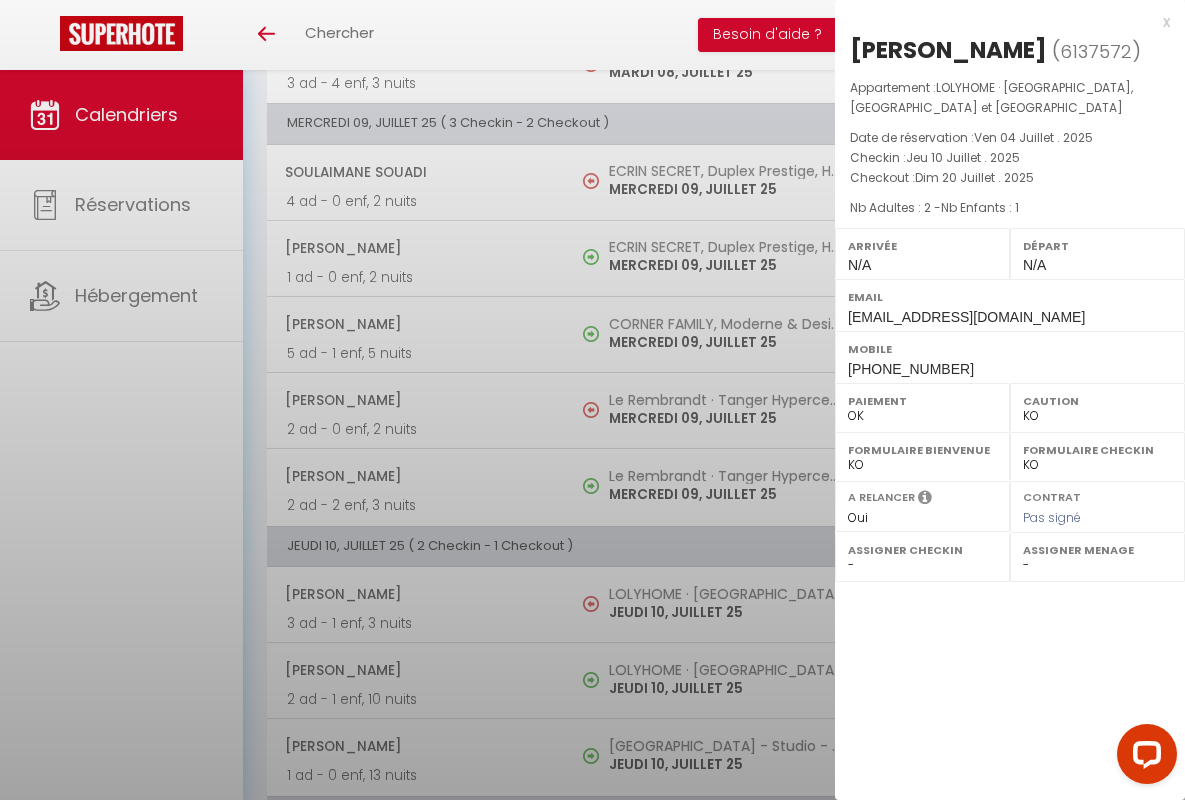 click on "x" at bounding box center [1002, 22] 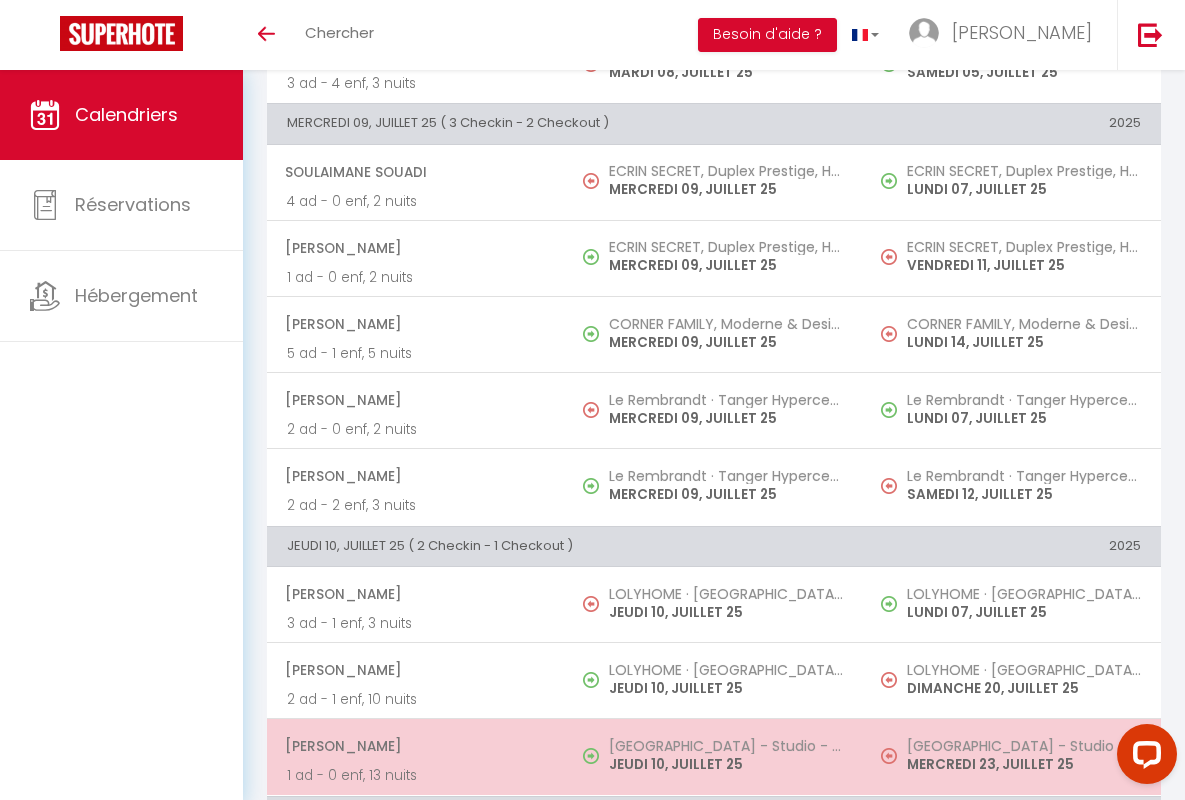 click on "[PERSON_NAME]" at bounding box center (415, 746) 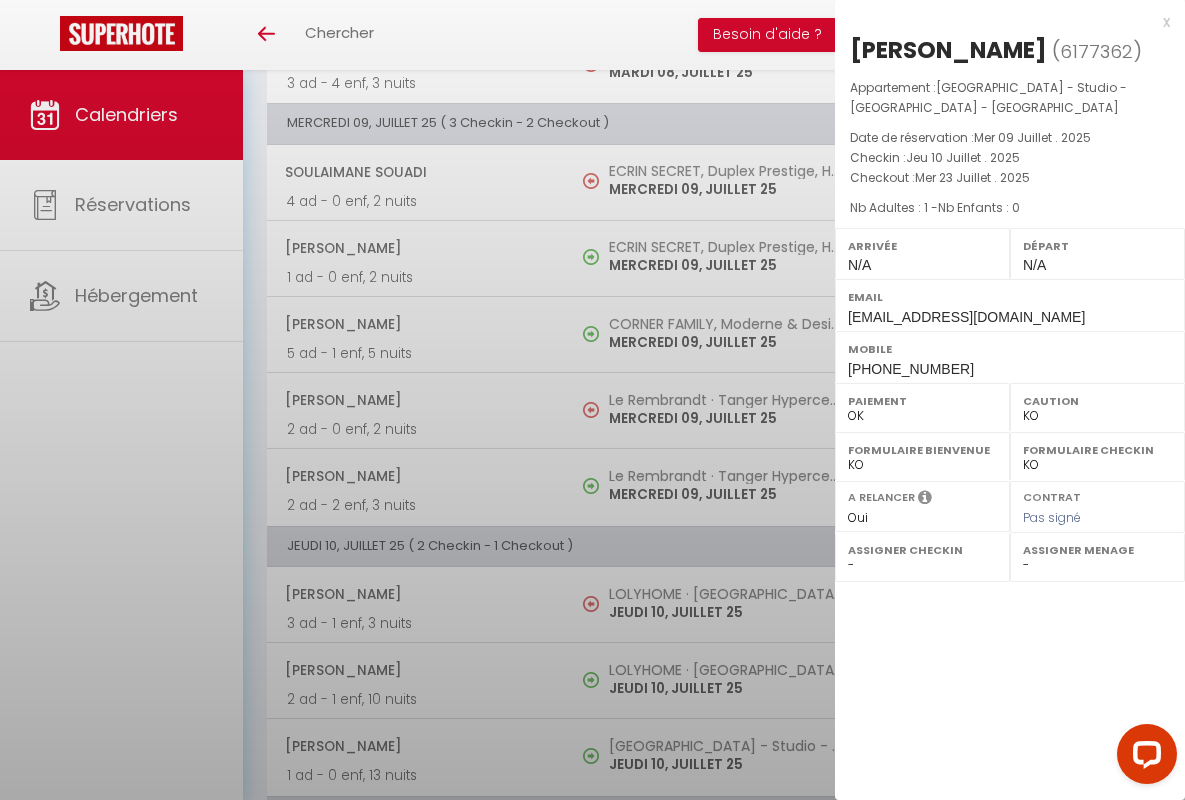 click on "x" at bounding box center (1002, 22) 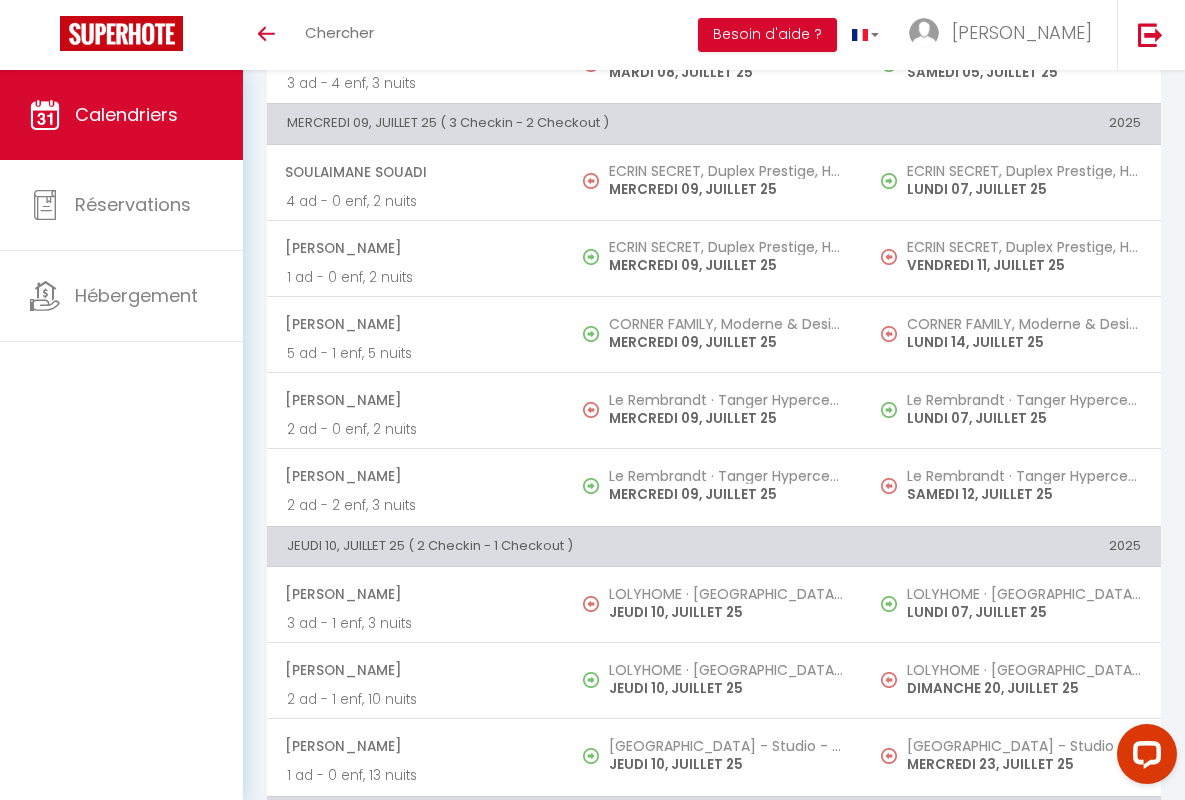 scroll, scrollTop: 1377, scrollLeft: 0, axis: vertical 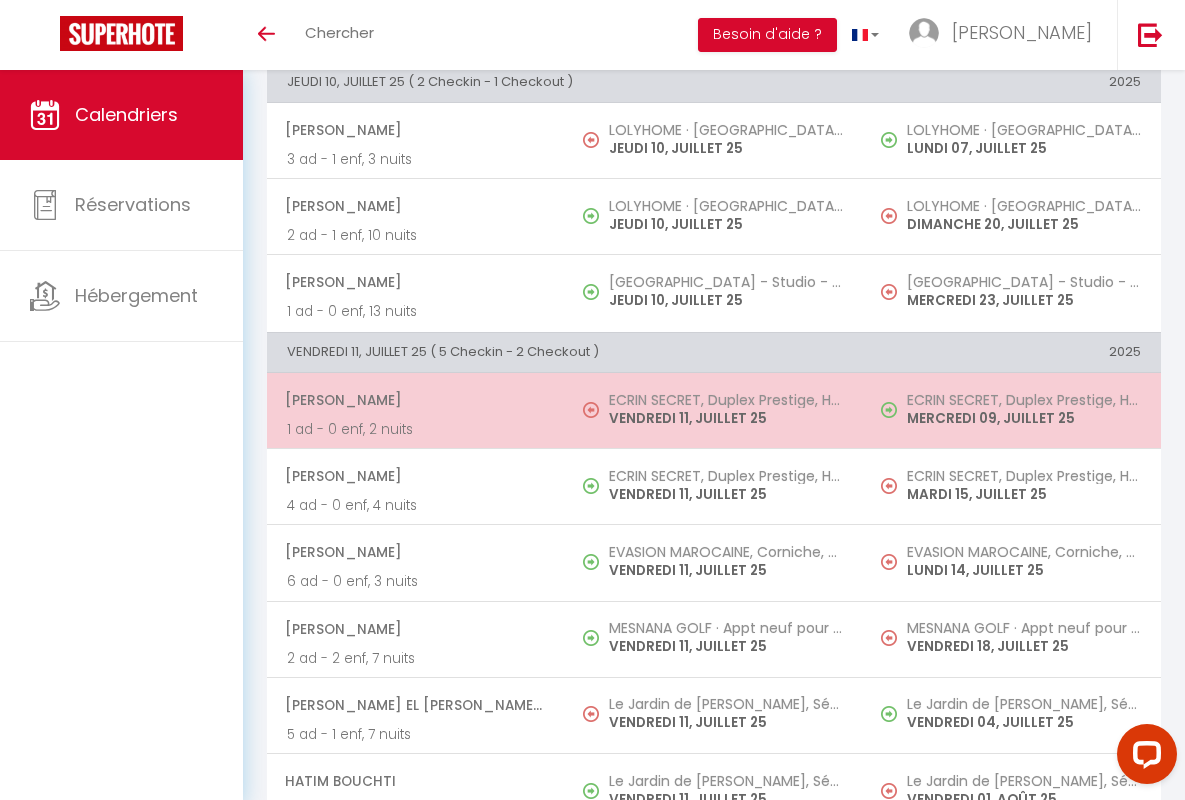 click on "[PERSON_NAME]" at bounding box center (415, 400) 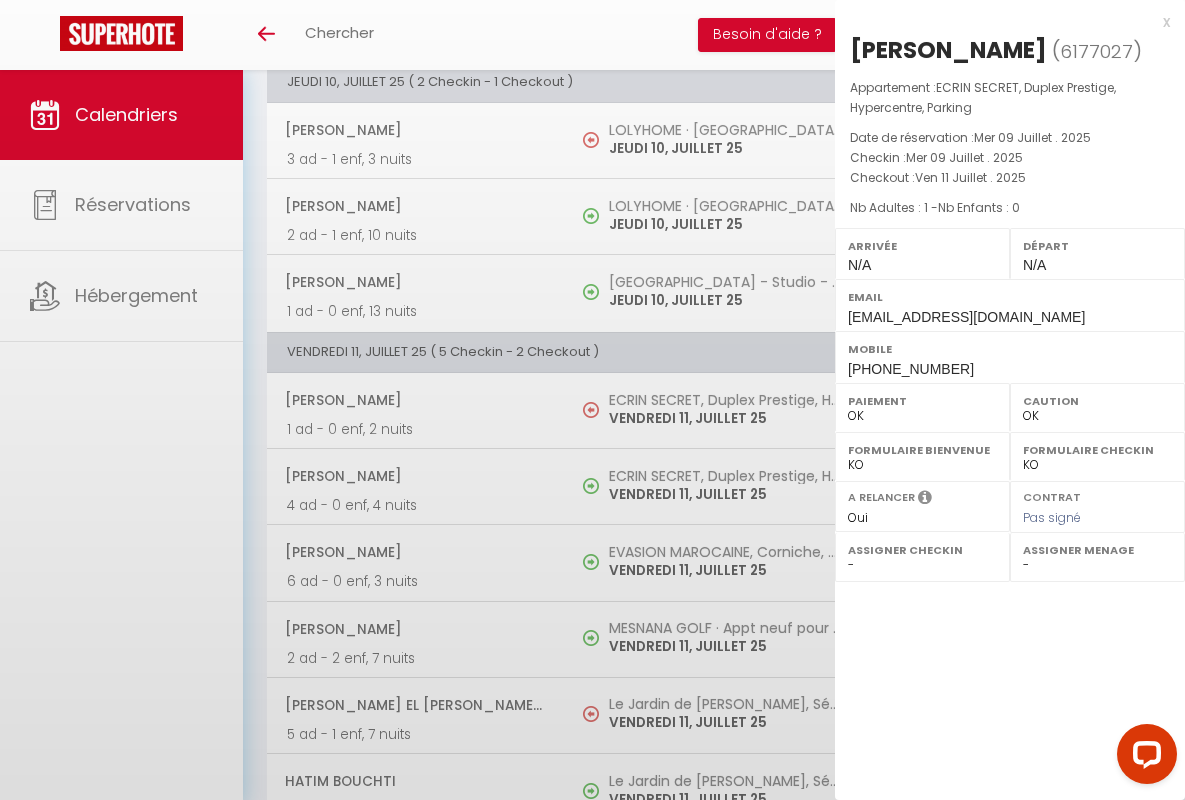 click on "x" at bounding box center (1002, 22) 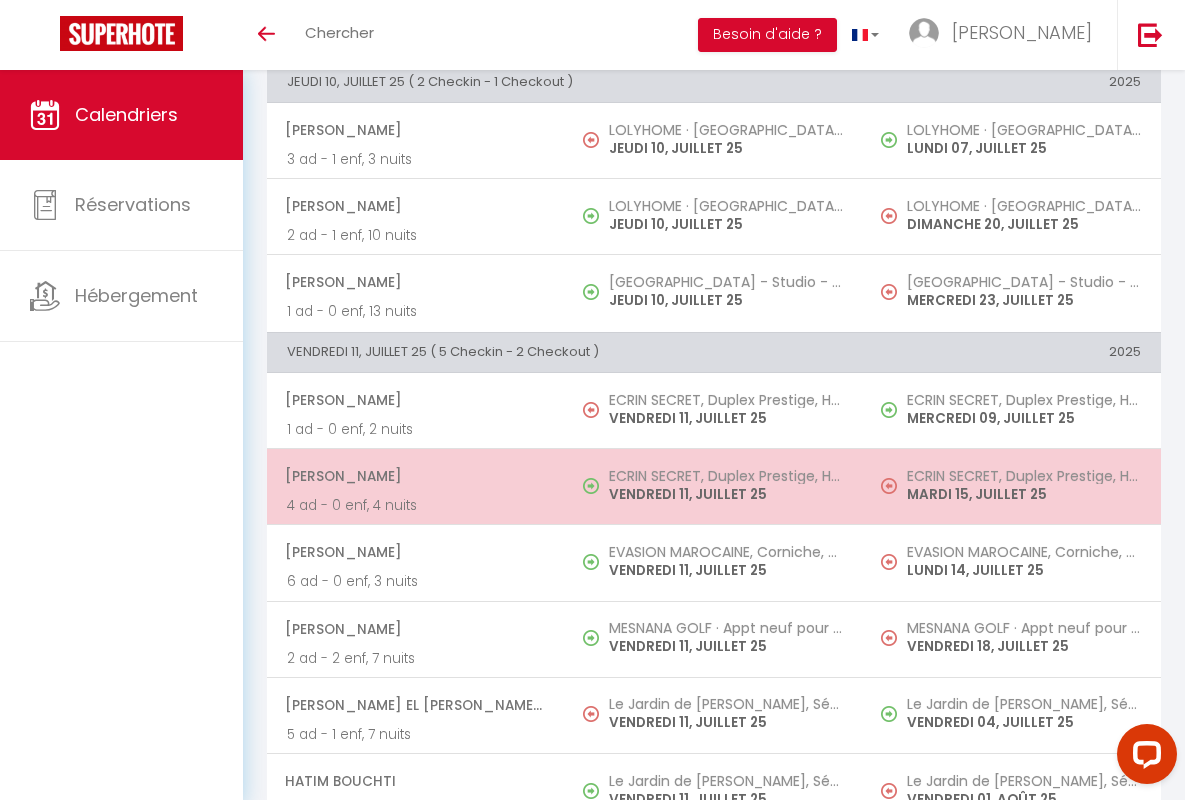 click on "[PERSON_NAME]" at bounding box center (415, 476) 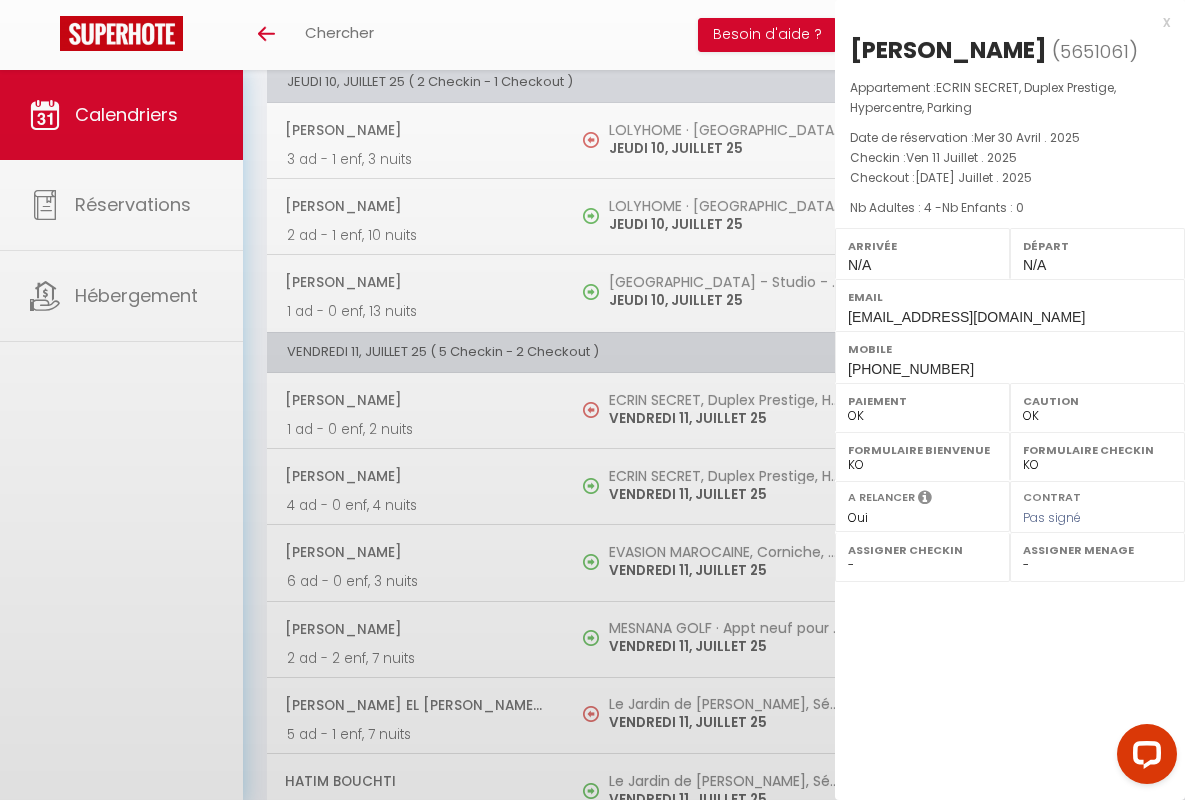 click on "x" at bounding box center [1002, 22] 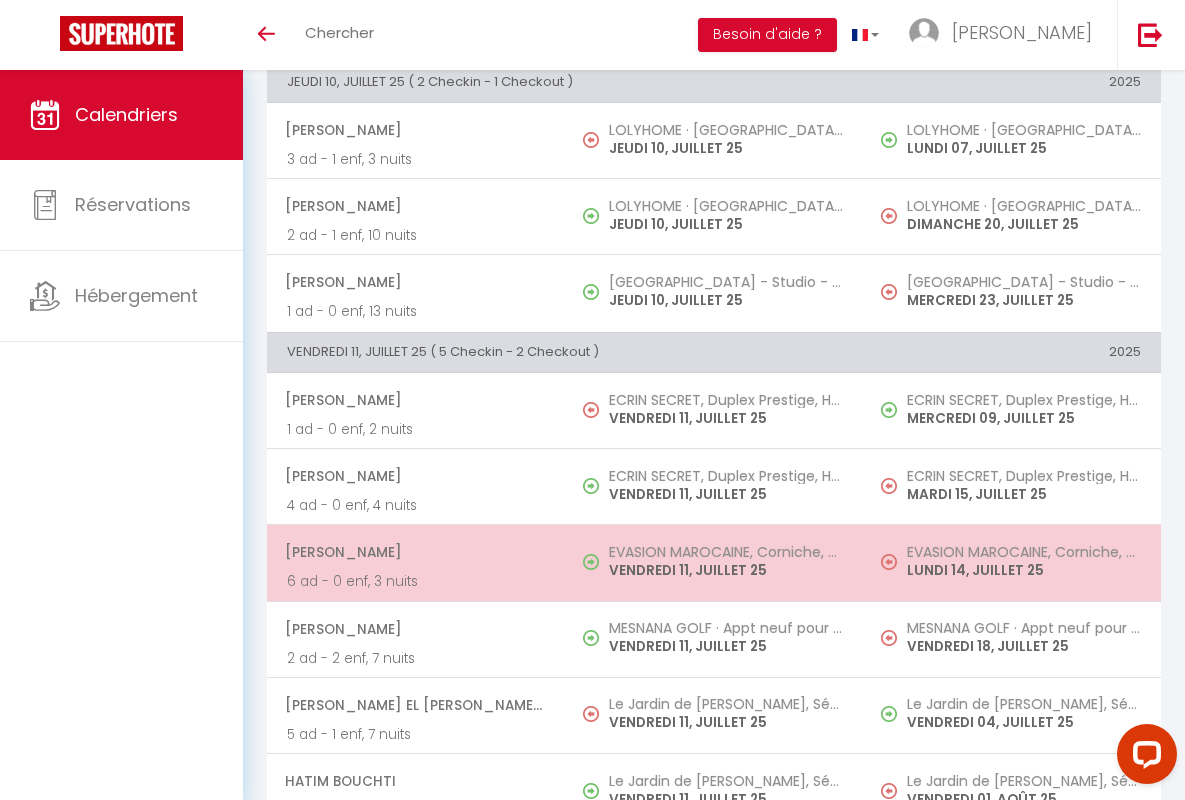 click on "[PERSON_NAME]" at bounding box center [415, 552] 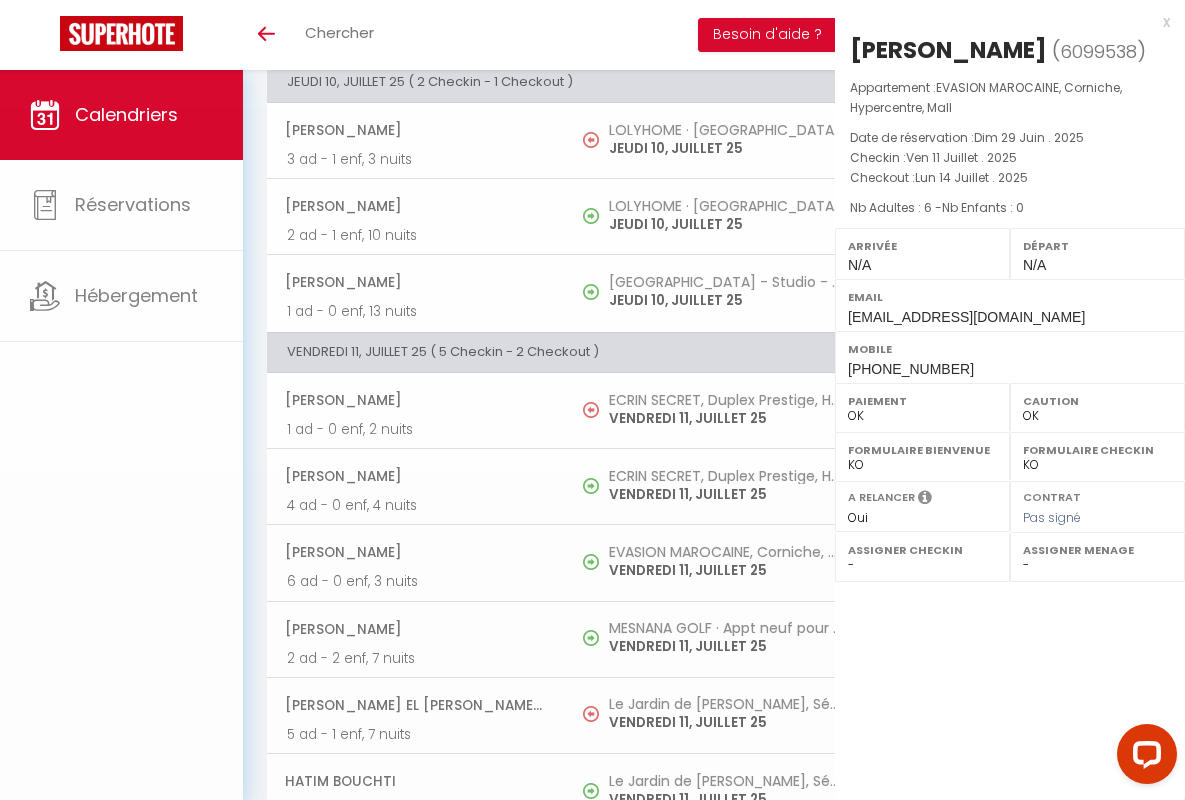 click on "x" at bounding box center (1002, 22) 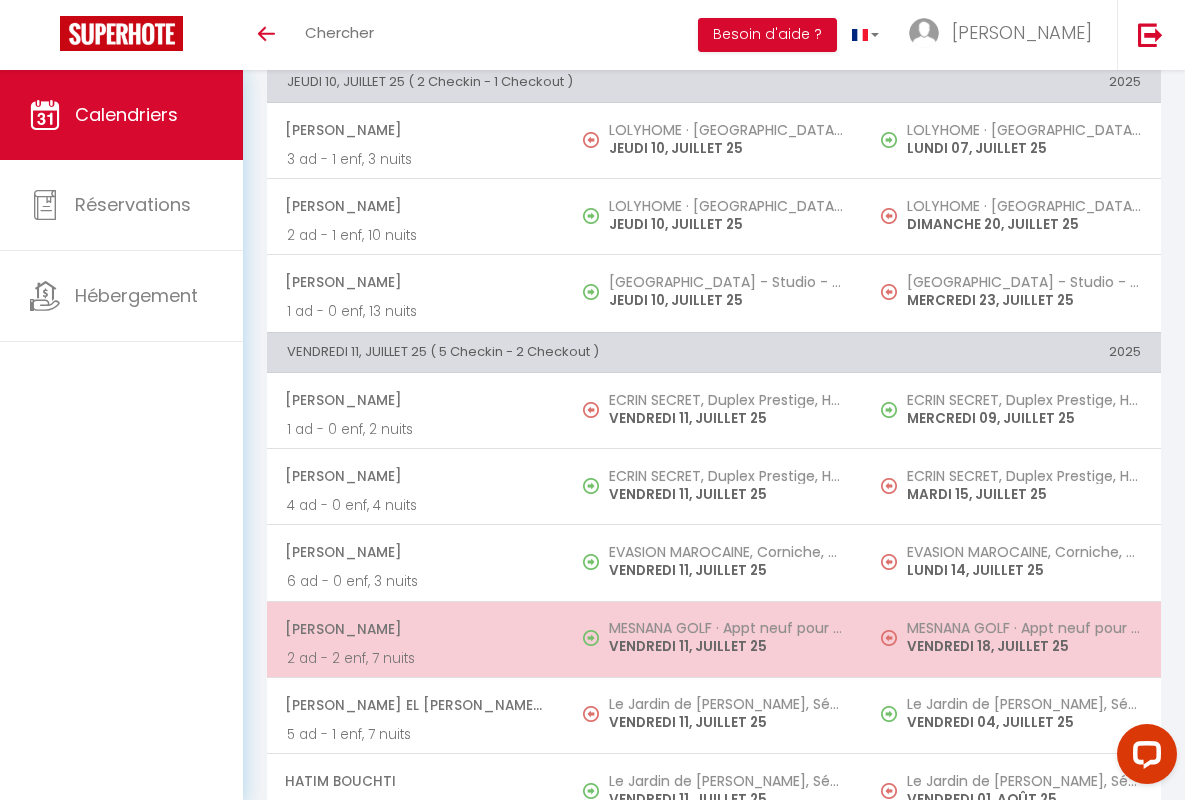 click on "[PERSON_NAME]" at bounding box center (415, 629) 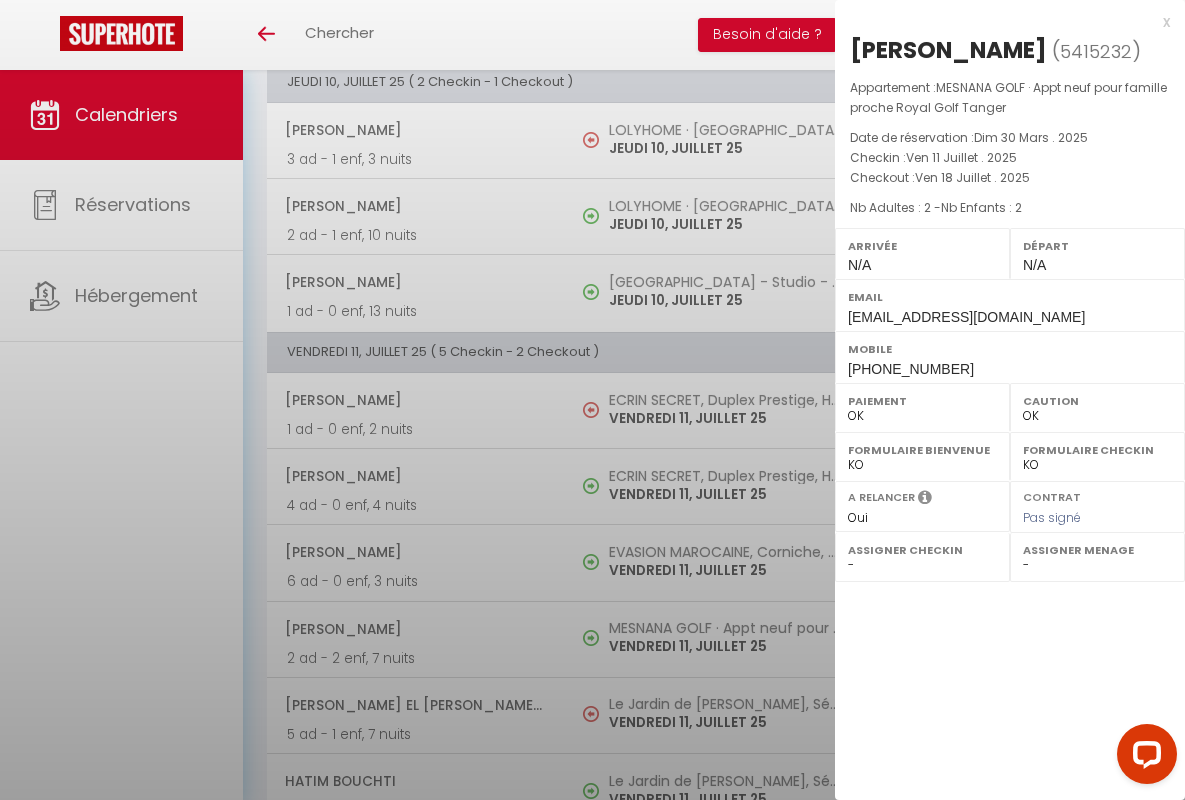 click on "x" at bounding box center (1002, 22) 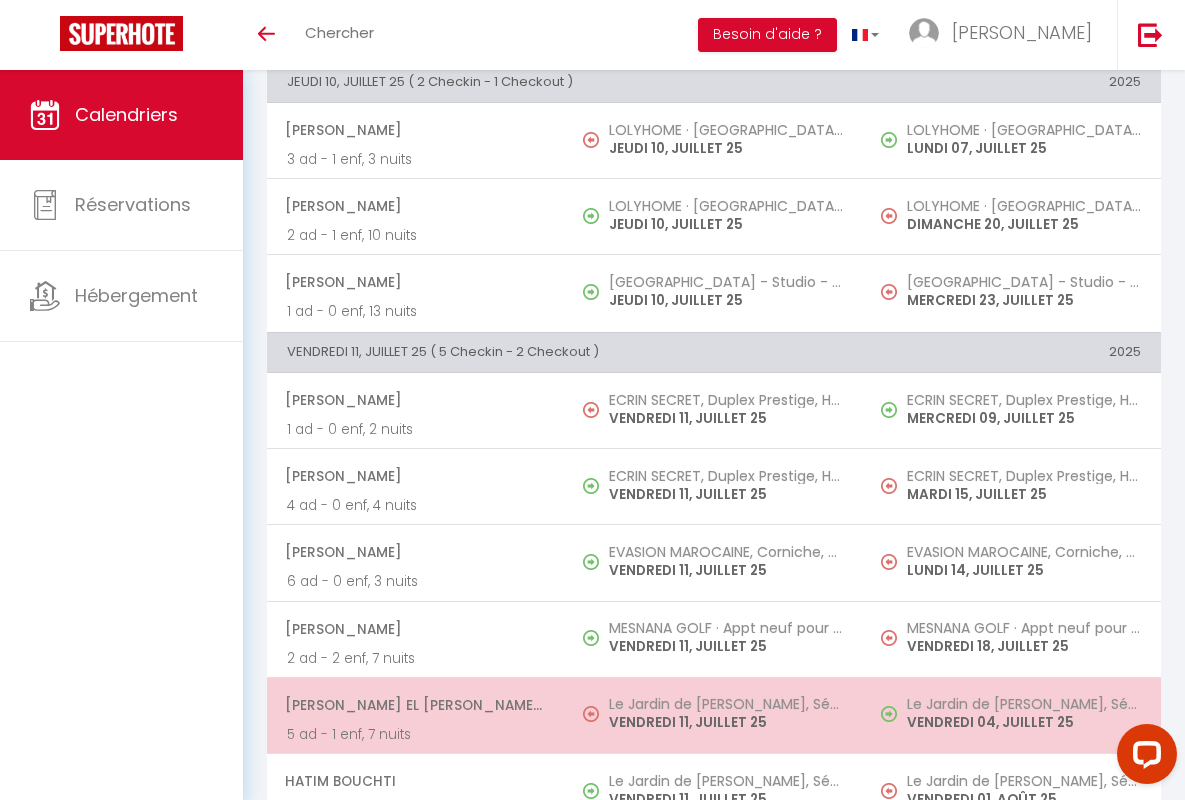 click on "[PERSON_NAME] El [PERSON_NAME] Serroukh" at bounding box center [415, 705] 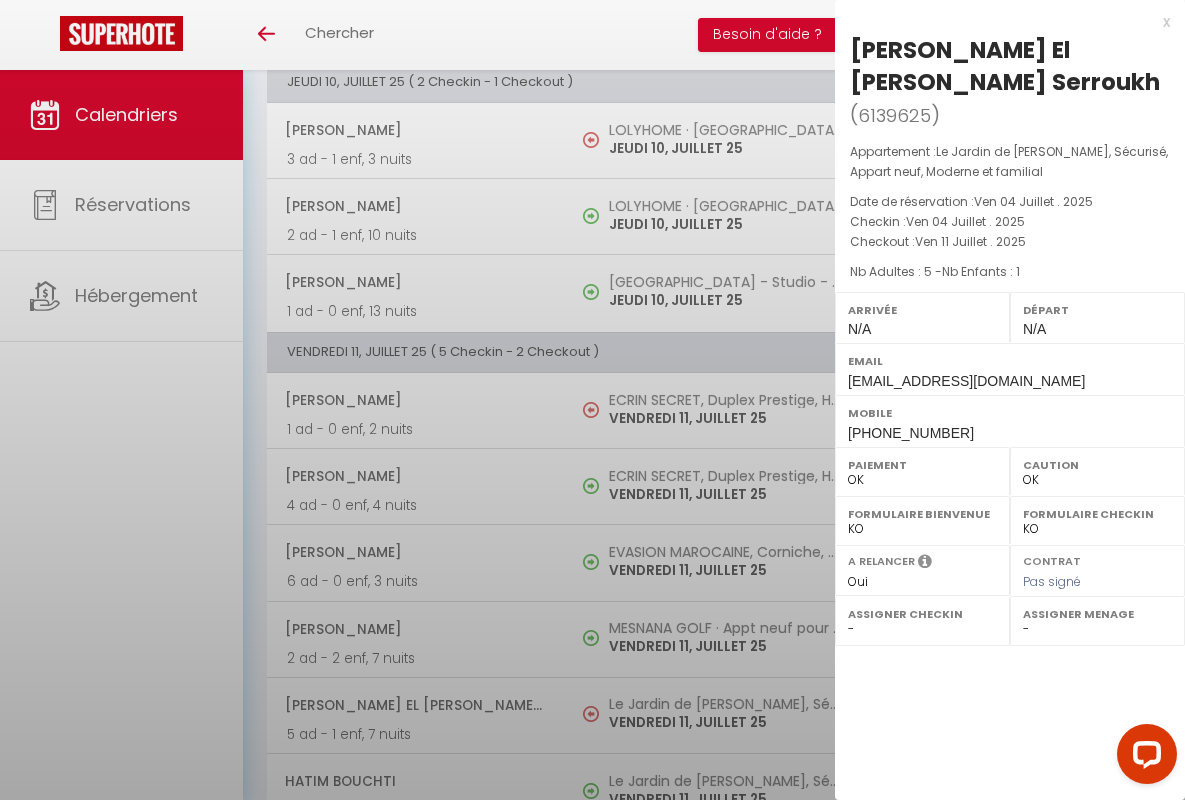 click on "x" at bounding box center (1002, 22) 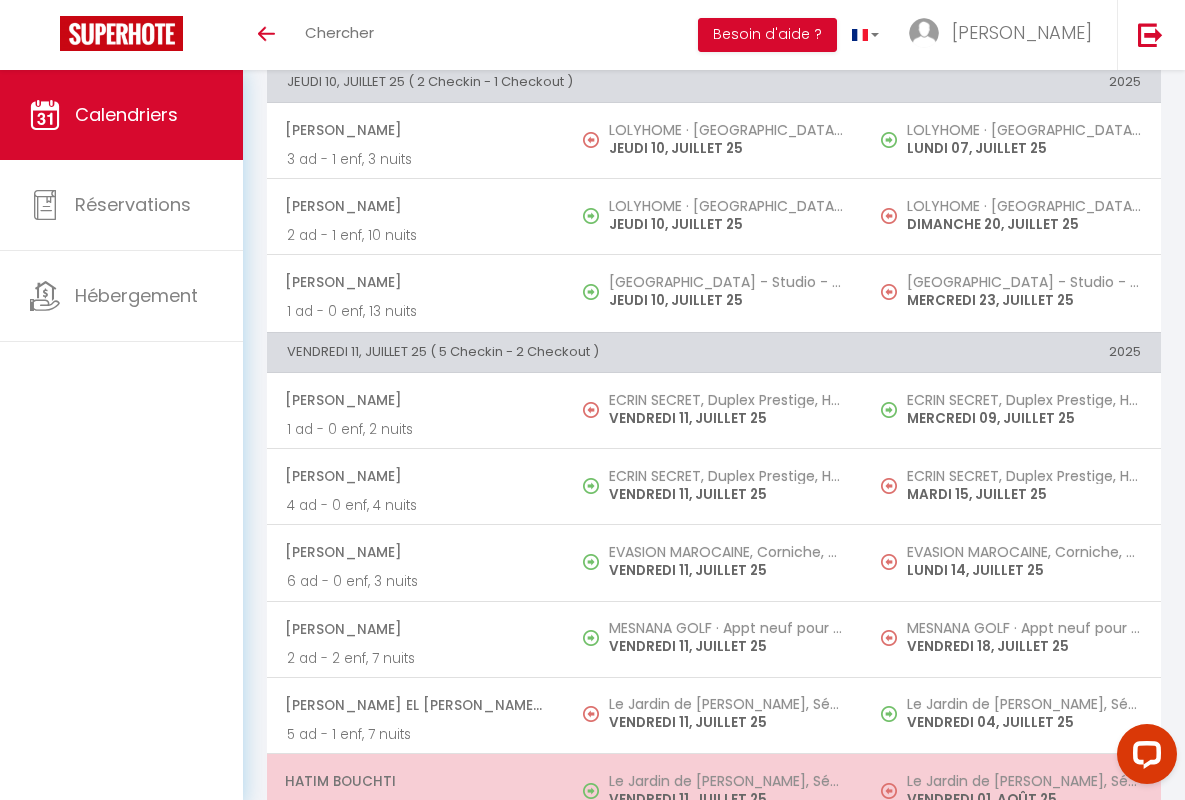 click on "Hatim Bouchti" at bounding box center [415, 781] 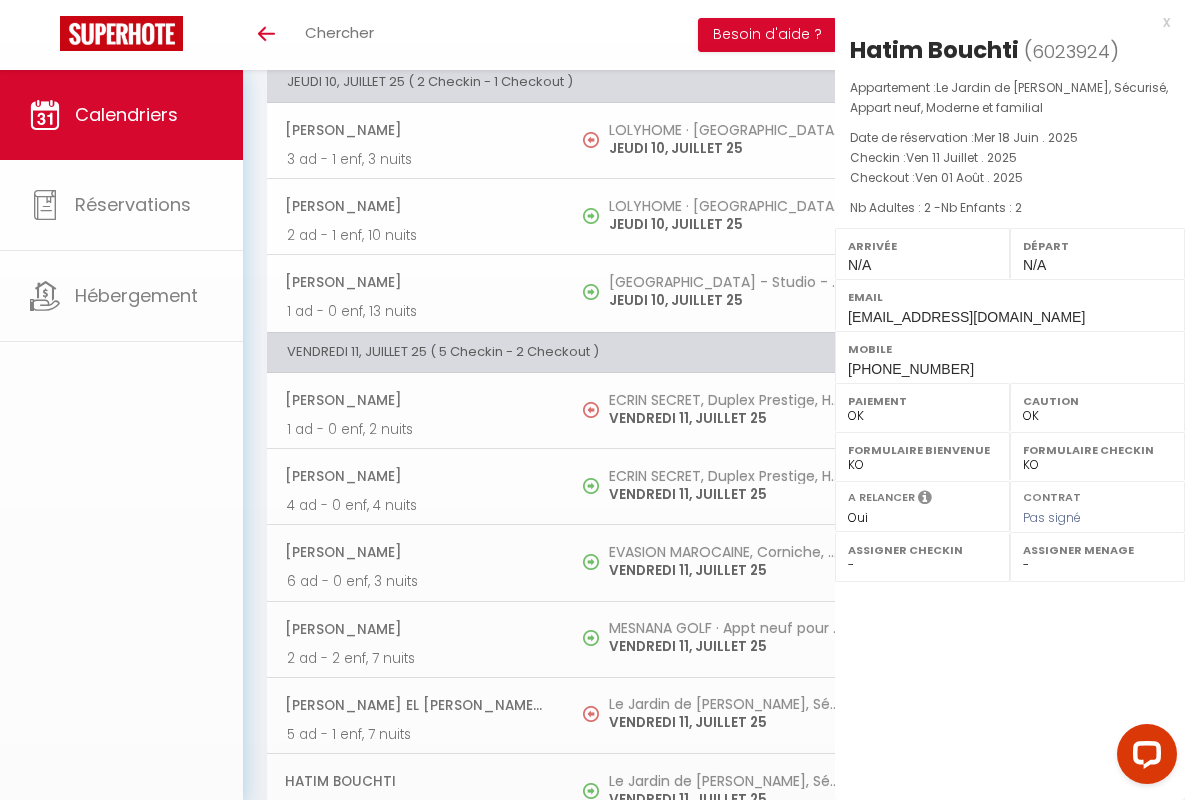 click on "x" at bounding box center [1002, 22] 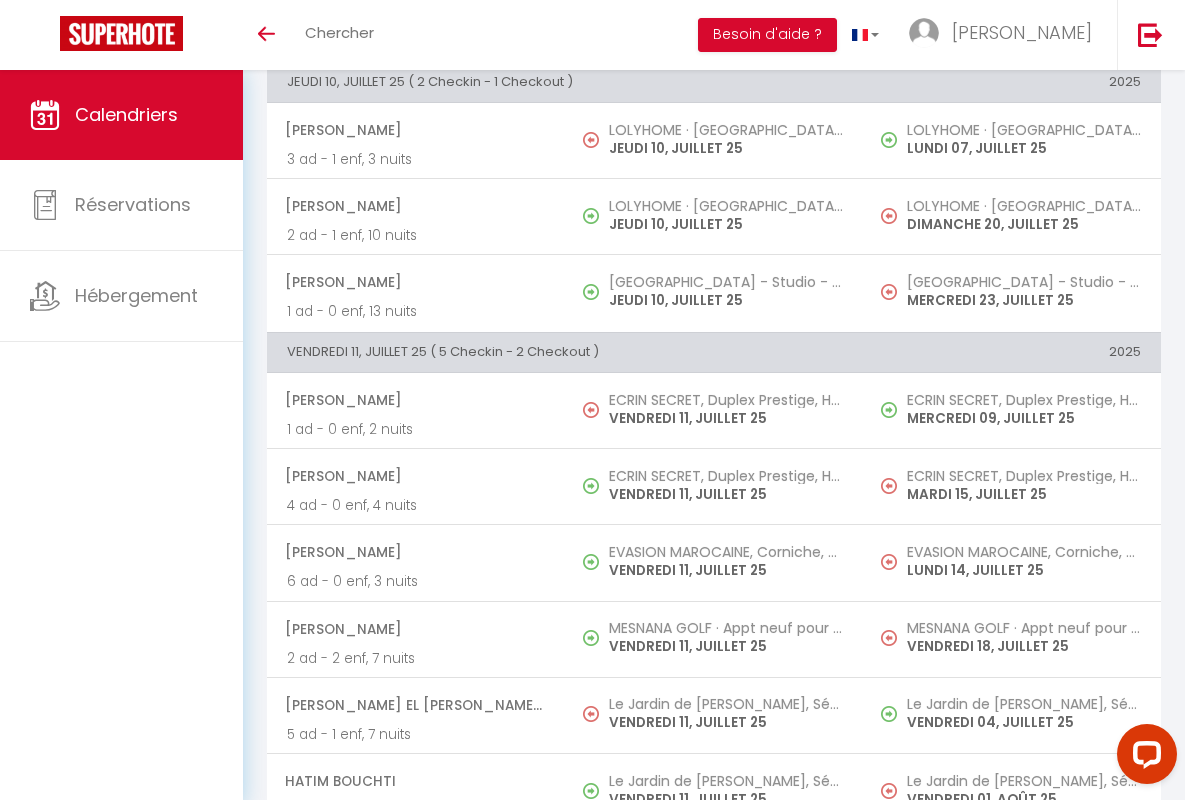 scroll, scrollTop: 1834, scrollLeft: 0, axis: vertical 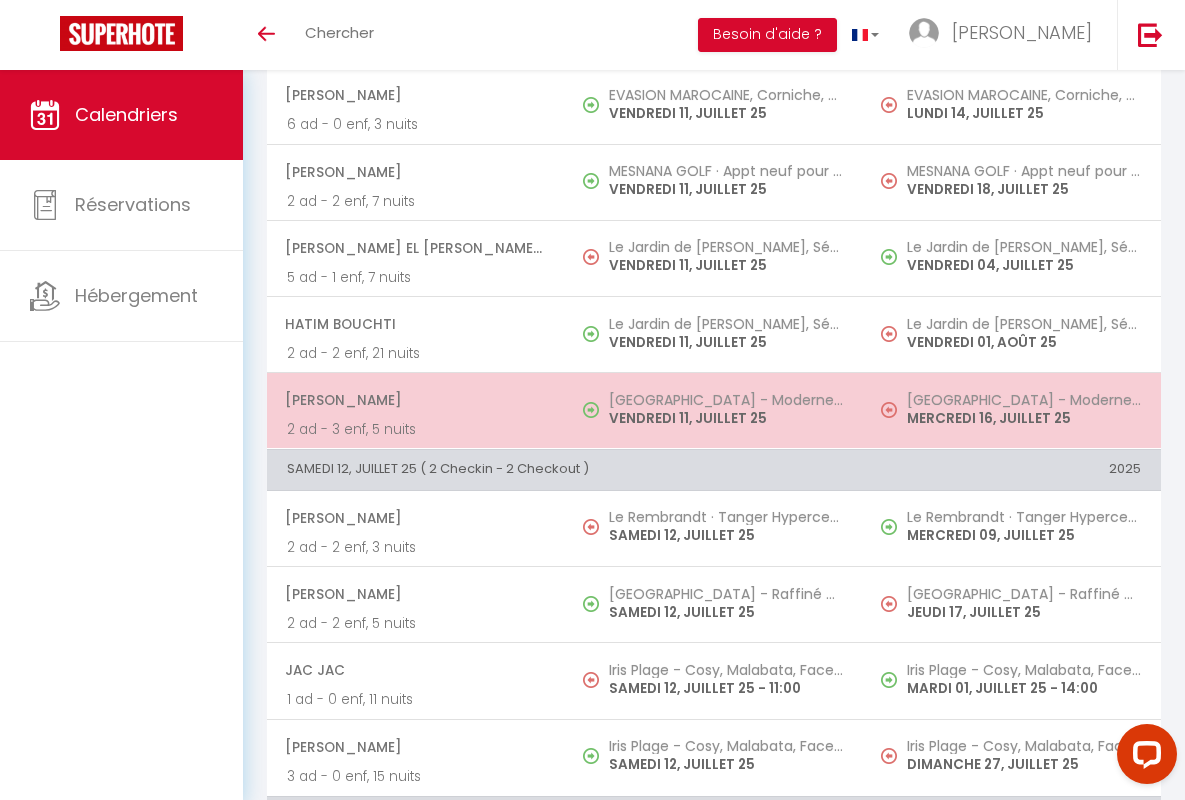 click on "[PERSON_NAME]" at bounding box center [415, 400] 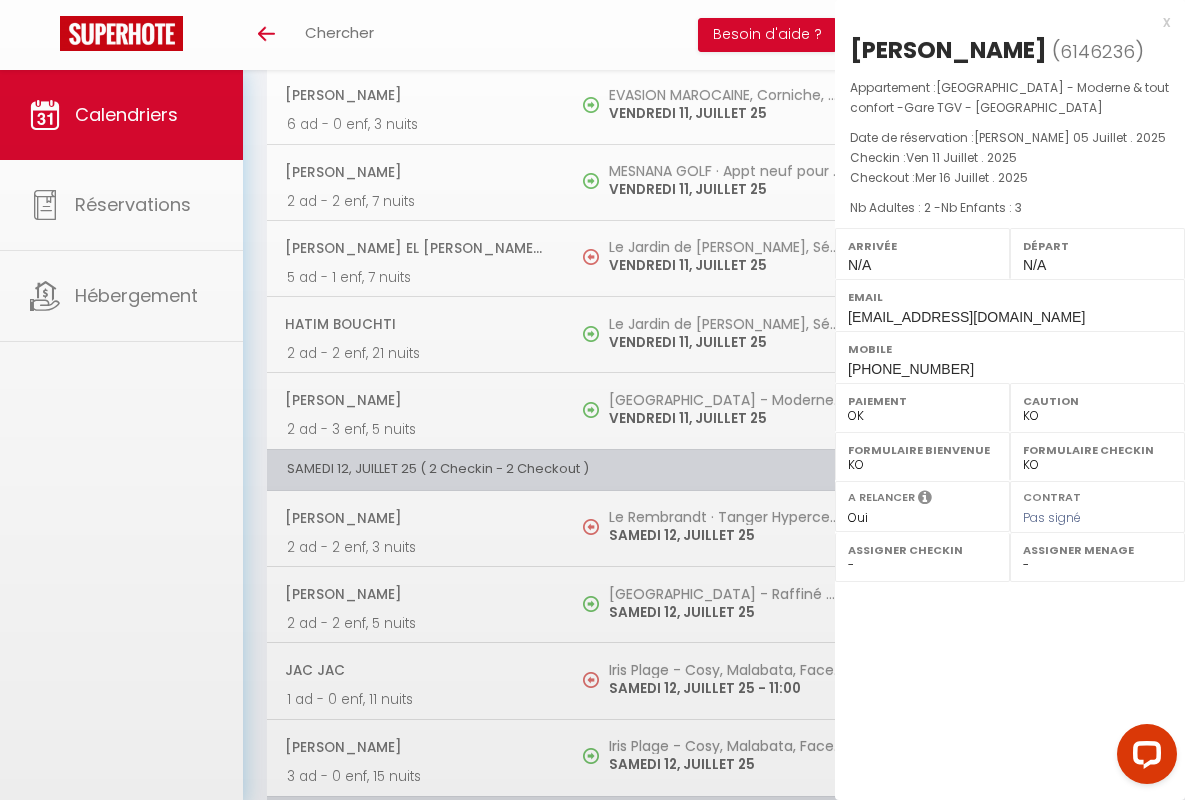 click on "x" at bounding box center (1002, 22) 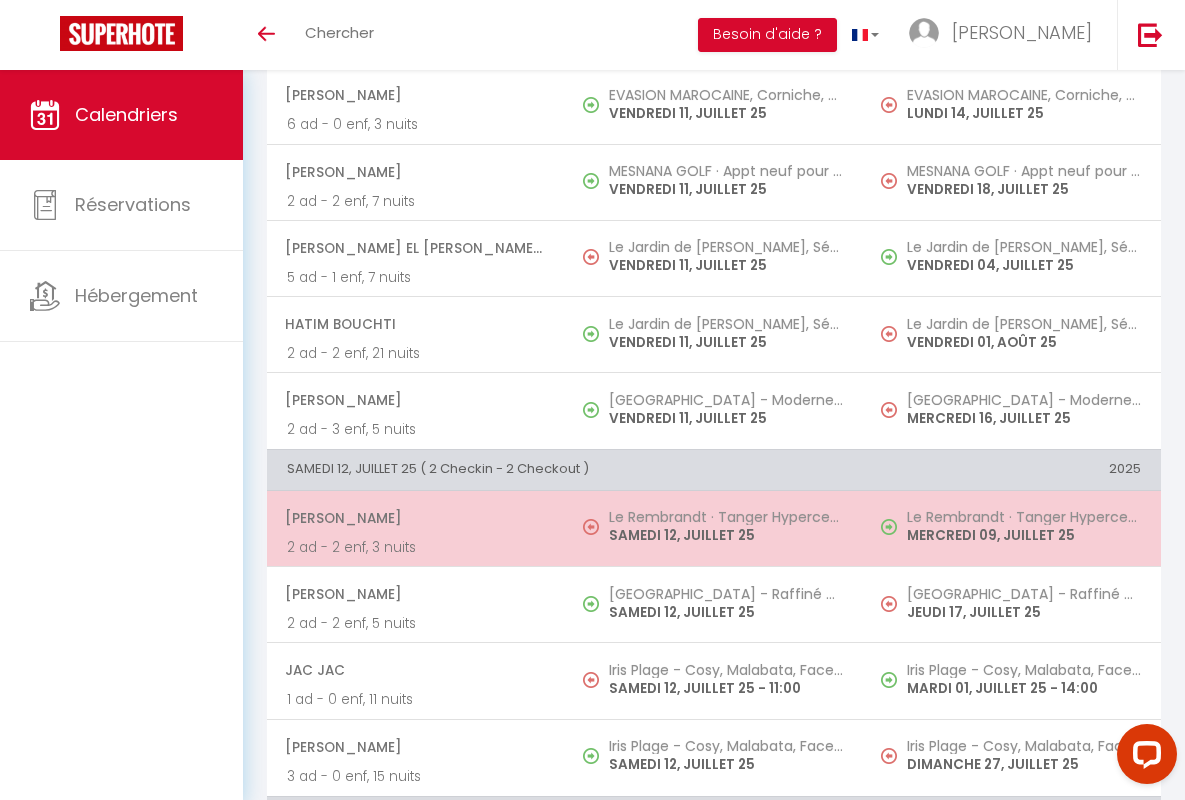 click on "[PERSON_NAME]" at bounding box center (415, 518) 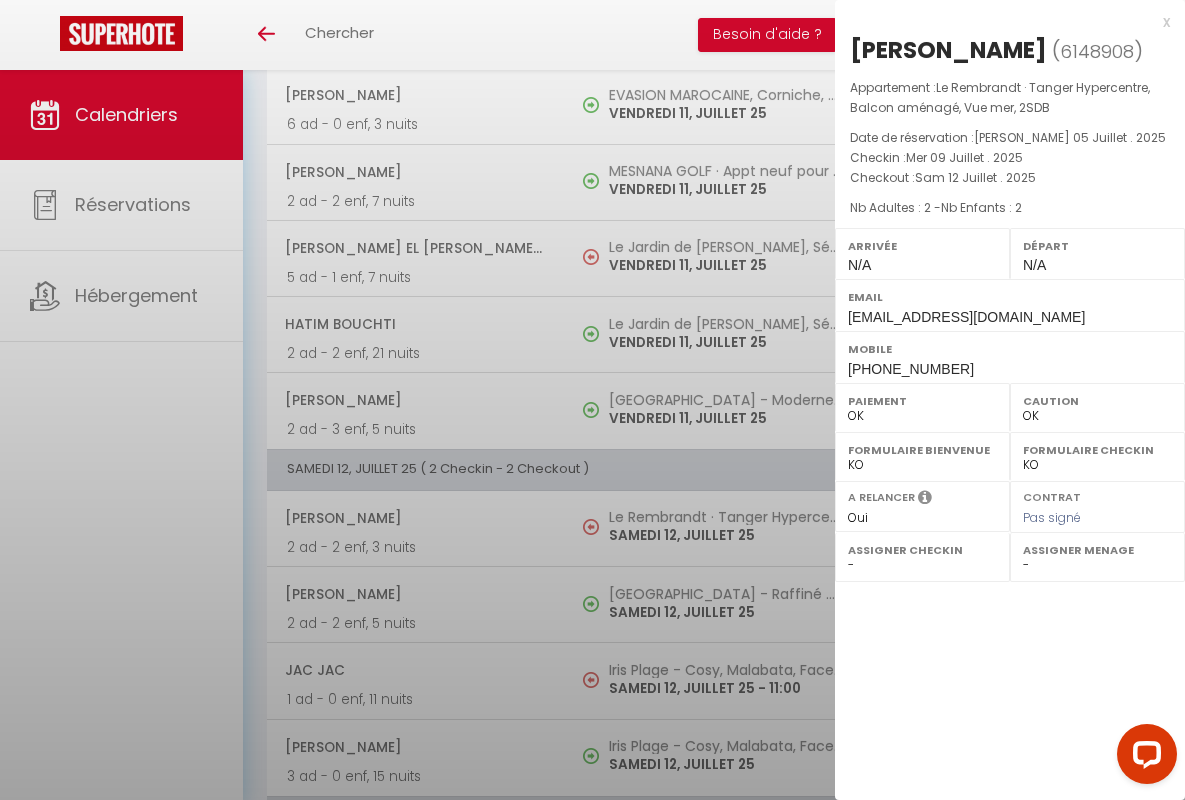 click on "x" at bounding box center [1002, 22] 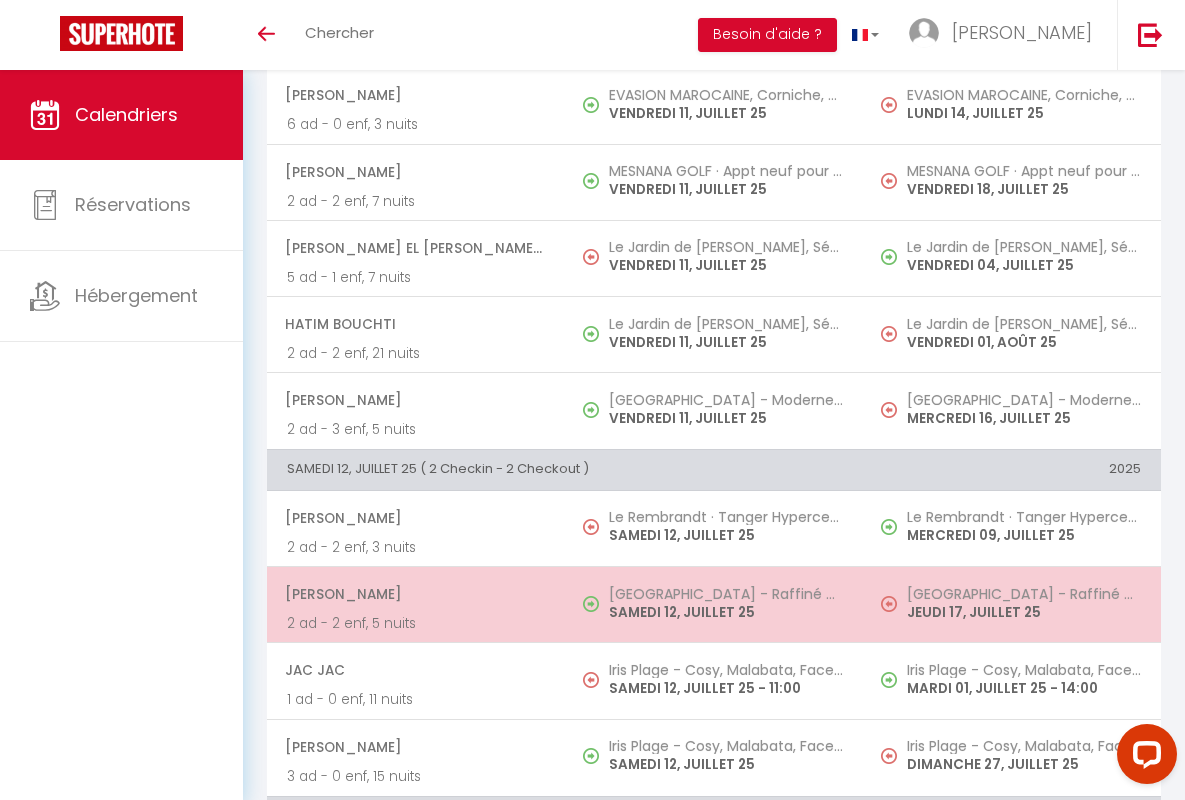 click on "[PERSON_NAME]" at bounding box center [415, 594] 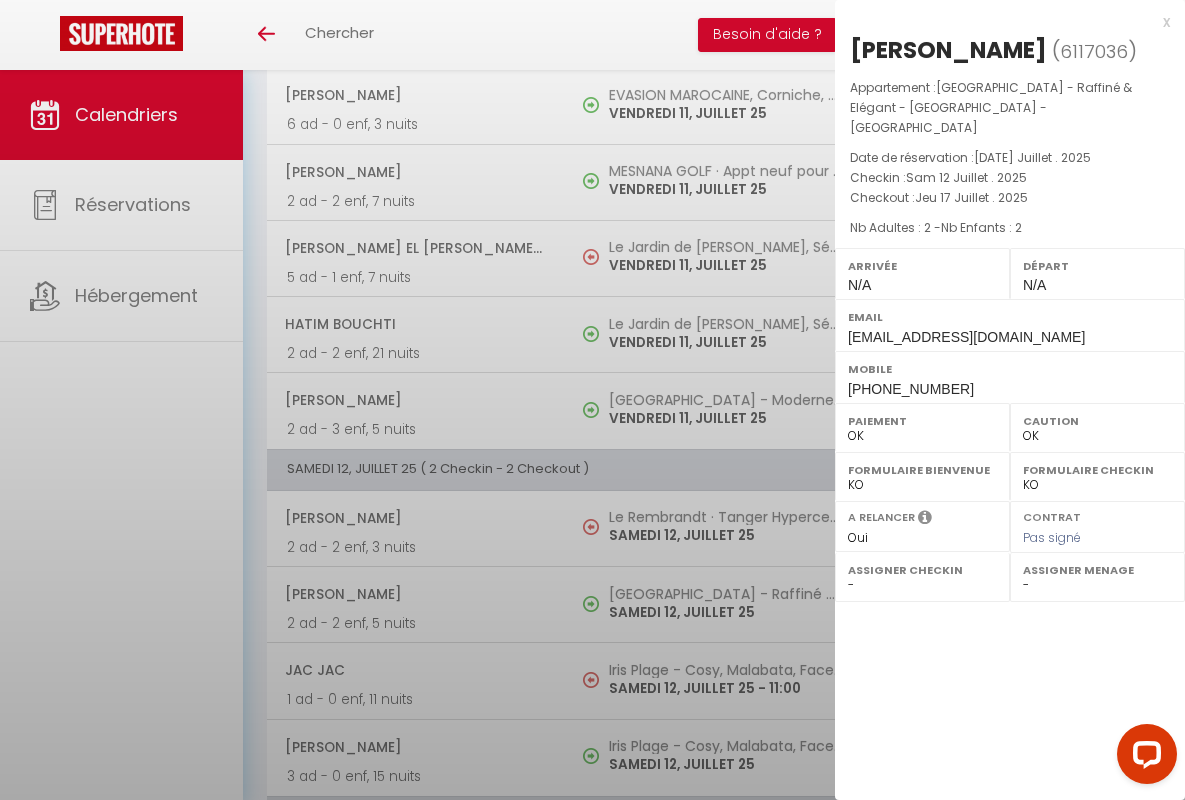 click on "x" at bounding box center [1002, 22] 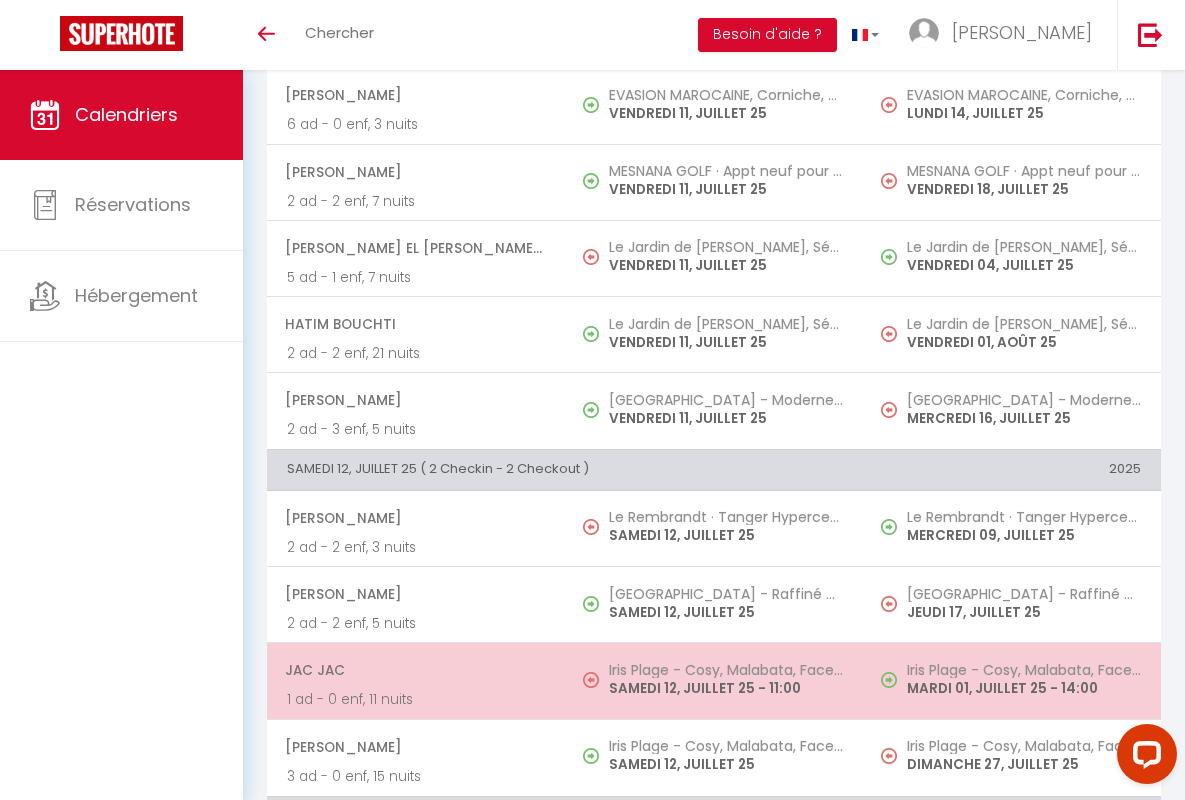 click on "JAC JAC" at bounding box center (415, 670) 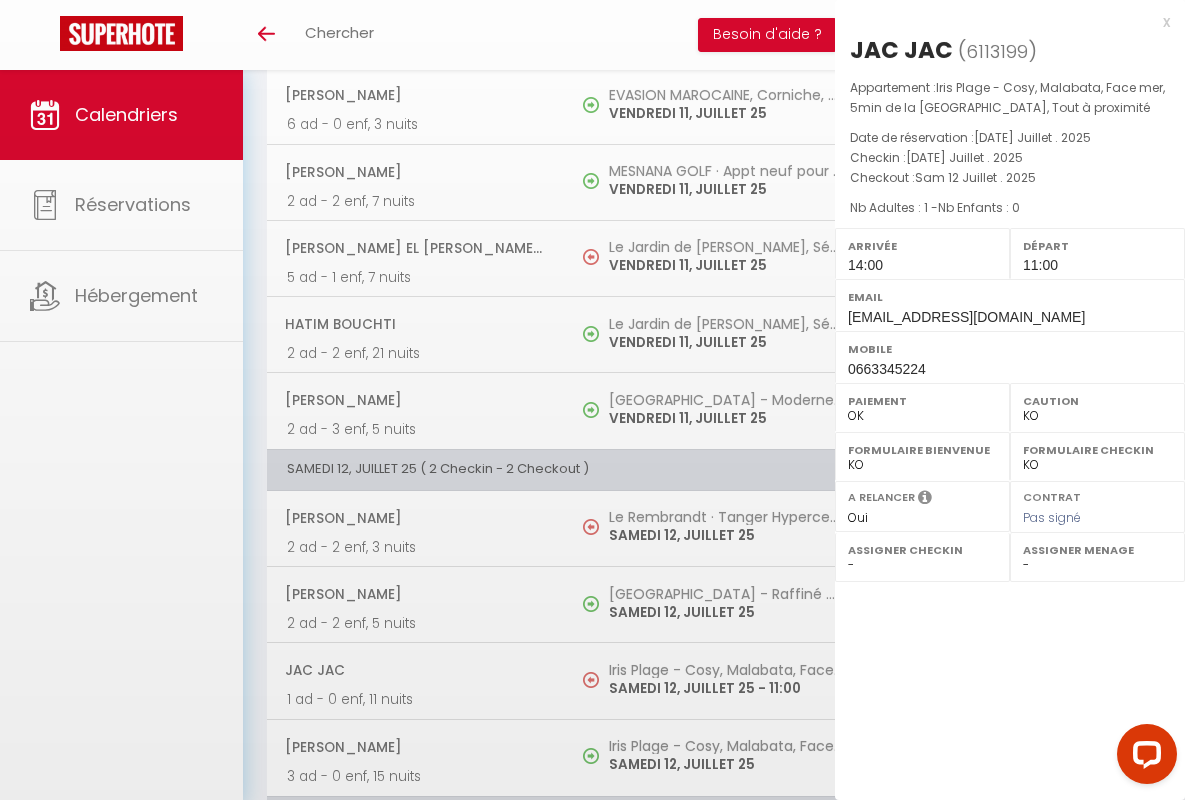 click on "x" at bounding box center (1002, 22) 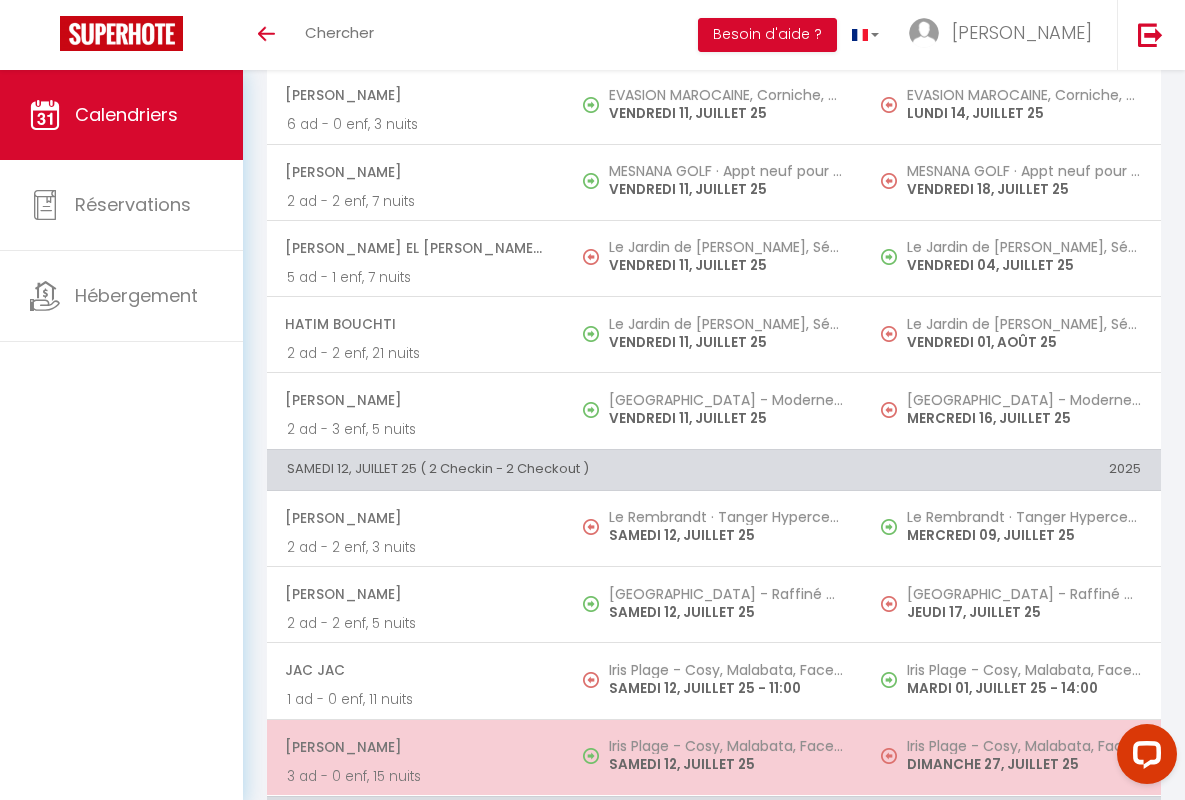click on "[PERSON_NAME]" at bounding box center [415, 747] 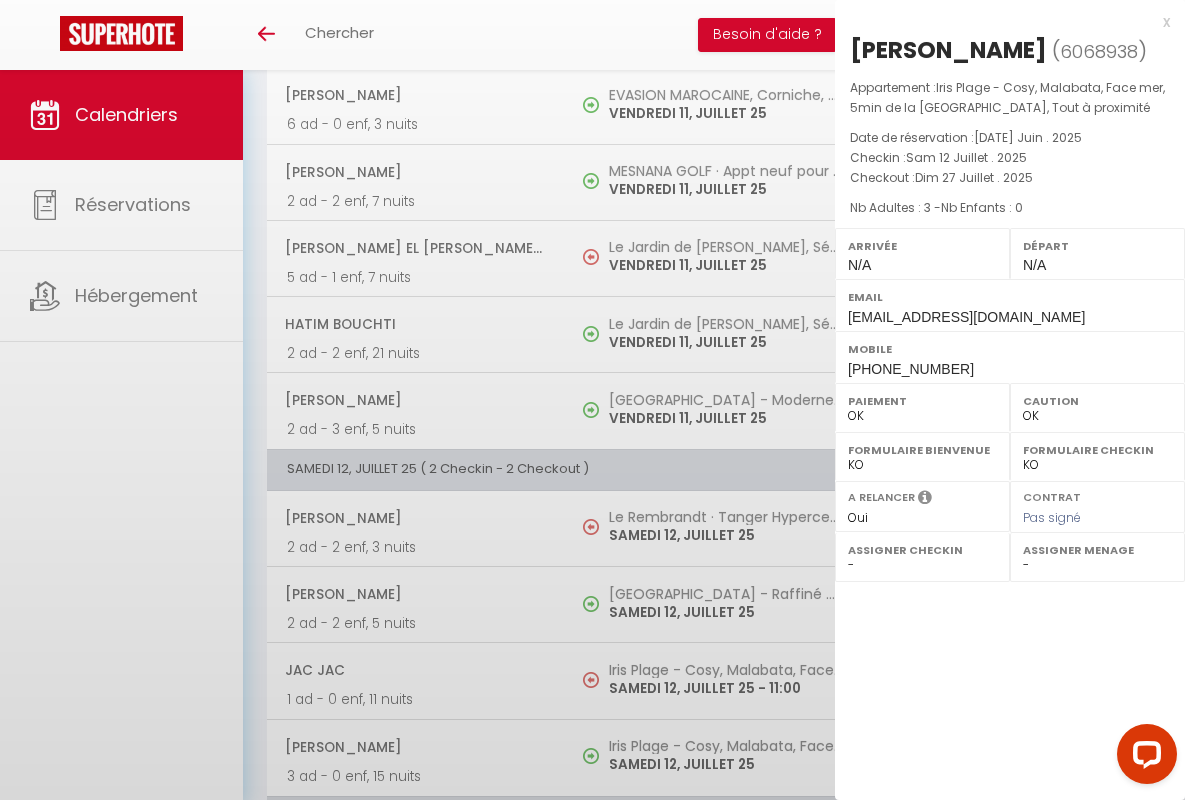 click on "x" at bounding box center (1002, 22) 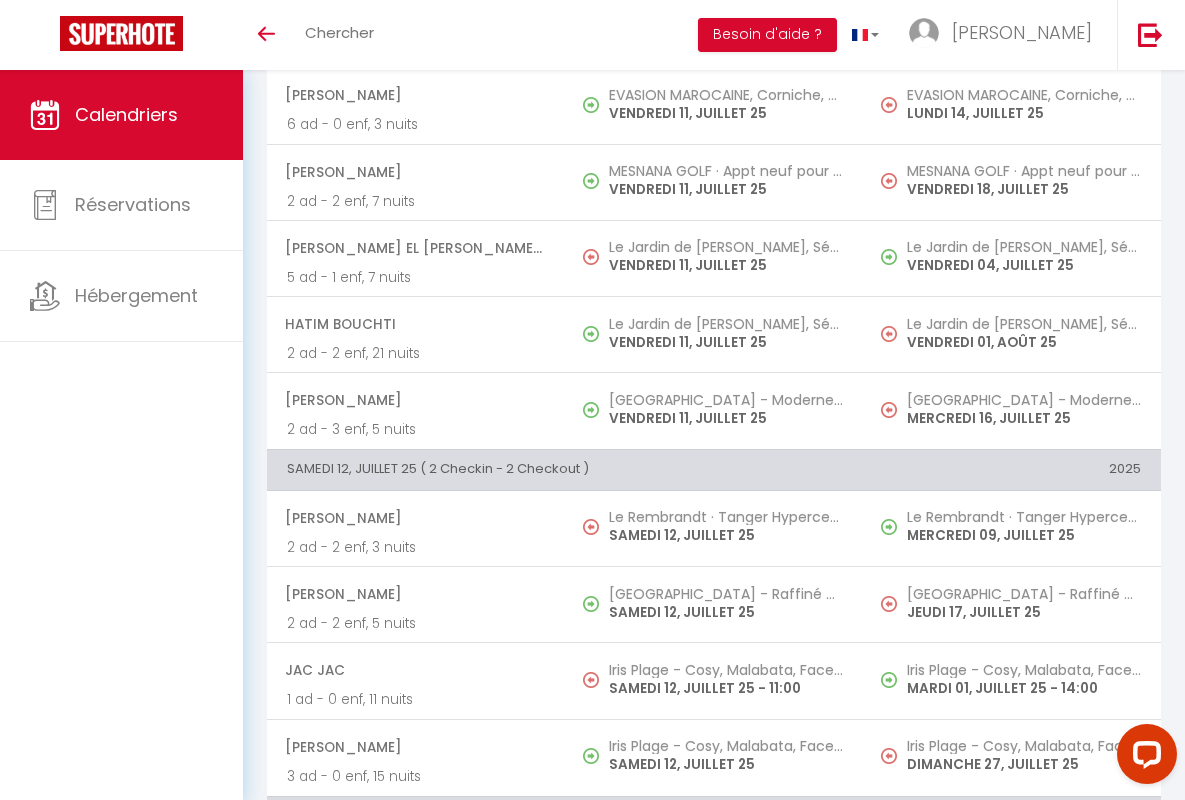 scroll, scrollTop: 1986, scrollLeft: 0, axis: vertical 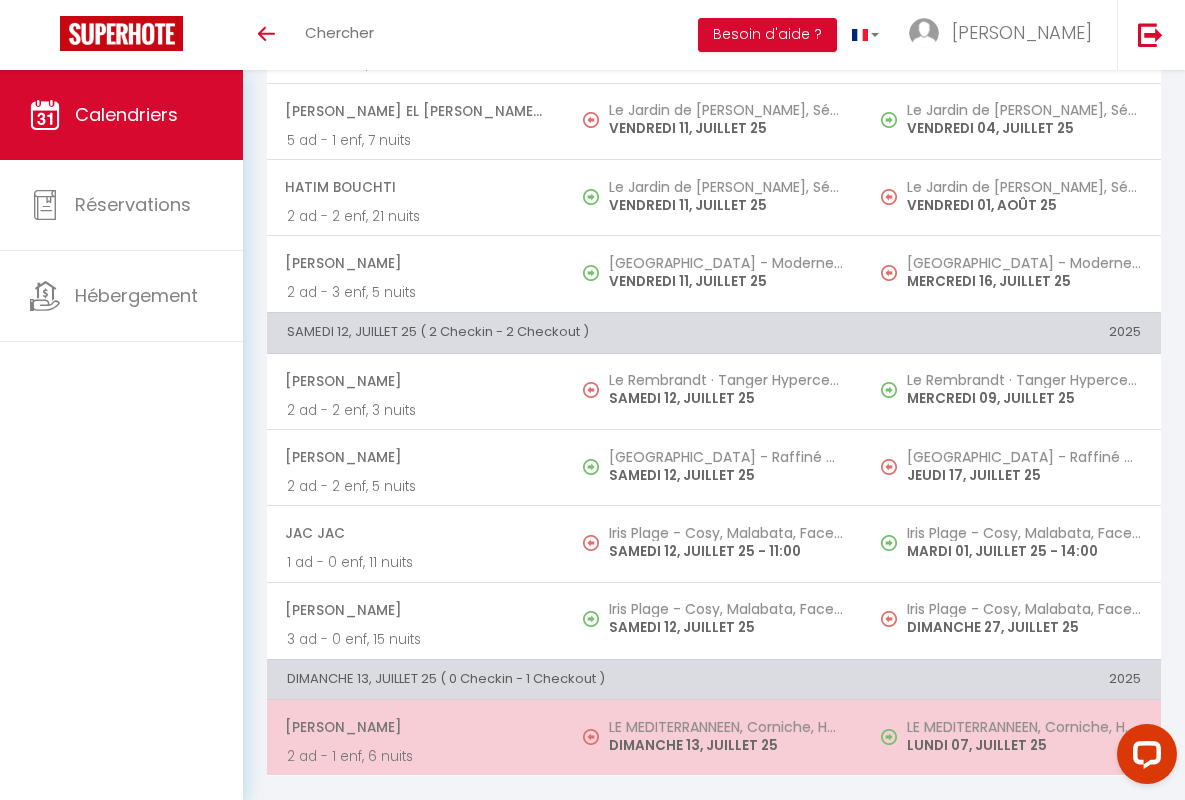 click on "[PERSON_NAME]" at bounding box center [415, 727] 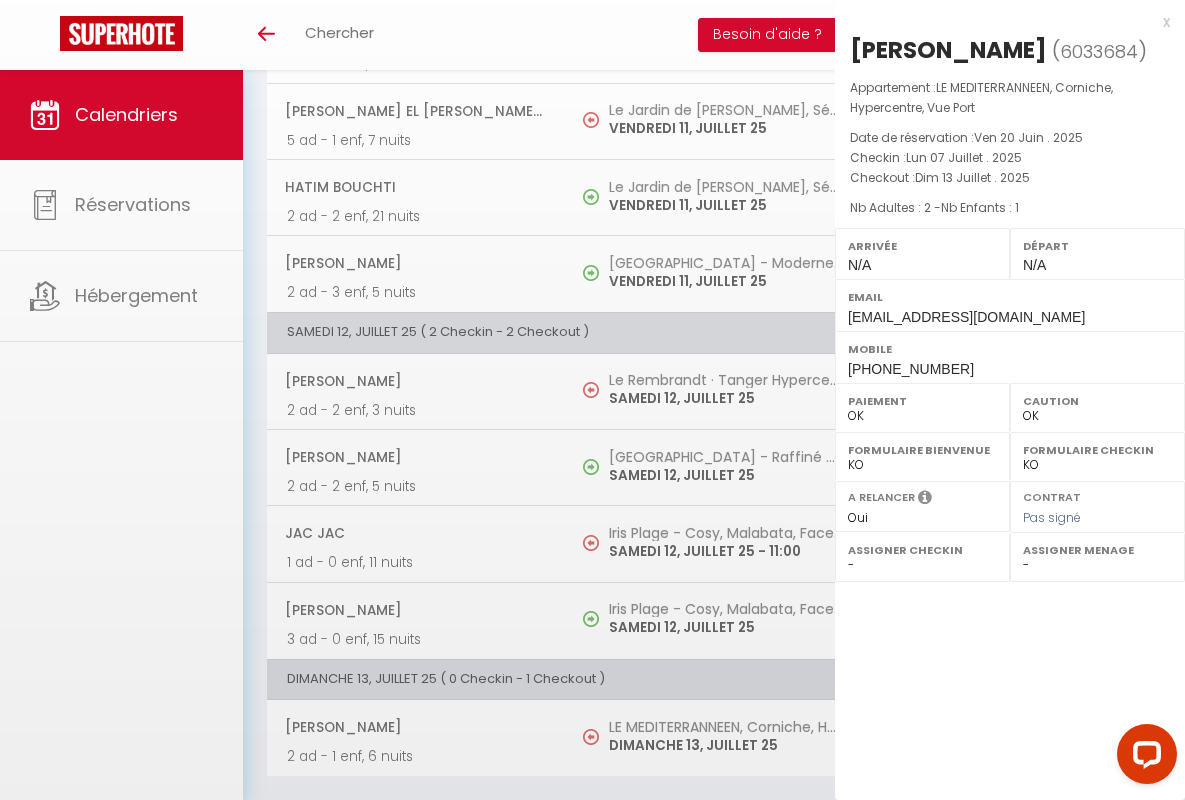 click on "x" at bounding box center (1002, 22) 